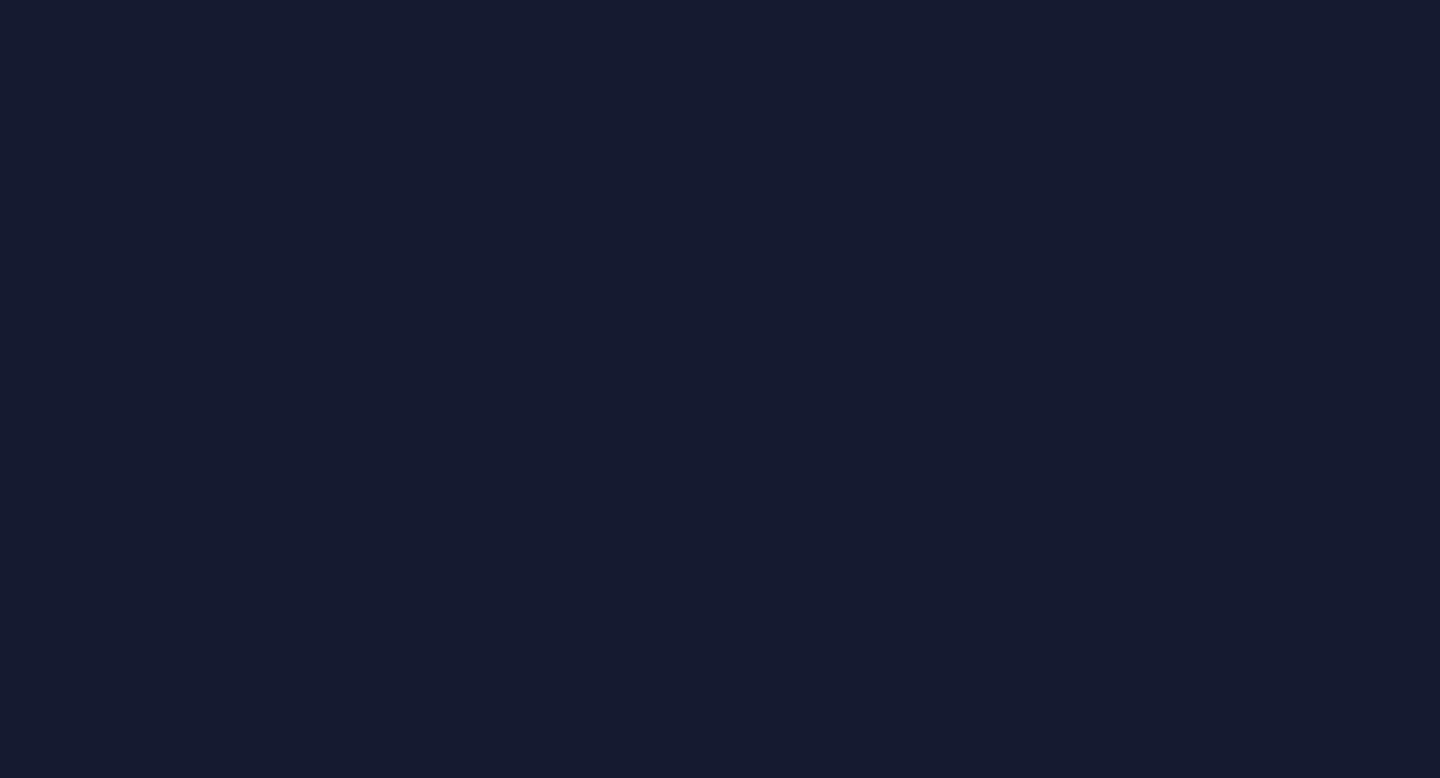 scroll, scrollTop: 0, scrollLeft: 0, axis: both 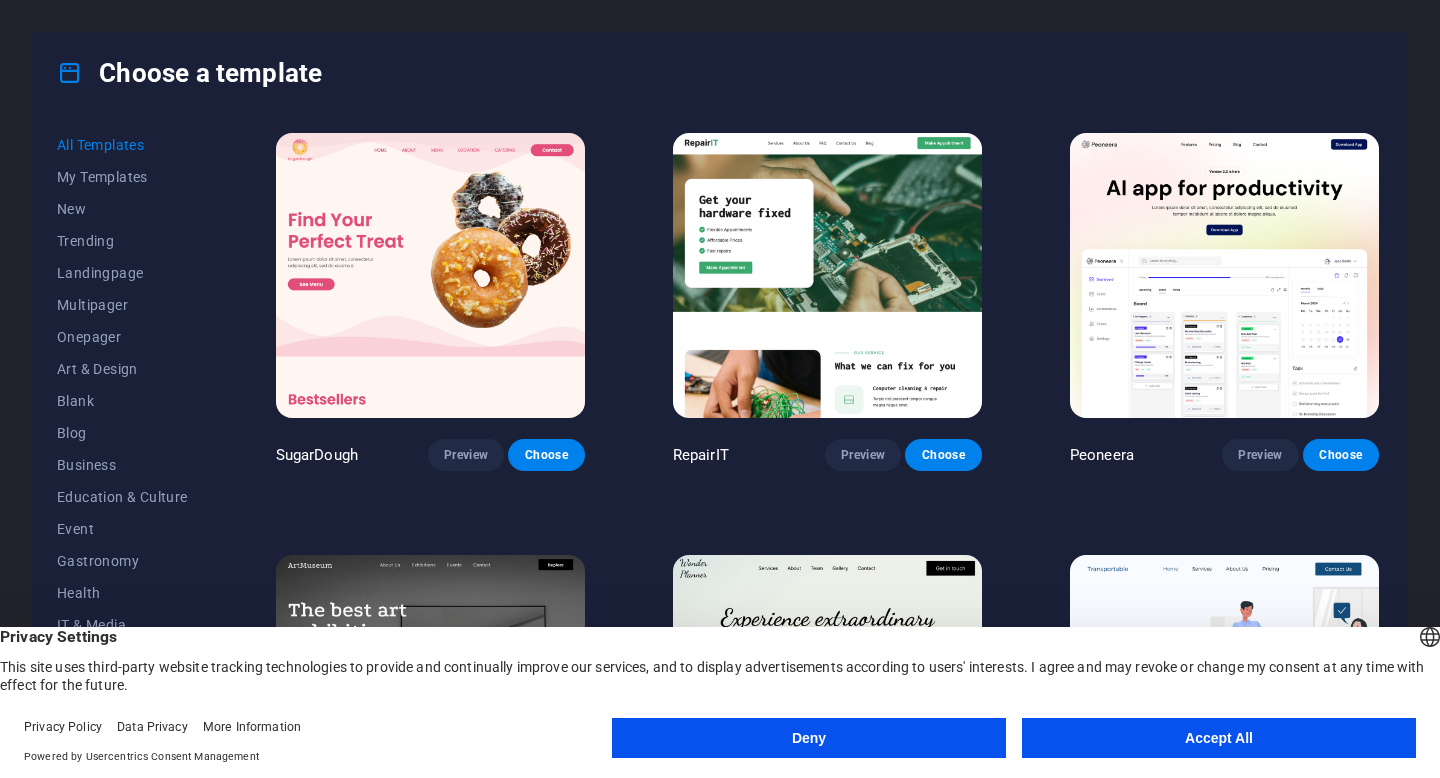 click on "Accept All" at bounding box center [1219, 738] 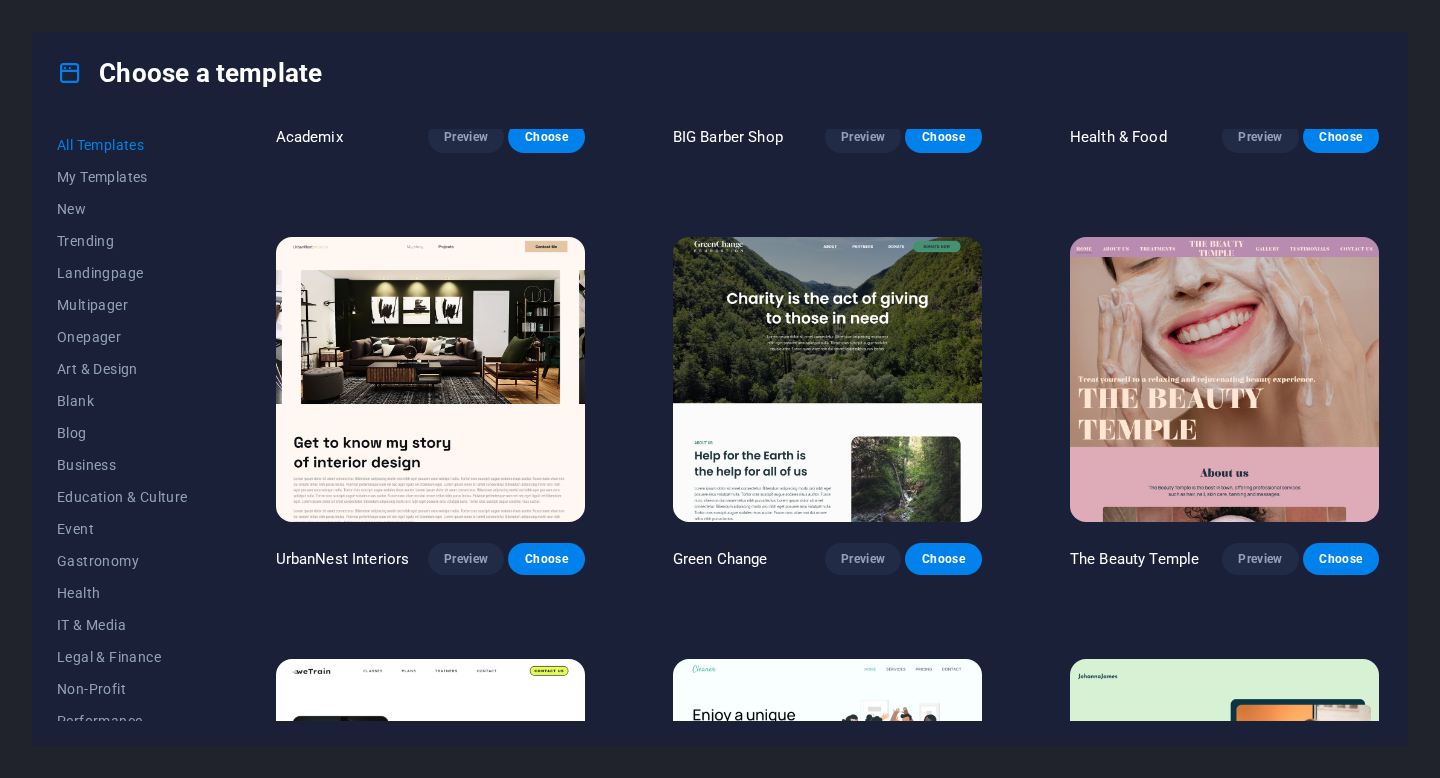 scroll, scrollTop: 2083, scrollLeft: 0, axis: vertical 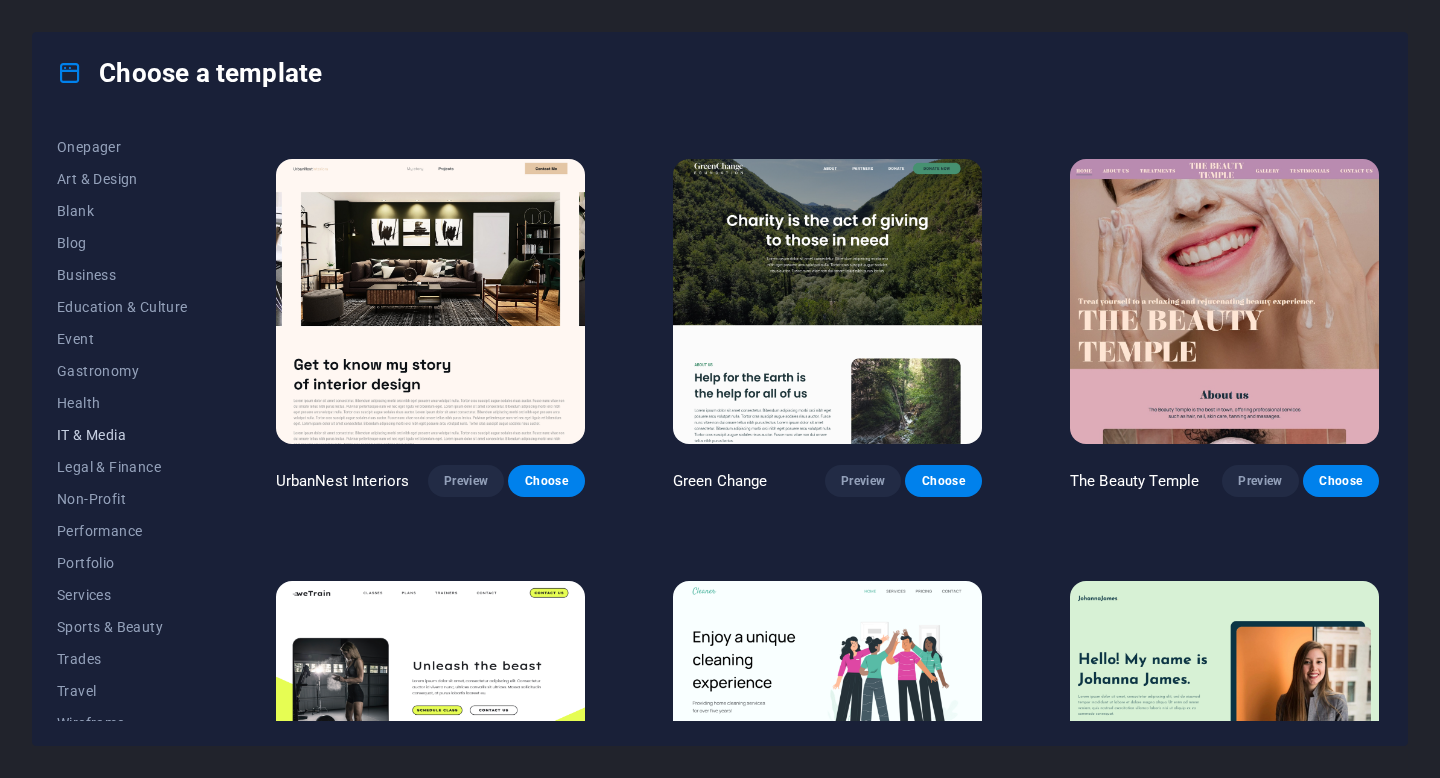click on "IT & Media" at bounding box center (122, 435) 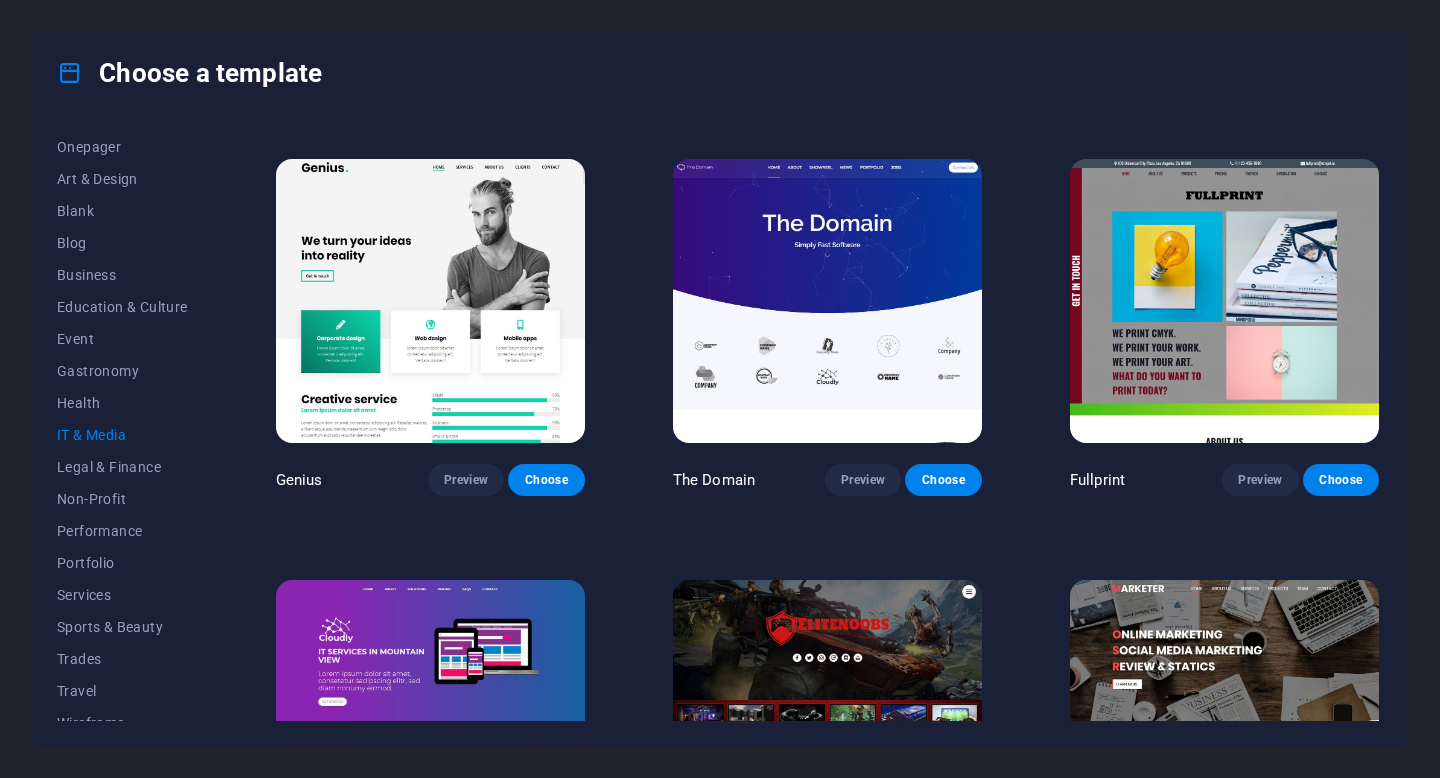 scroll, scrollTop: 1004, scrollLeft: 0, axis: vertical 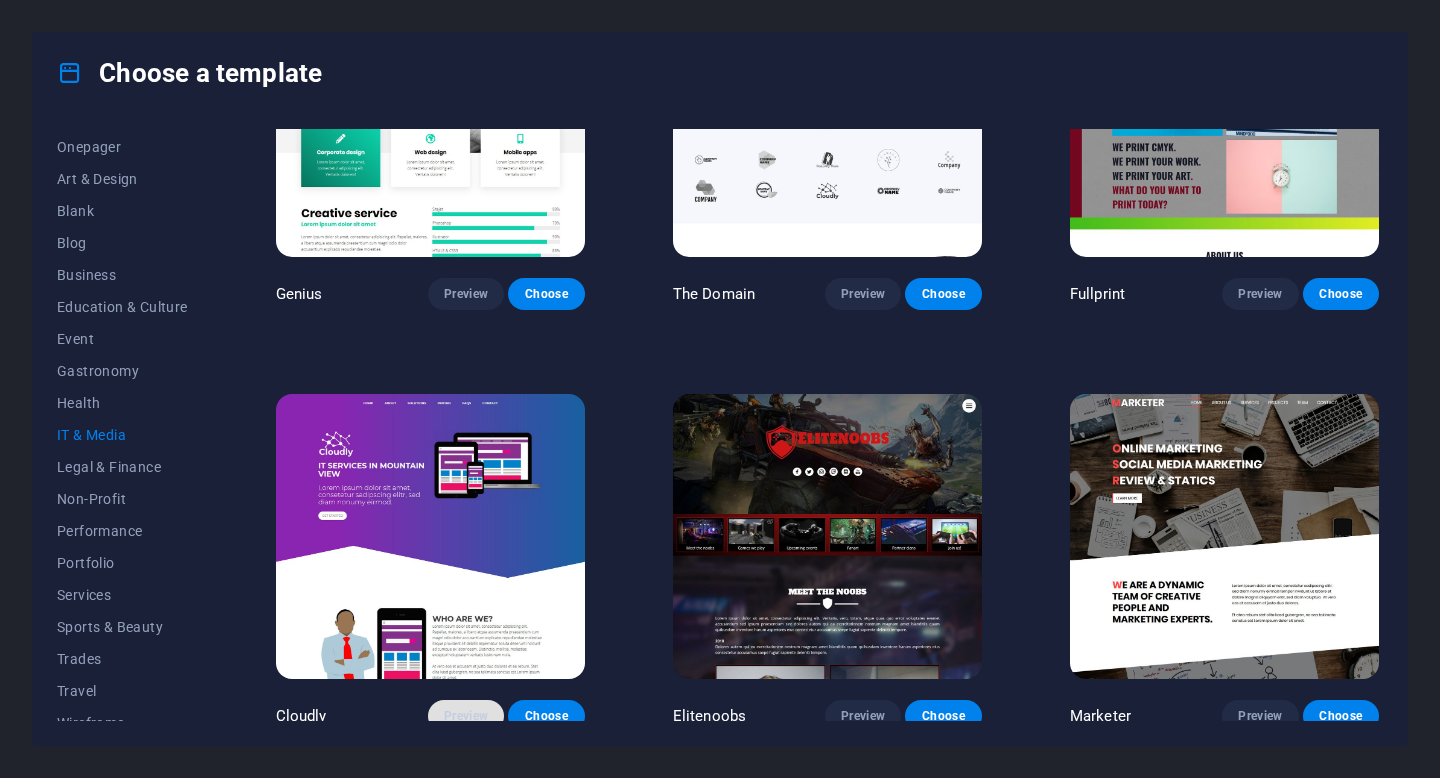 click on "Preview" at bounding box center (466, 716) 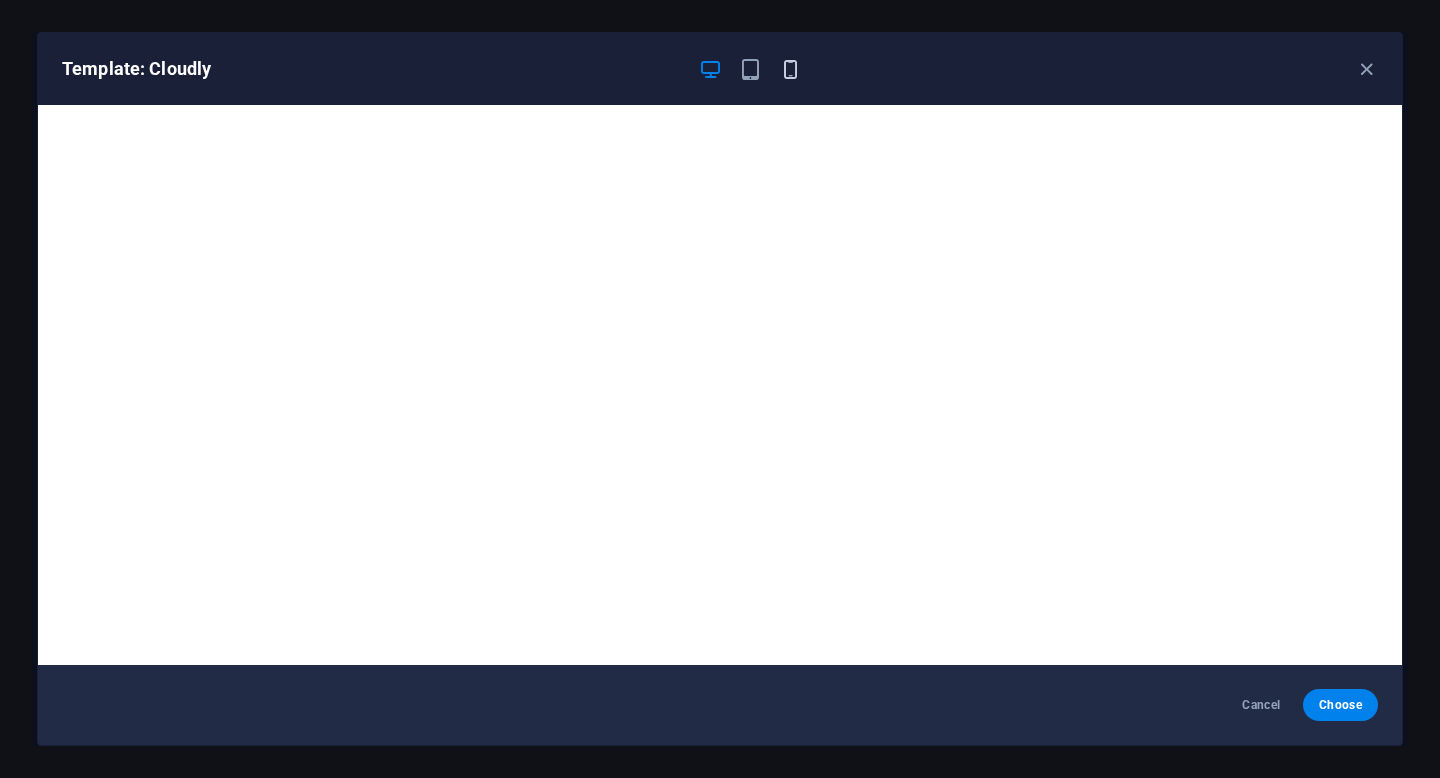 click at bounding box center (790, 69) 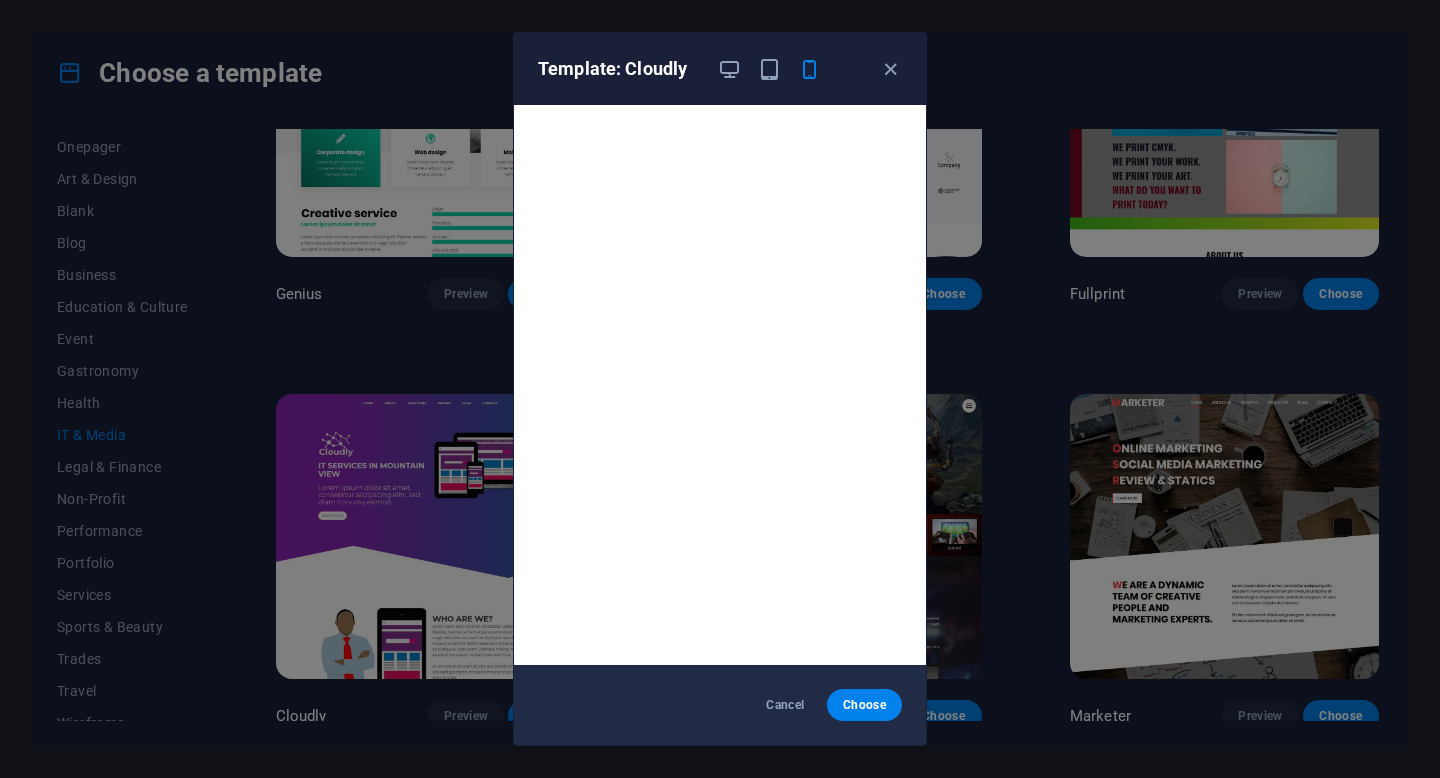 click on "Template: Cloudly" at bounding box center [720, 69] 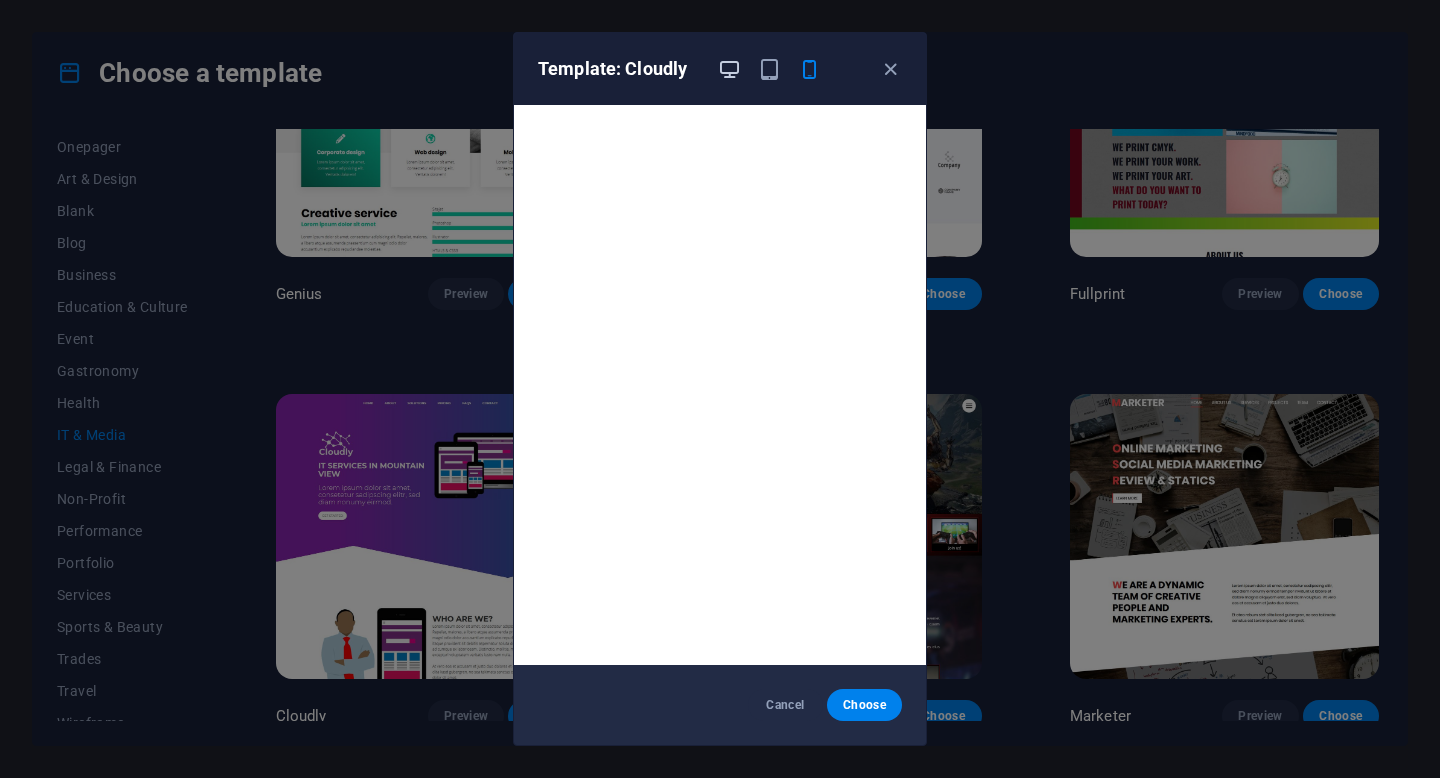 click at bounding box center [729, 69] 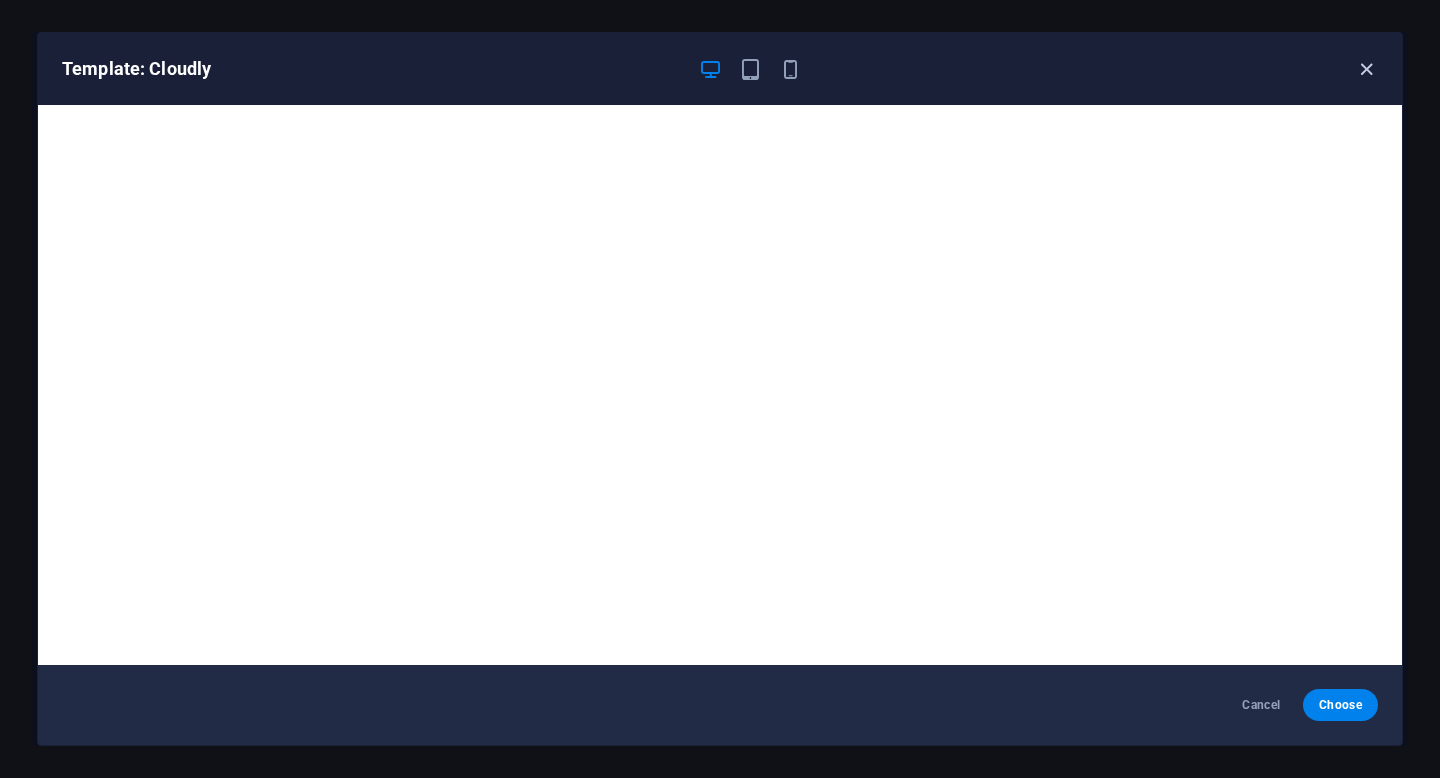 click at bounding box center [1366, 69] 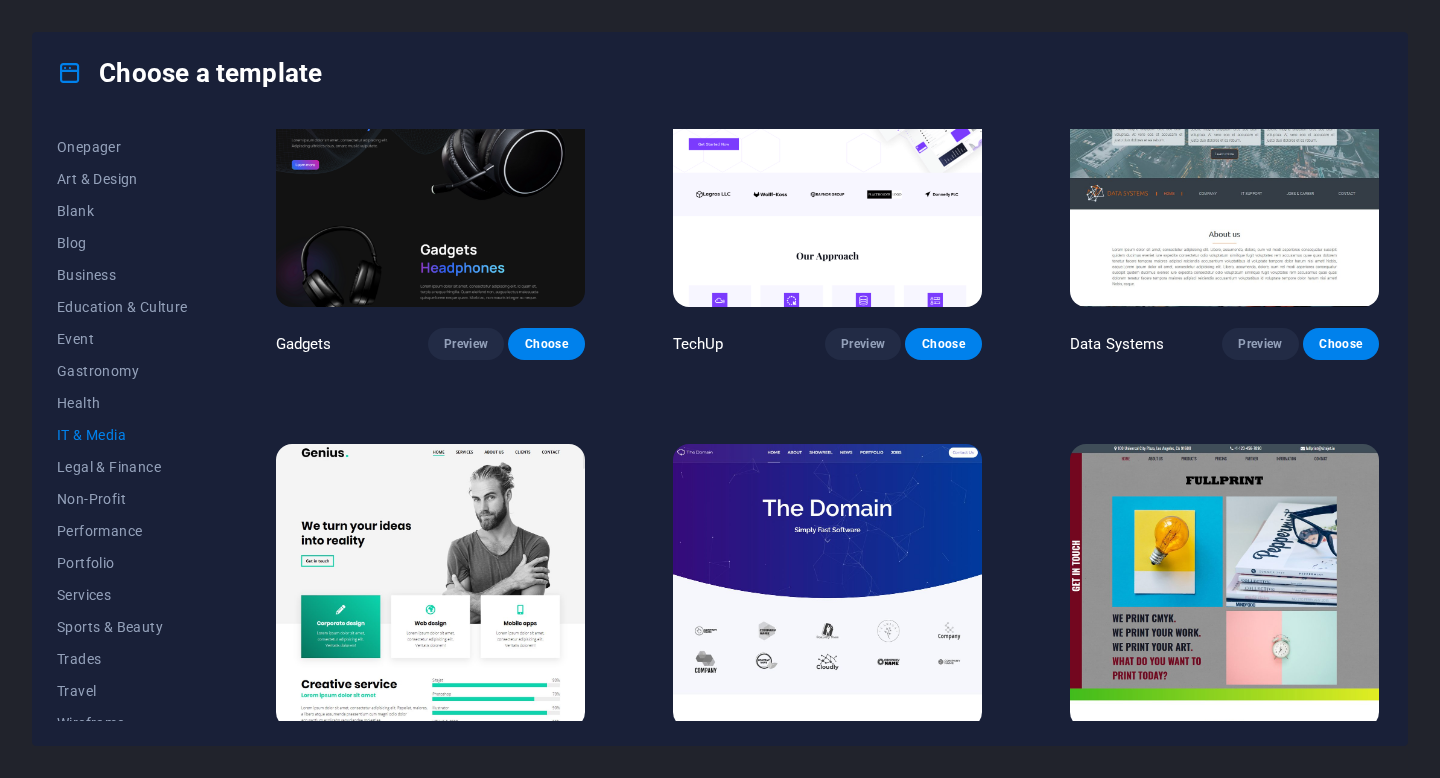 scroll, scrollTop: 523, scrollLeft: 0, axis: vertical 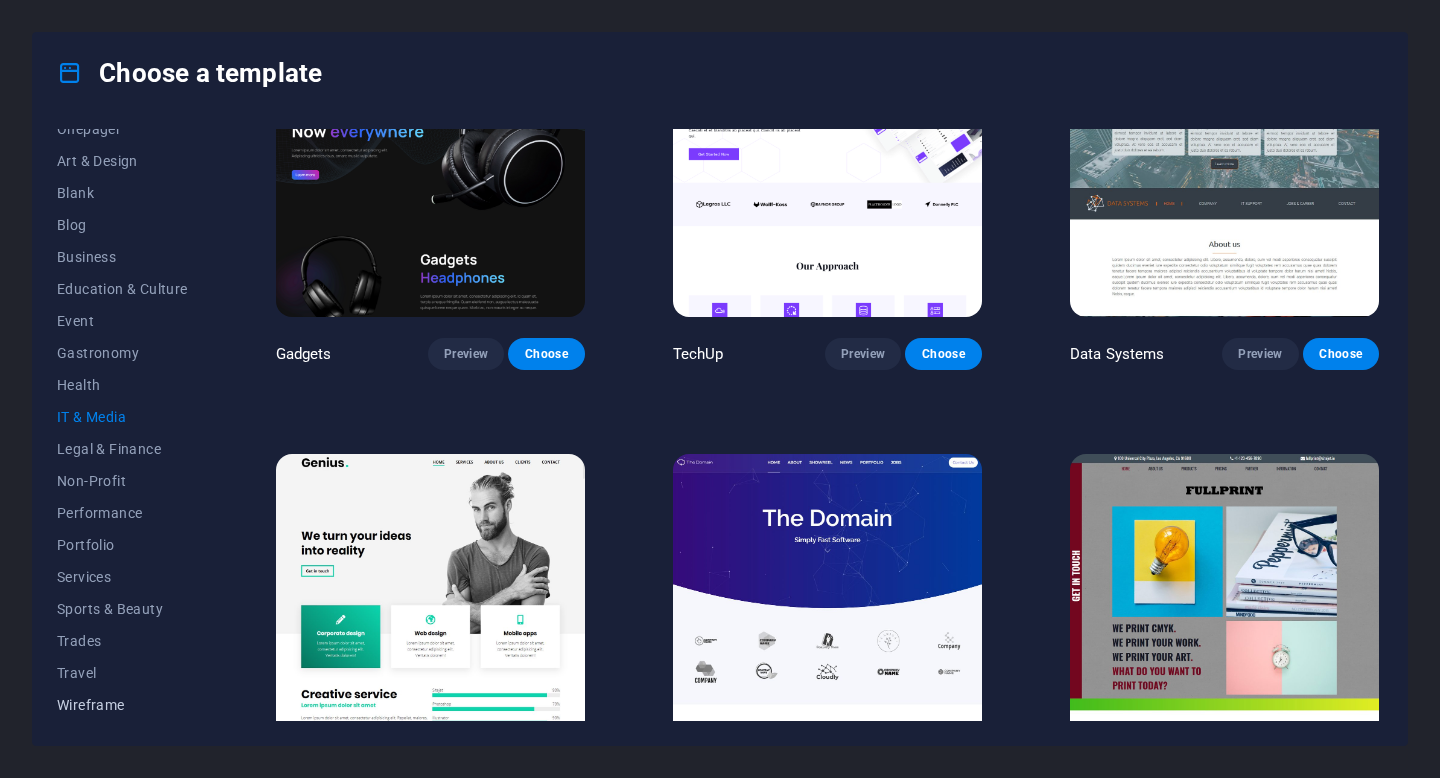 click on "Wireframe" at bounding box center [122, 705] 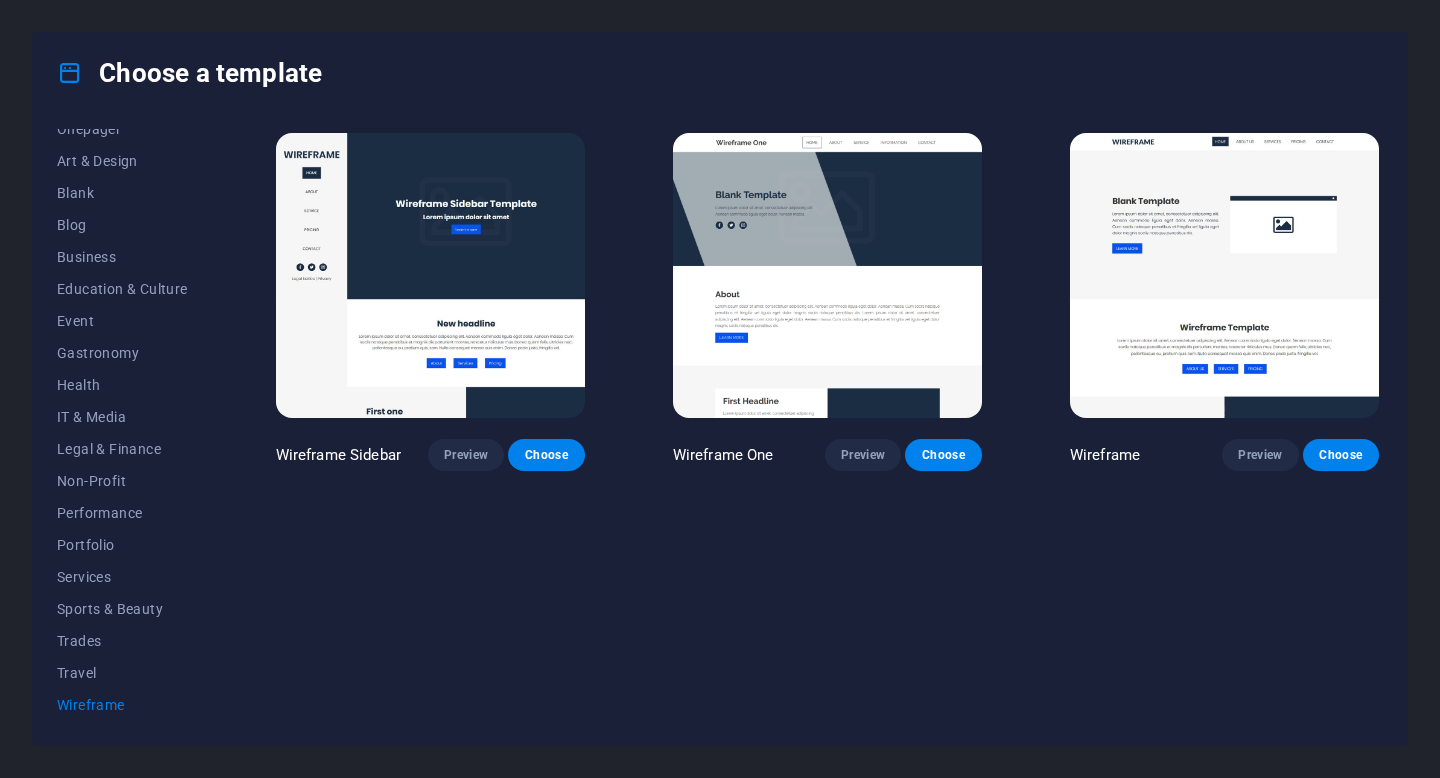scroll, scrollTop: 0, scrollLeft: 0, axis: both 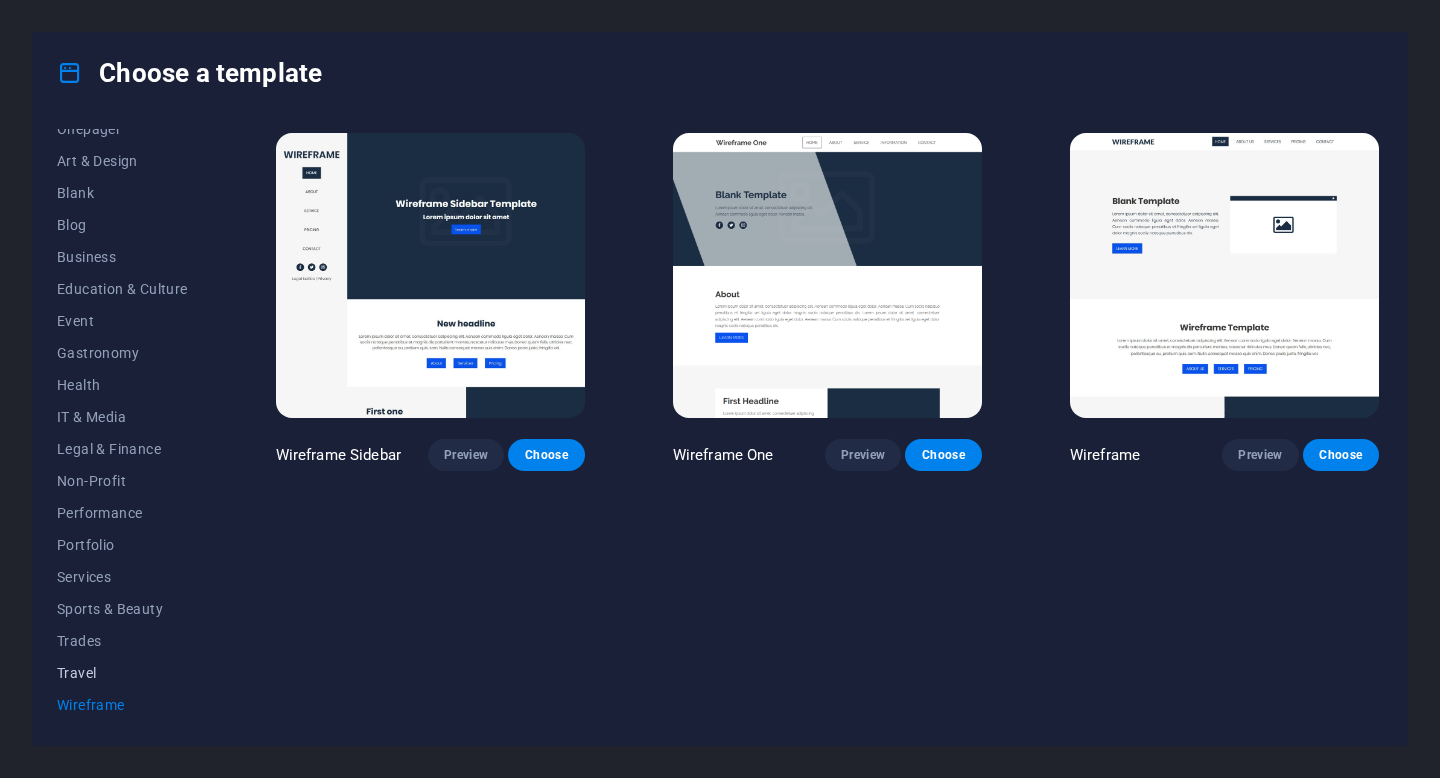 click on "Travel" at bounding box center [122, 673] 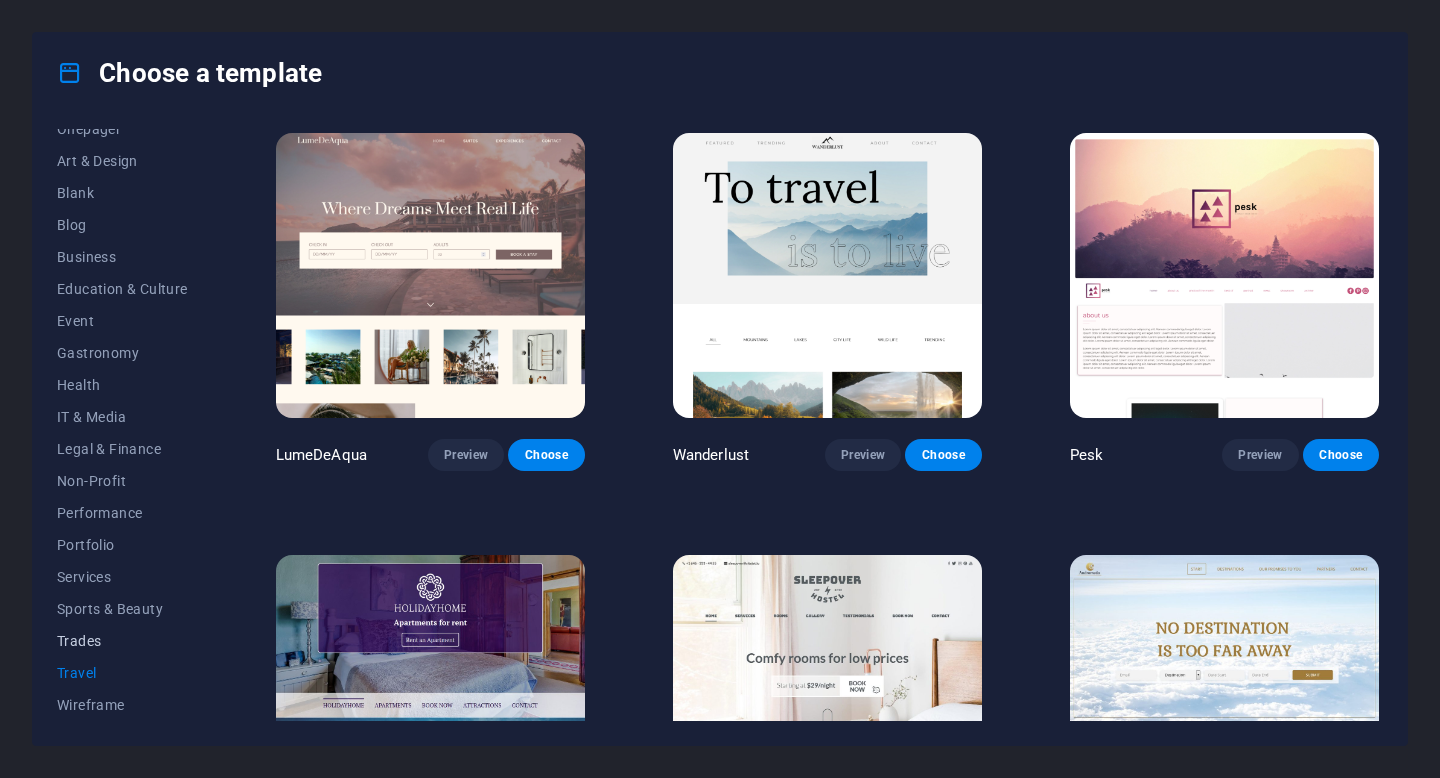 click on "Trades" at bounding box center (122, 641) 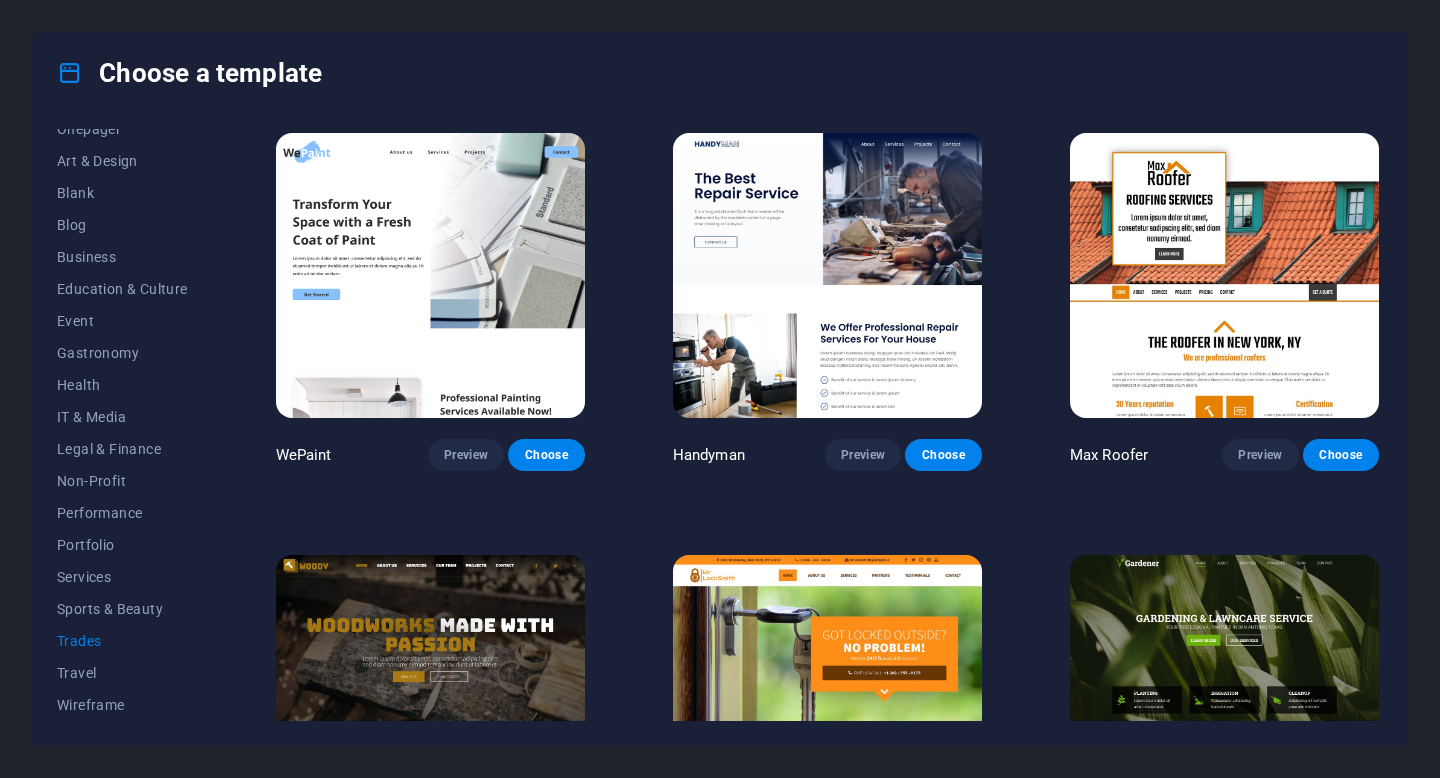 scroll, scrollTop: 0, scrollLeft: 0, axis: both 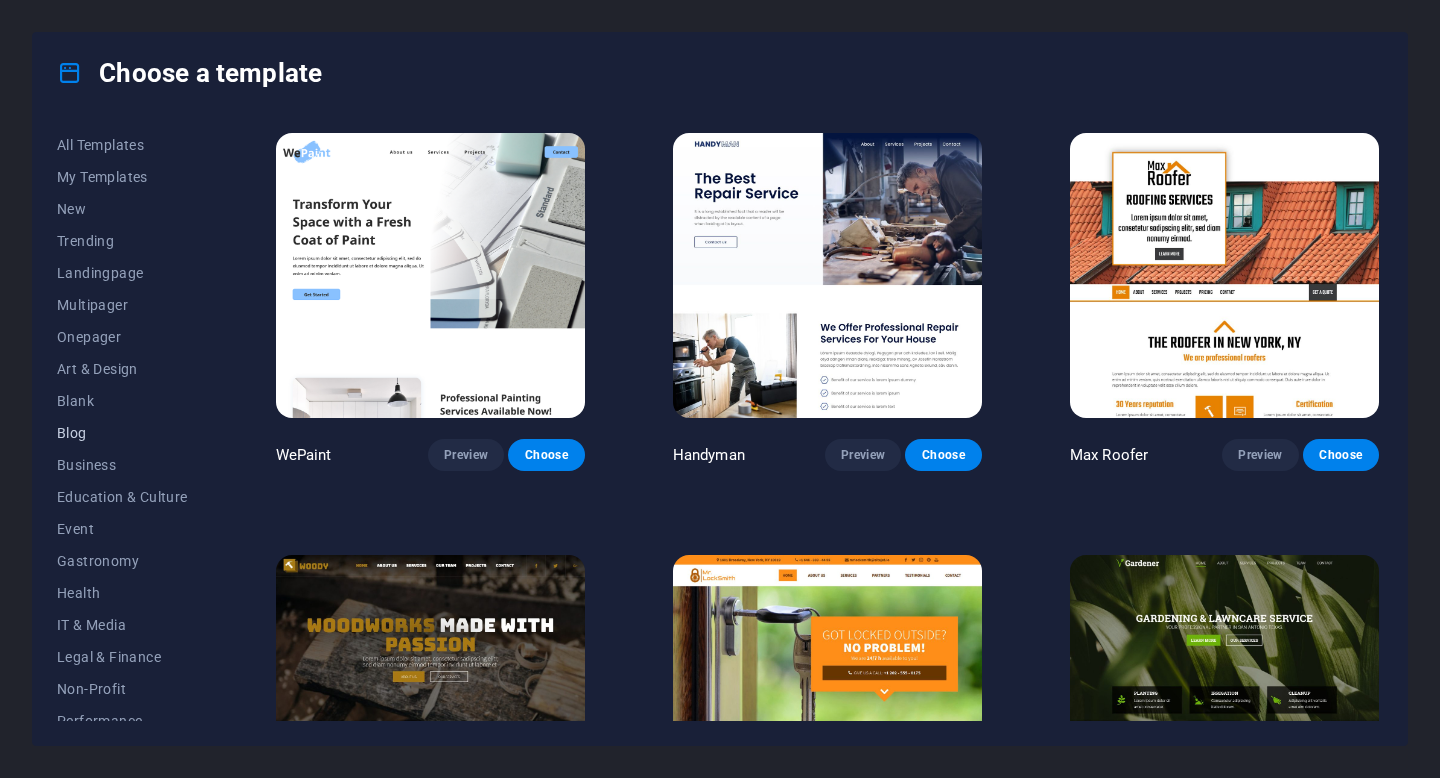 click on "Blog" at bounding box center (122, 433) 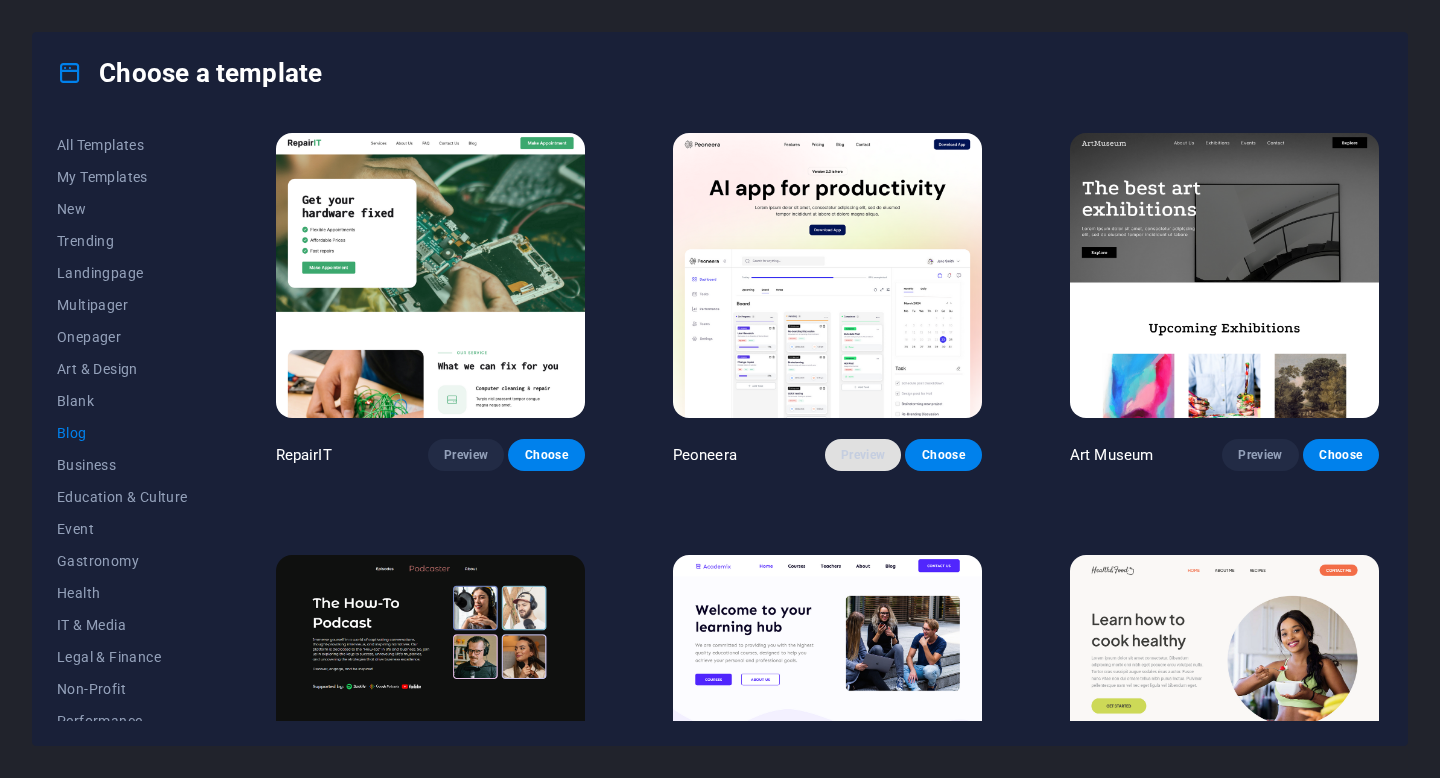 click on "Preview" at bounding box center (863, 455) 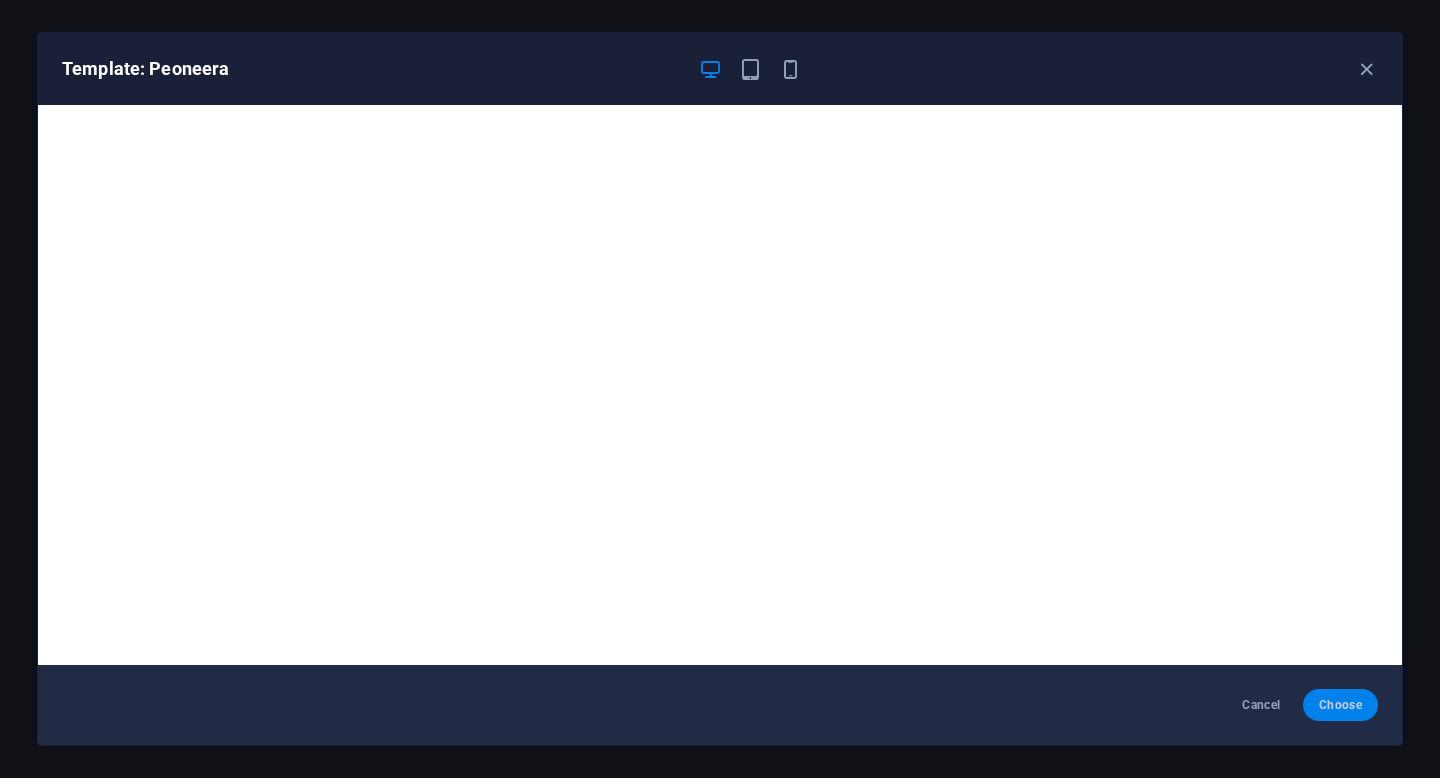 click on "Choose" at bounding box center (1340, 705) 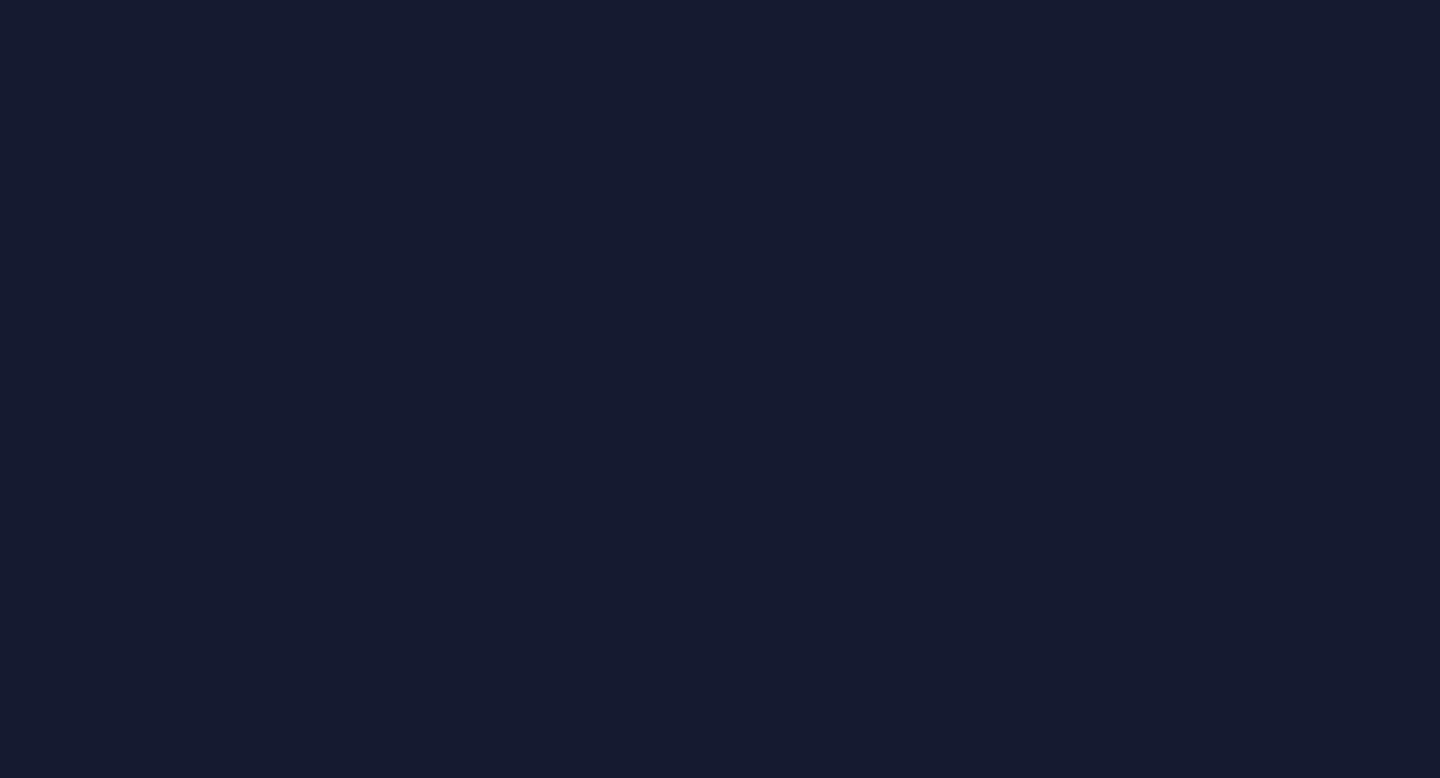 scroll, scrollTop: 0, scrollLeft: 0, axis: both 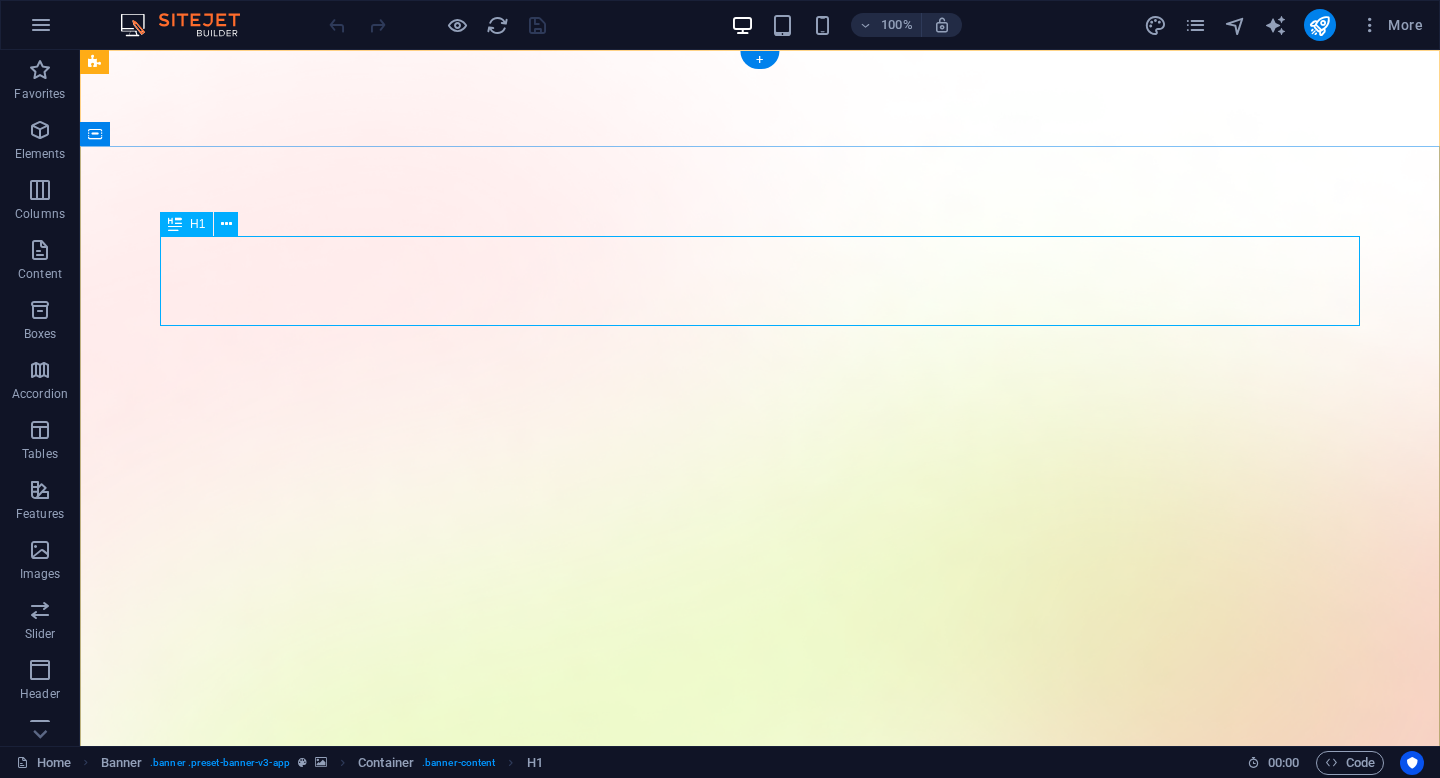 click on "AI app for productivity" at bounding box center (760, 1781) 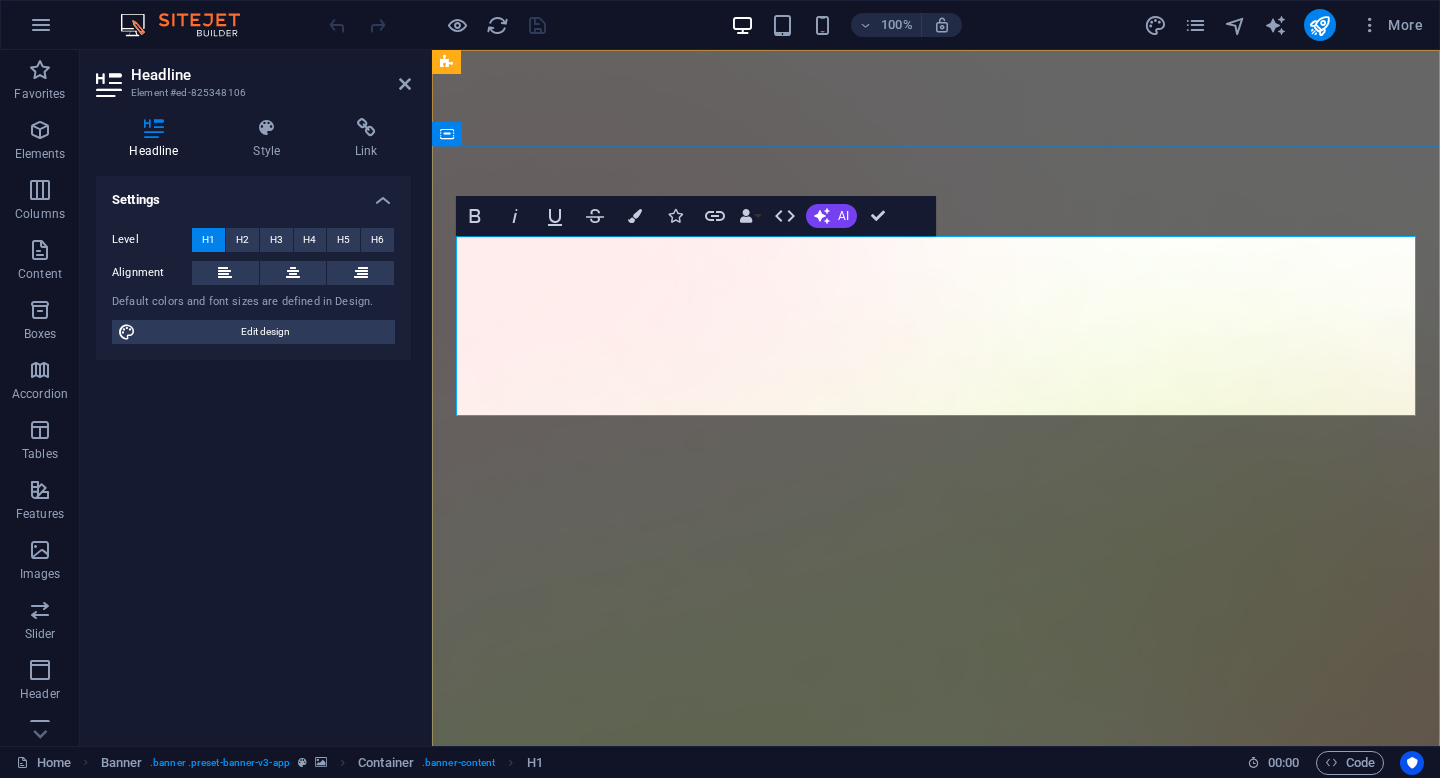 click on "AI app for productivity" at bounding box center [936, 1826] 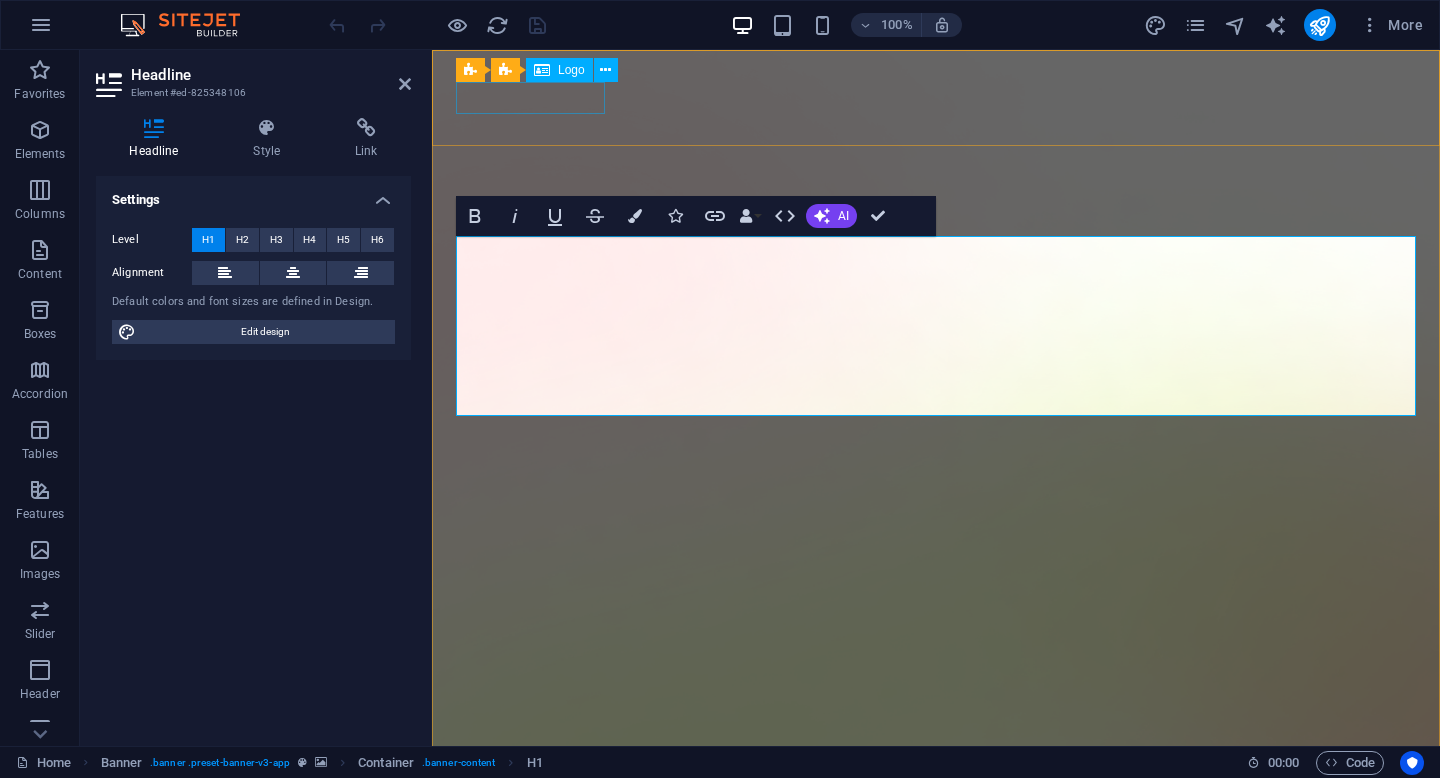 click at bounding box center [936, 1514] 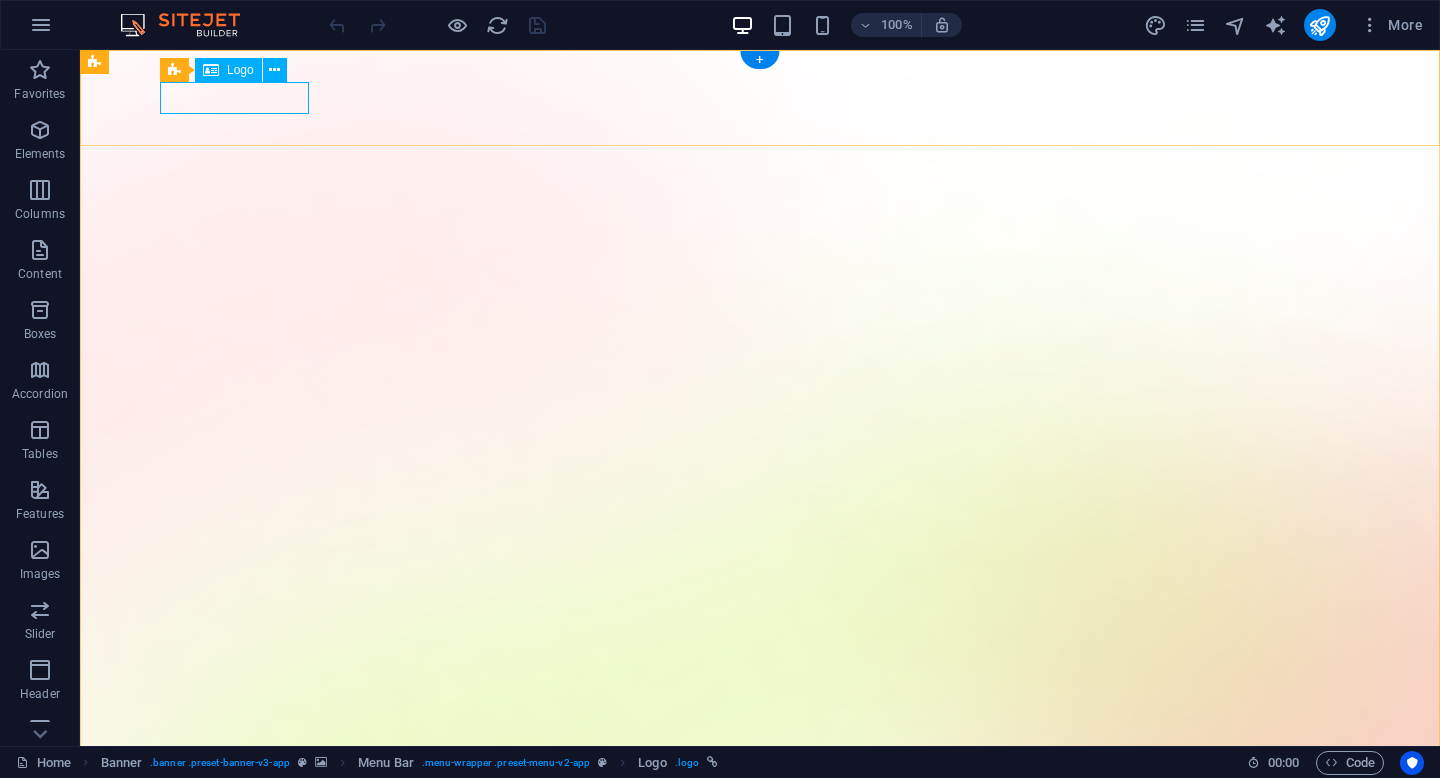 click at bounding box center [760, 1514] 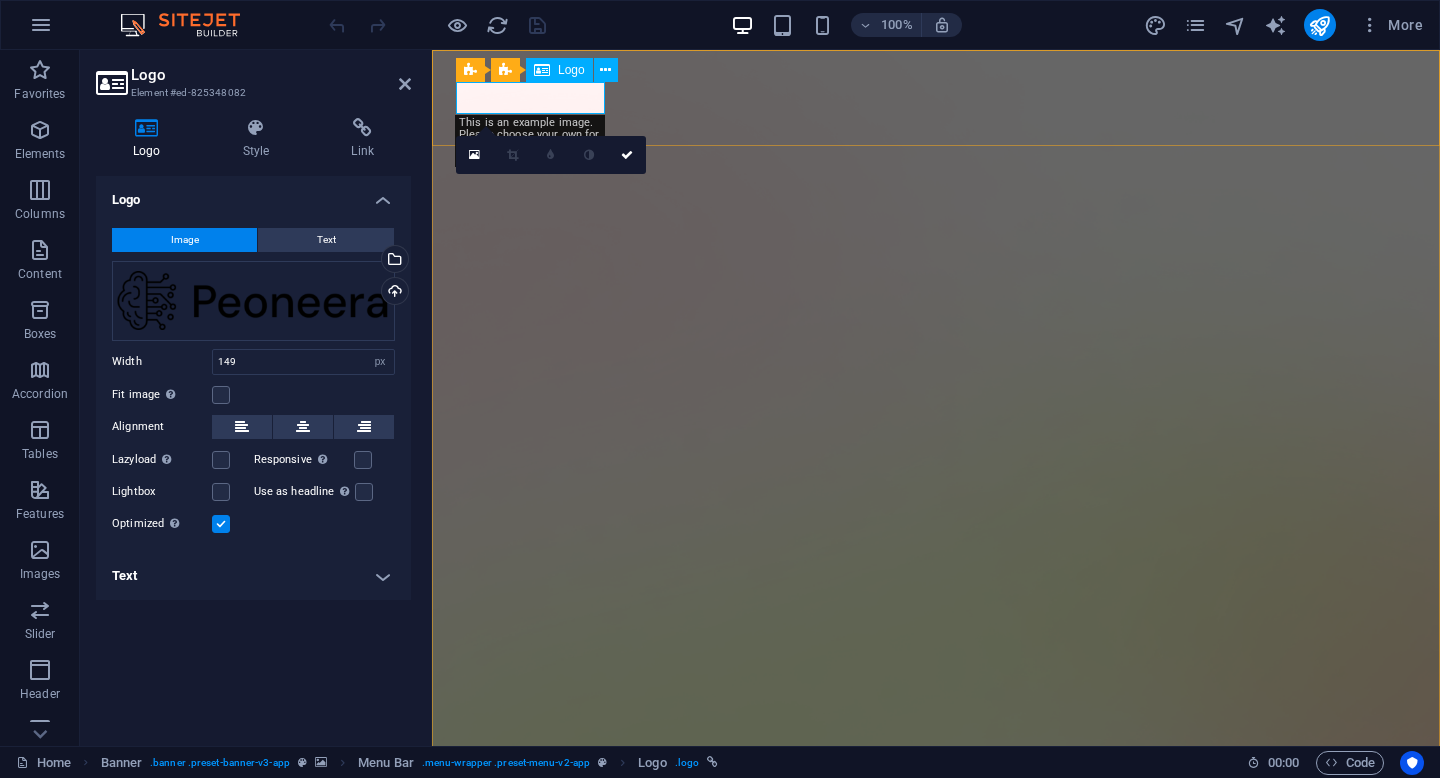 click at bounding box center (936, 1514) 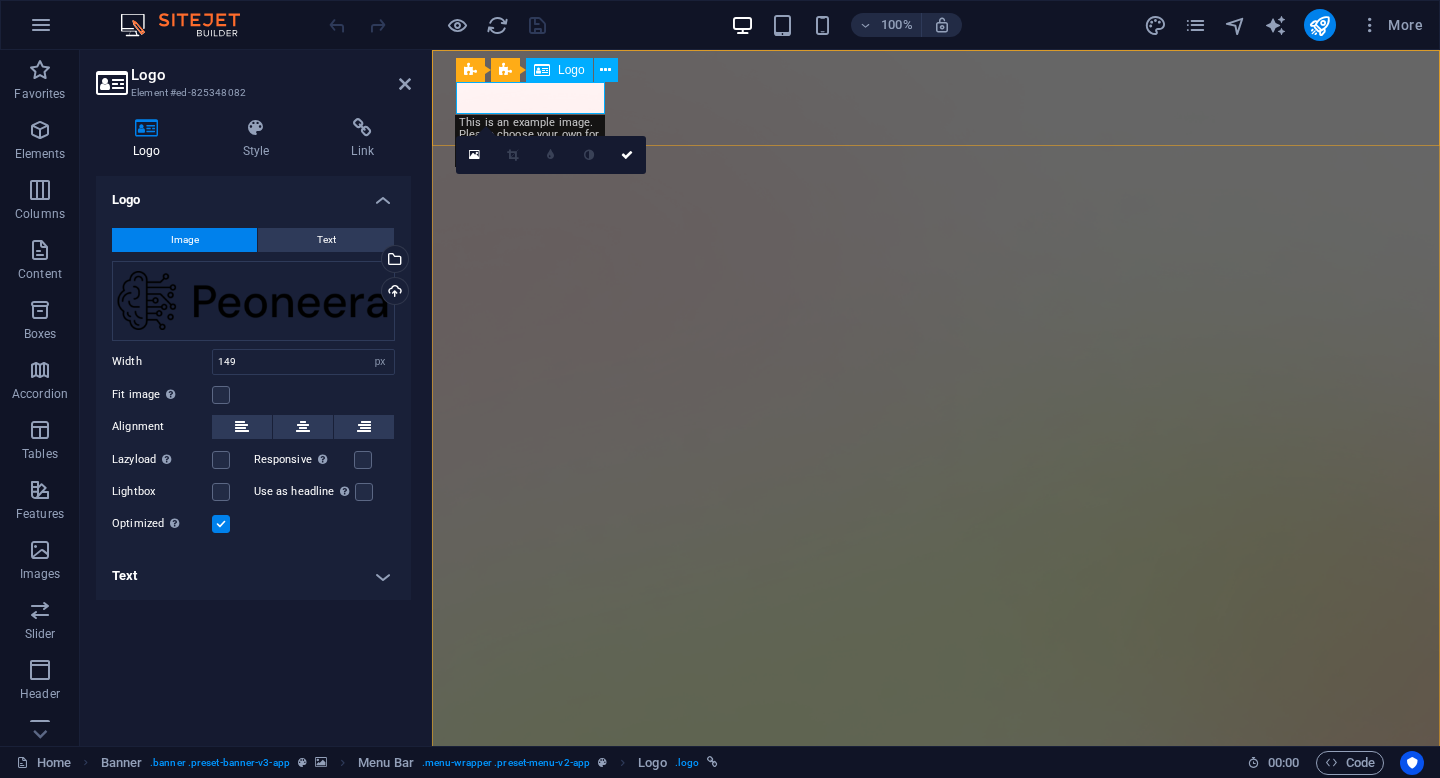 click at bounding box center (936, 1514) 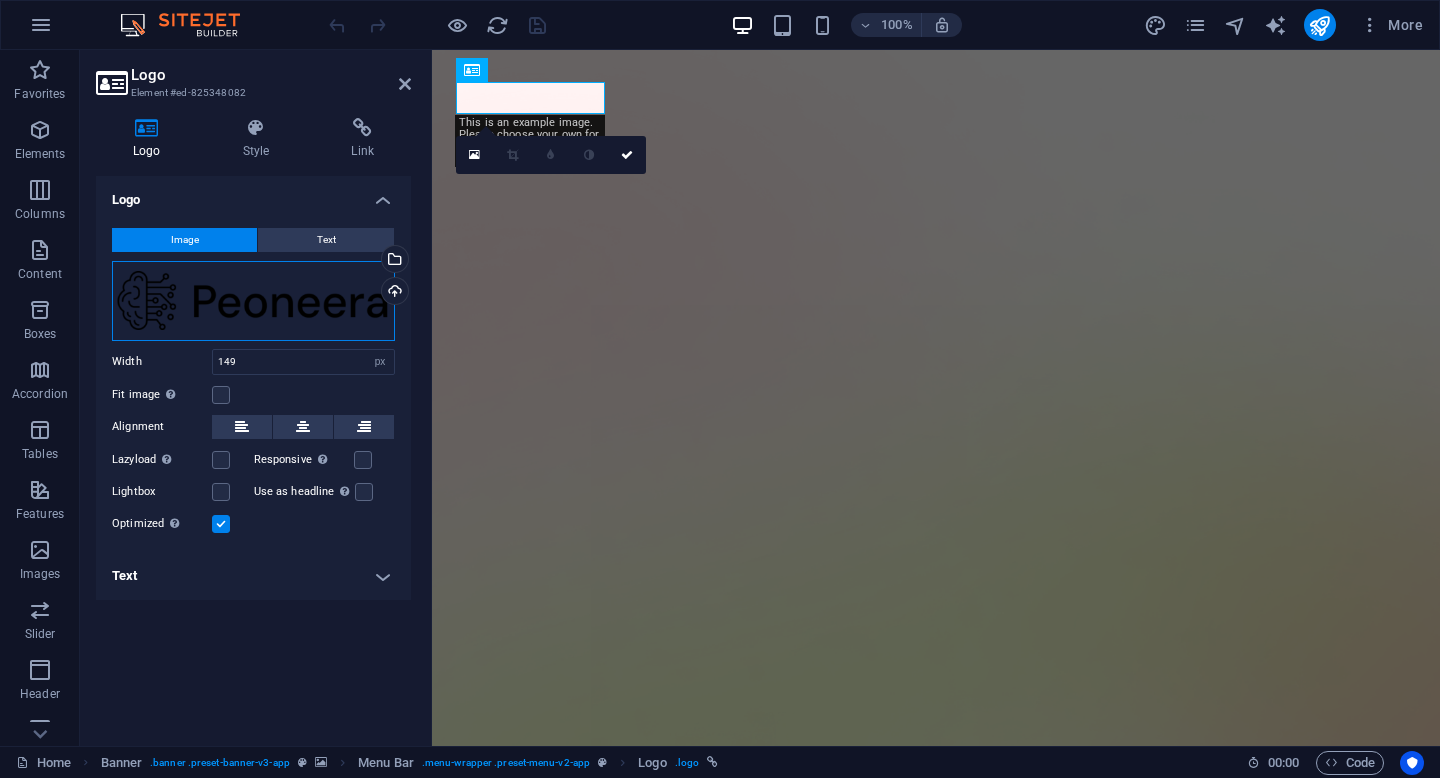 click on "Drag files here, click to choose files or select files from Files or our free stock photos & videos" at bounding box center [253, 301] 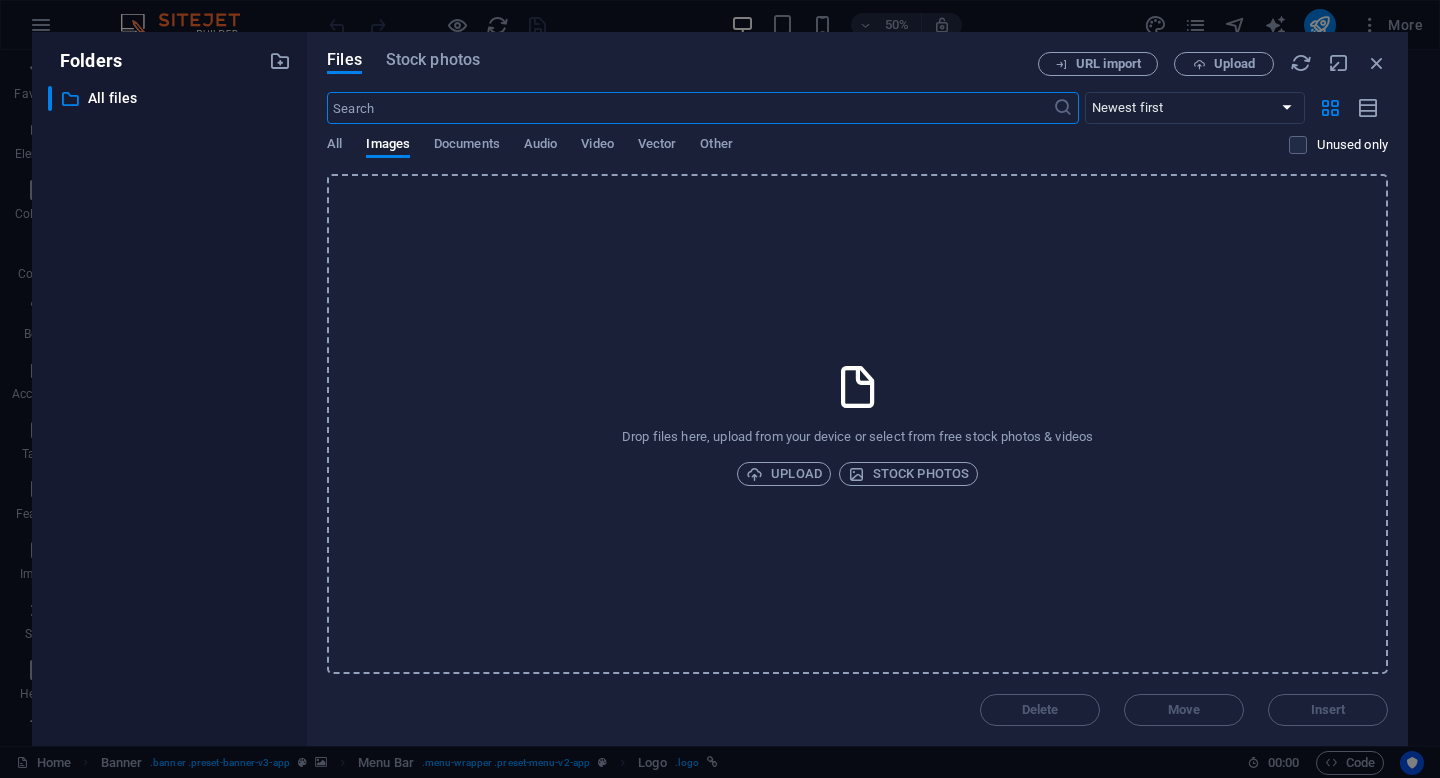 click on "​ All files All files" at bounding box center [169, 408] 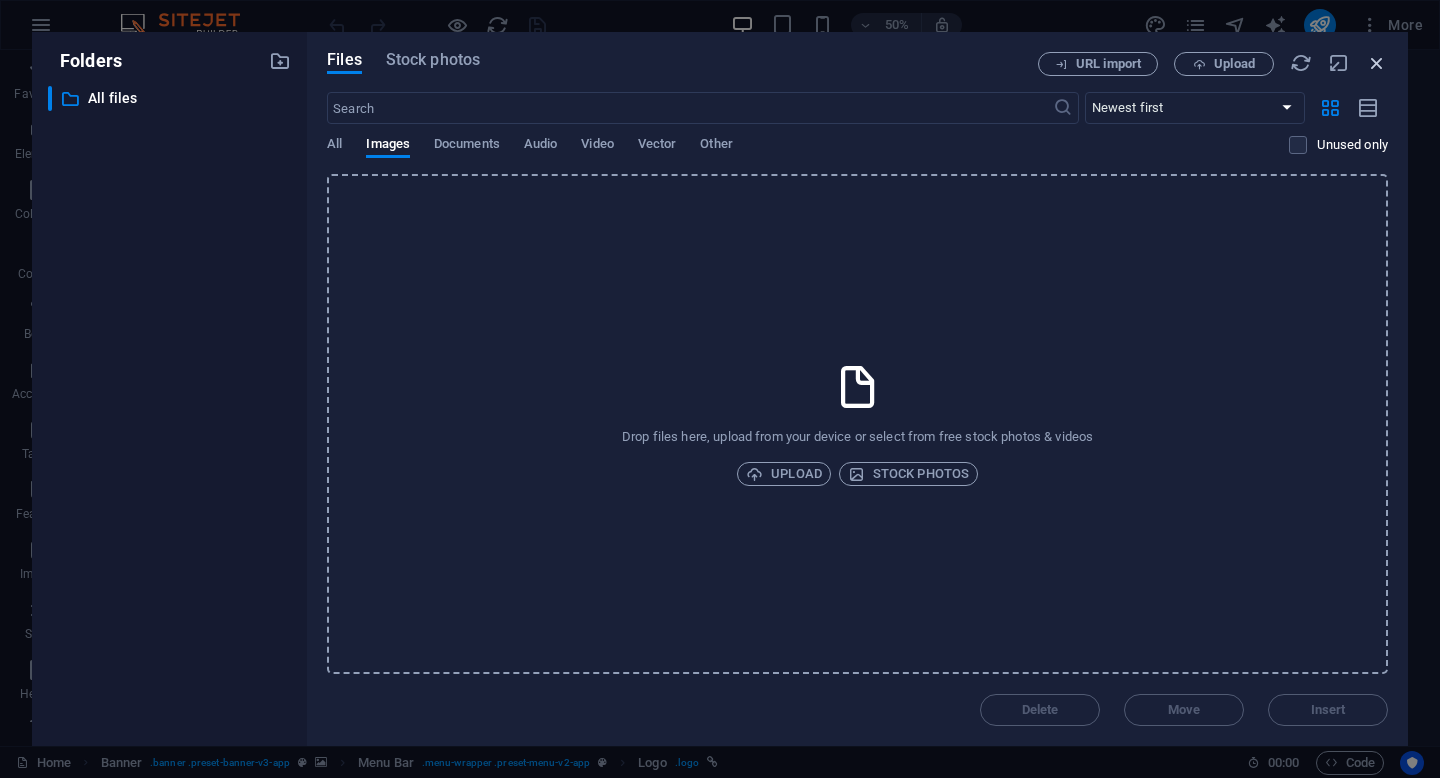 click at bounding box center (1377, 63) 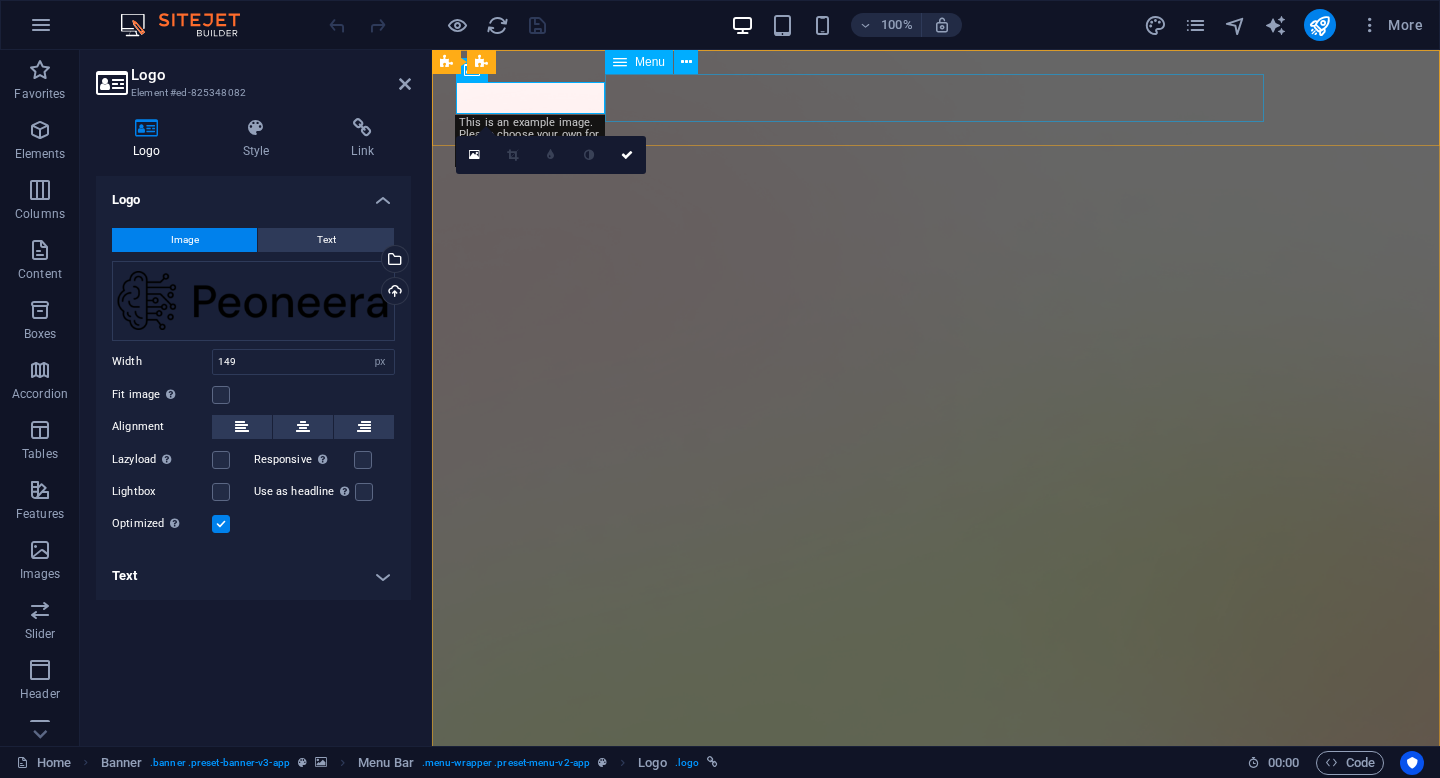 click on "Features Pricing Blog Contact" at bounding box center [936, 1554] 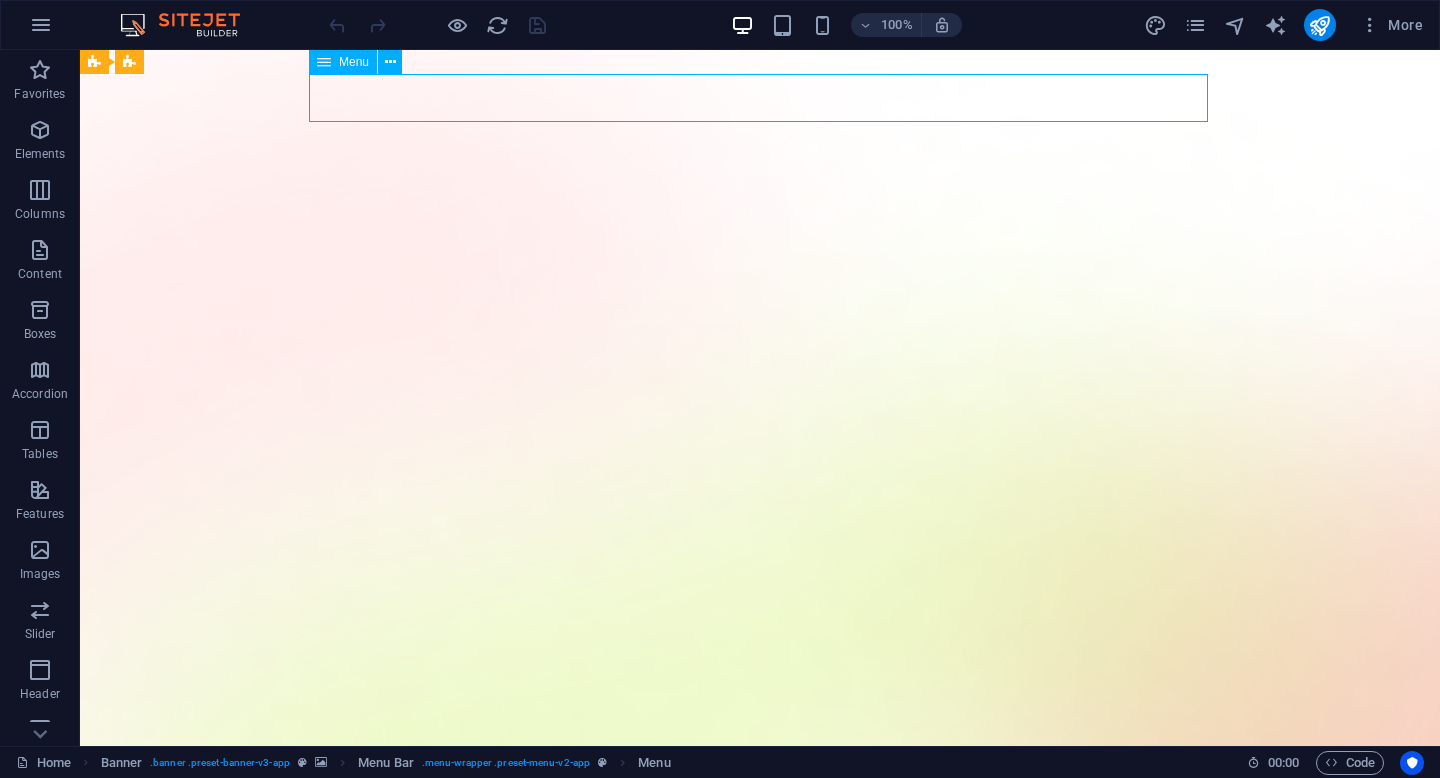 click on "Features Pricing Blog Contact" at bounding box center (760, 1554) 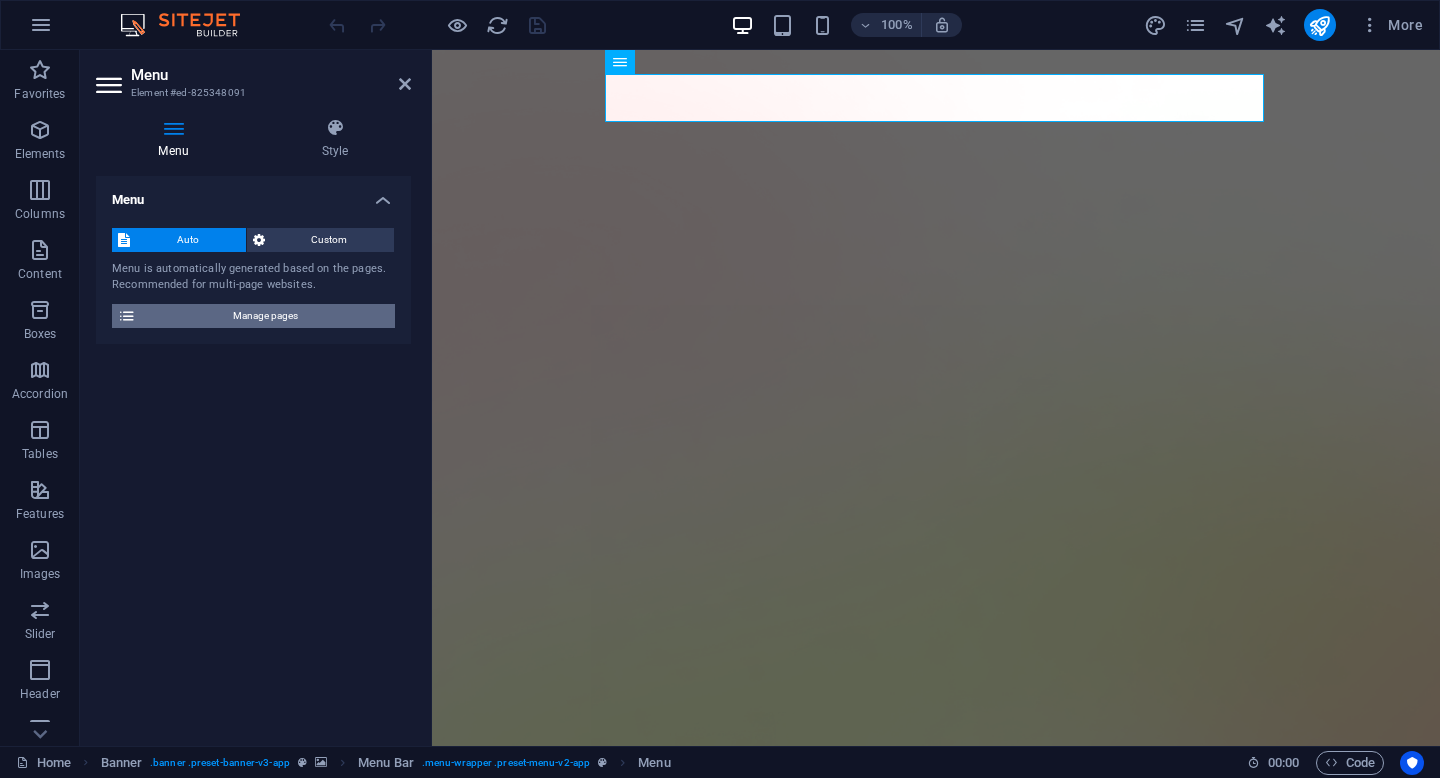 click on "Manage pages" at bounding box center (265, 316) 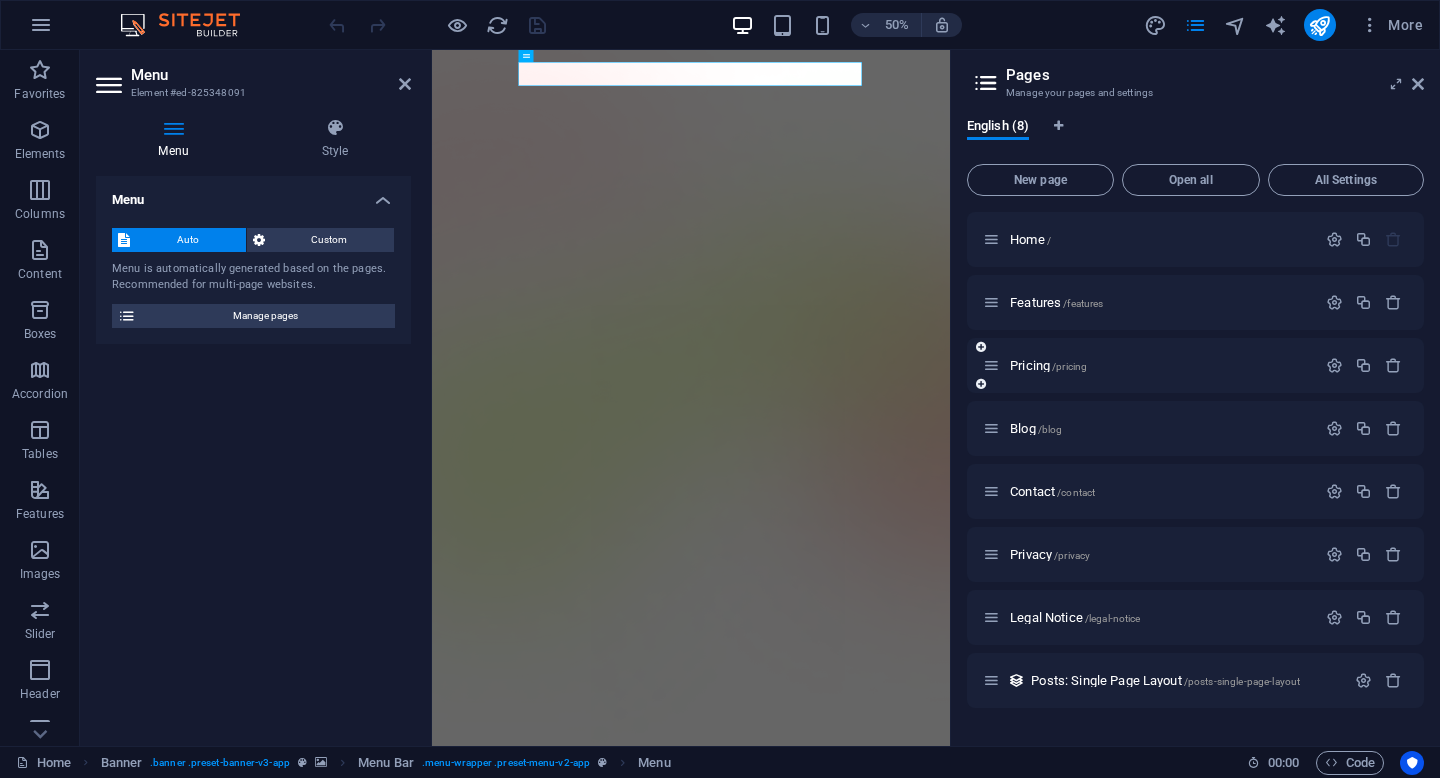 click on "Pricing /pricing" at bounding box center (1149, 365) 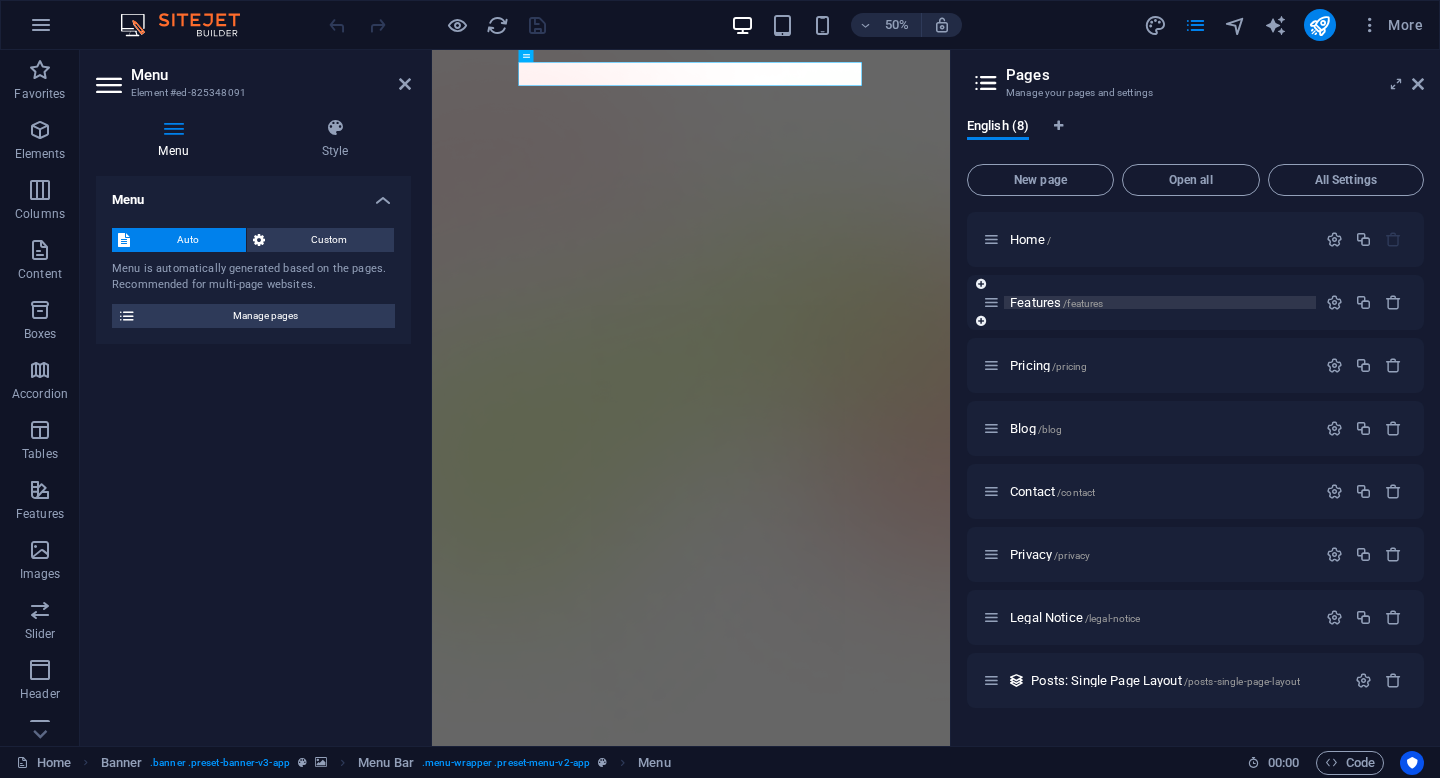 click on "Features /features" at bounding box center [1160, 302] 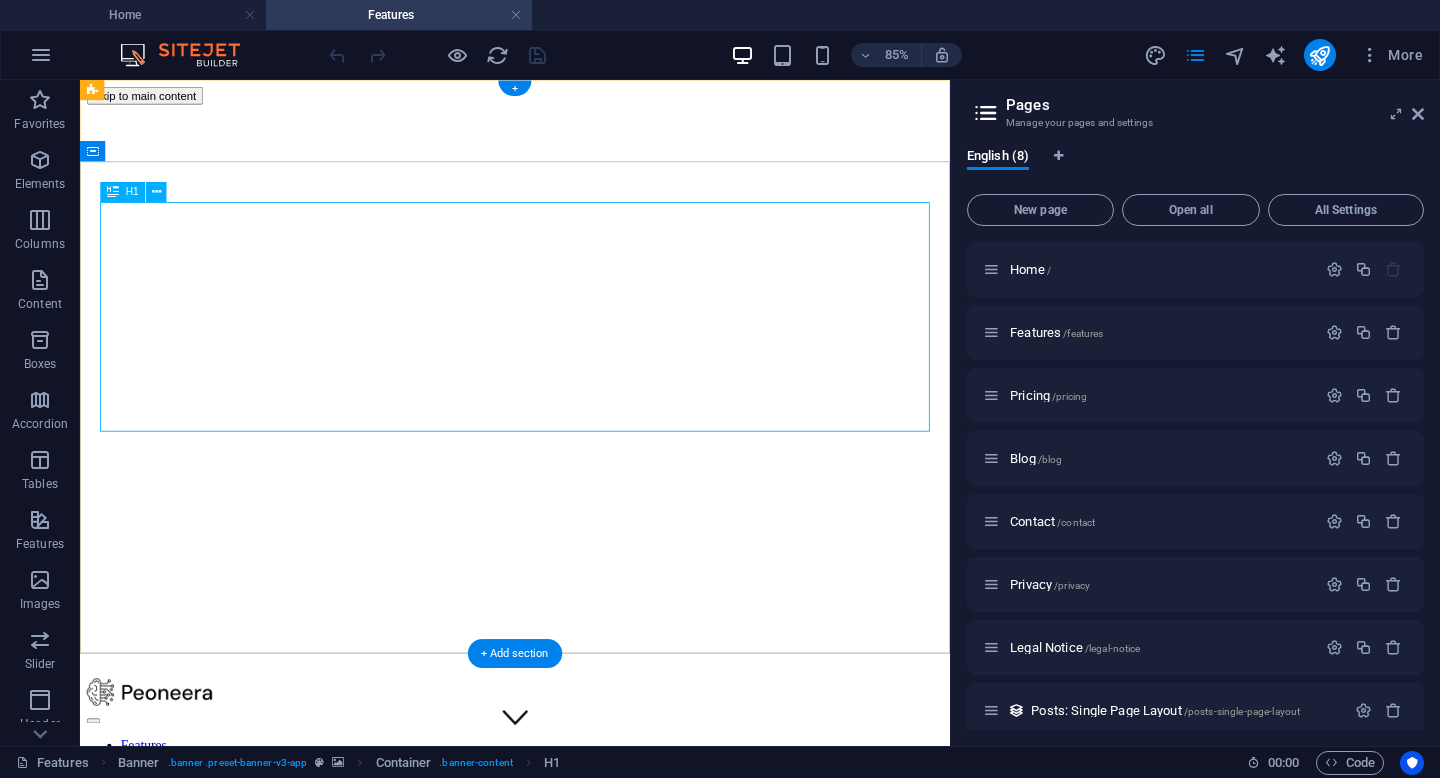 scroll, scrollTop: 0, scrollLeft: 0, axis: both 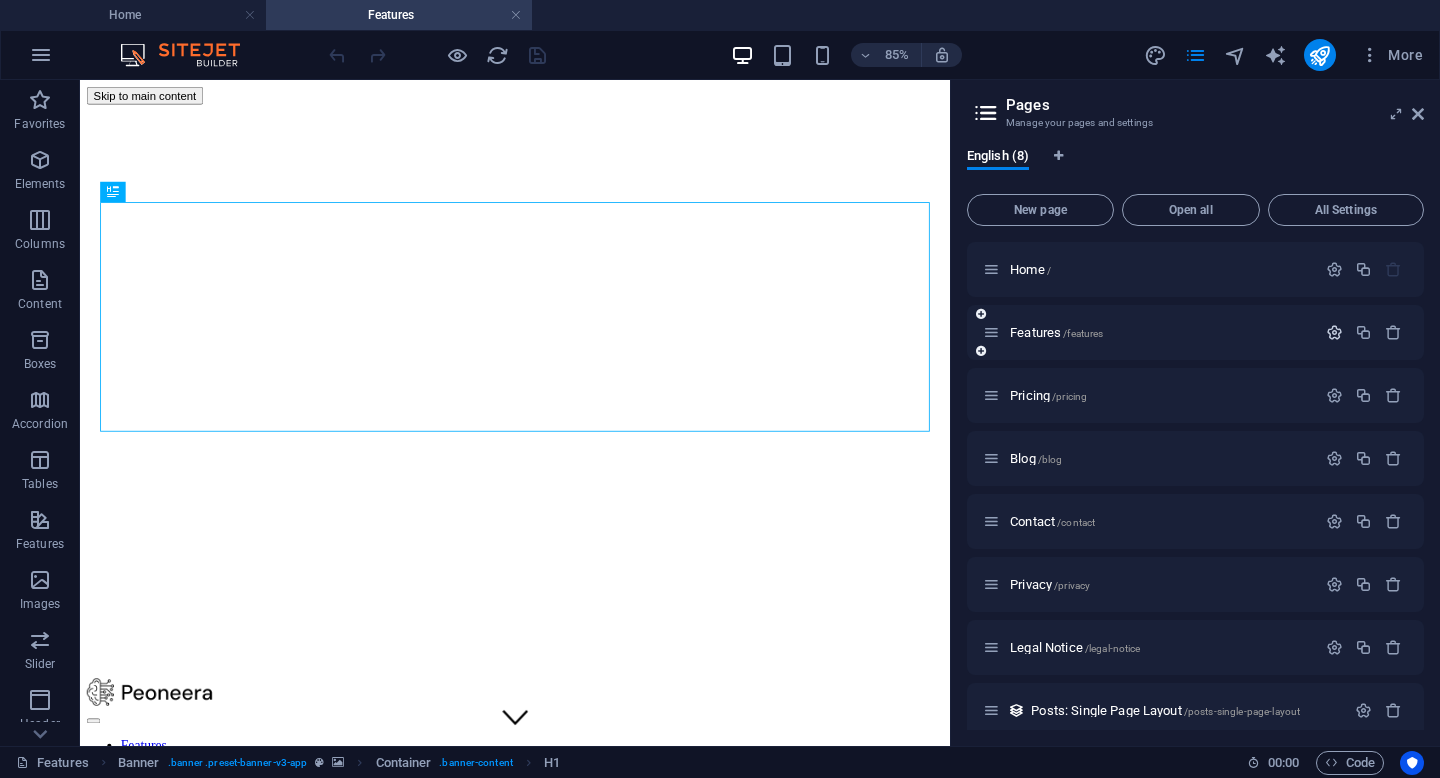 click at bounding box center (1334, 332) 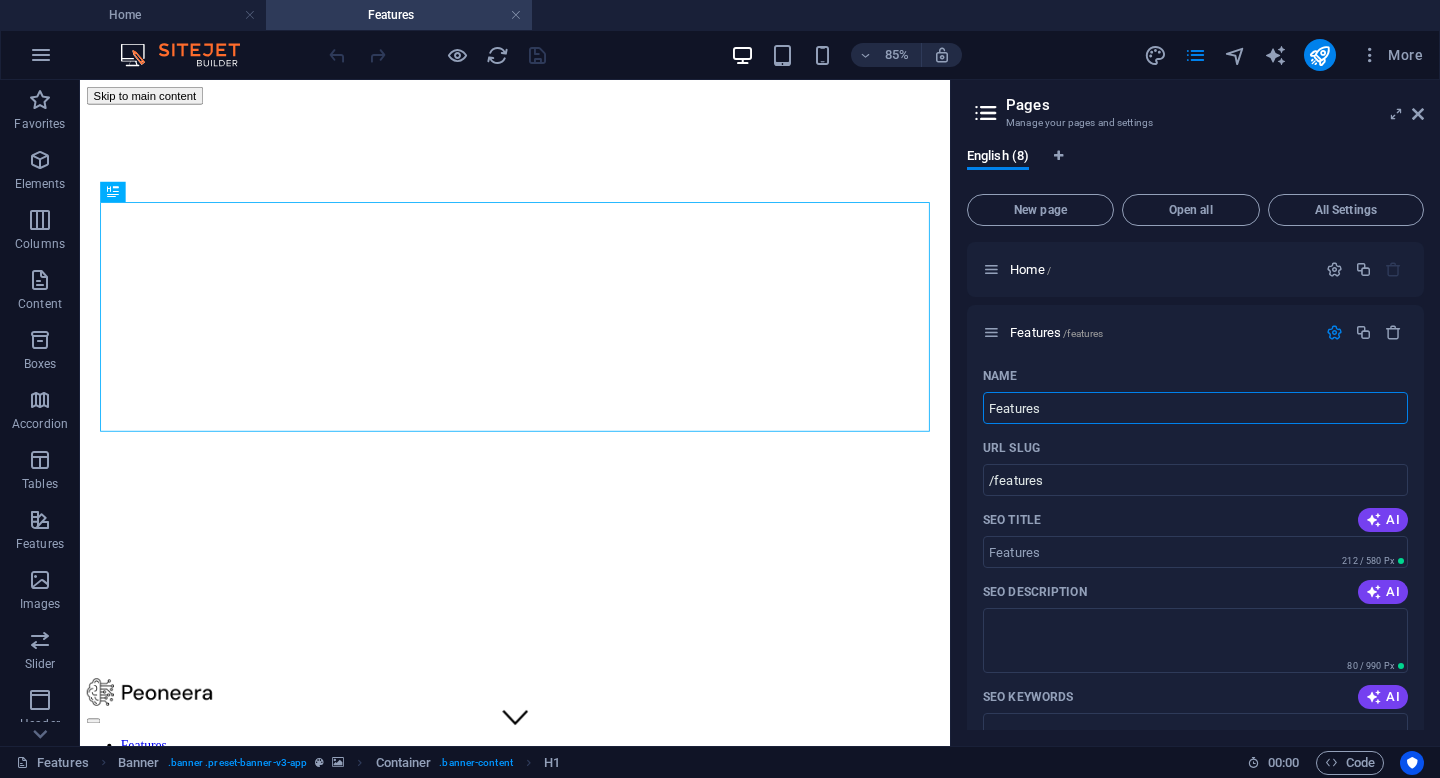 drag, startPoint x: 1110, startPoint y: 407, endPoint x: 964, endPoint y: 408, distance: 146.00342 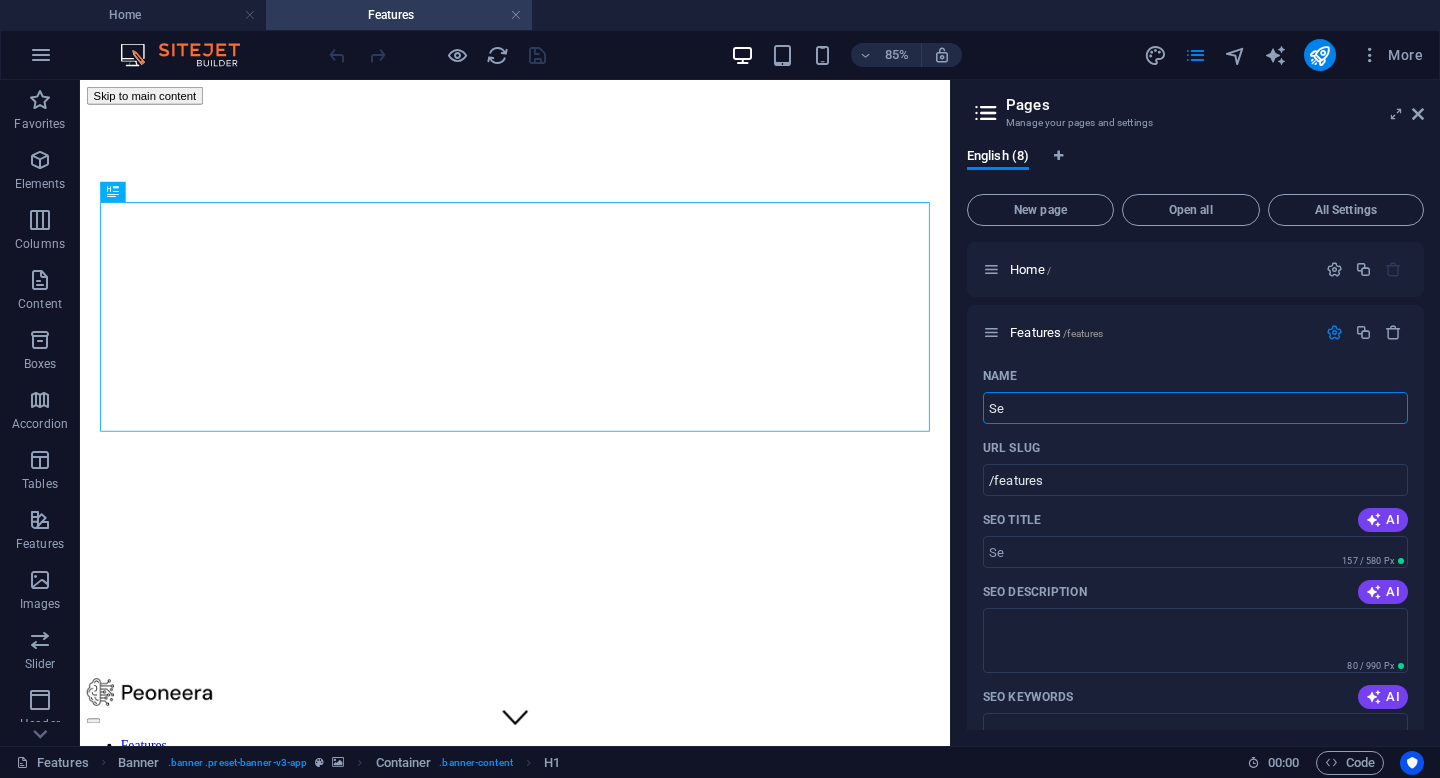 type on "Ser" 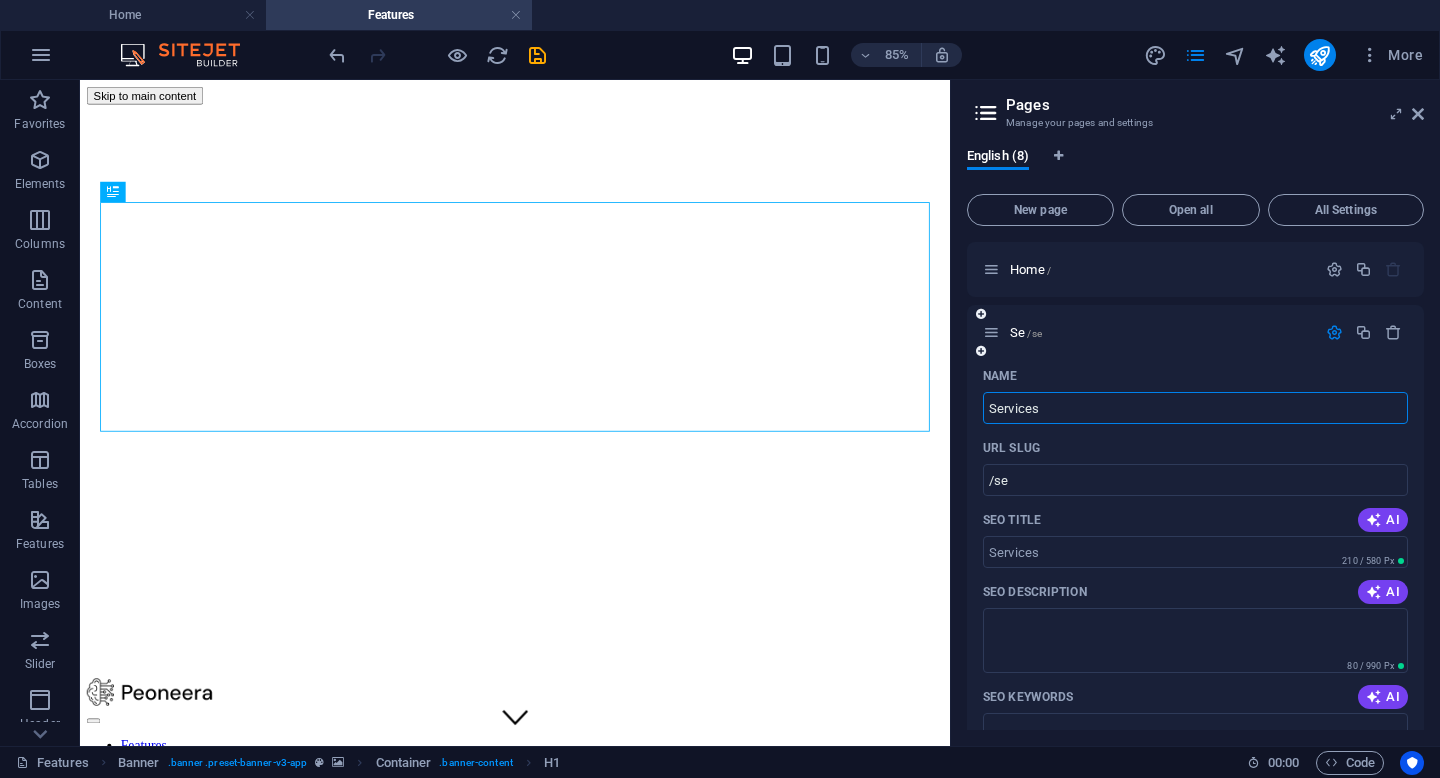 type on "Services" 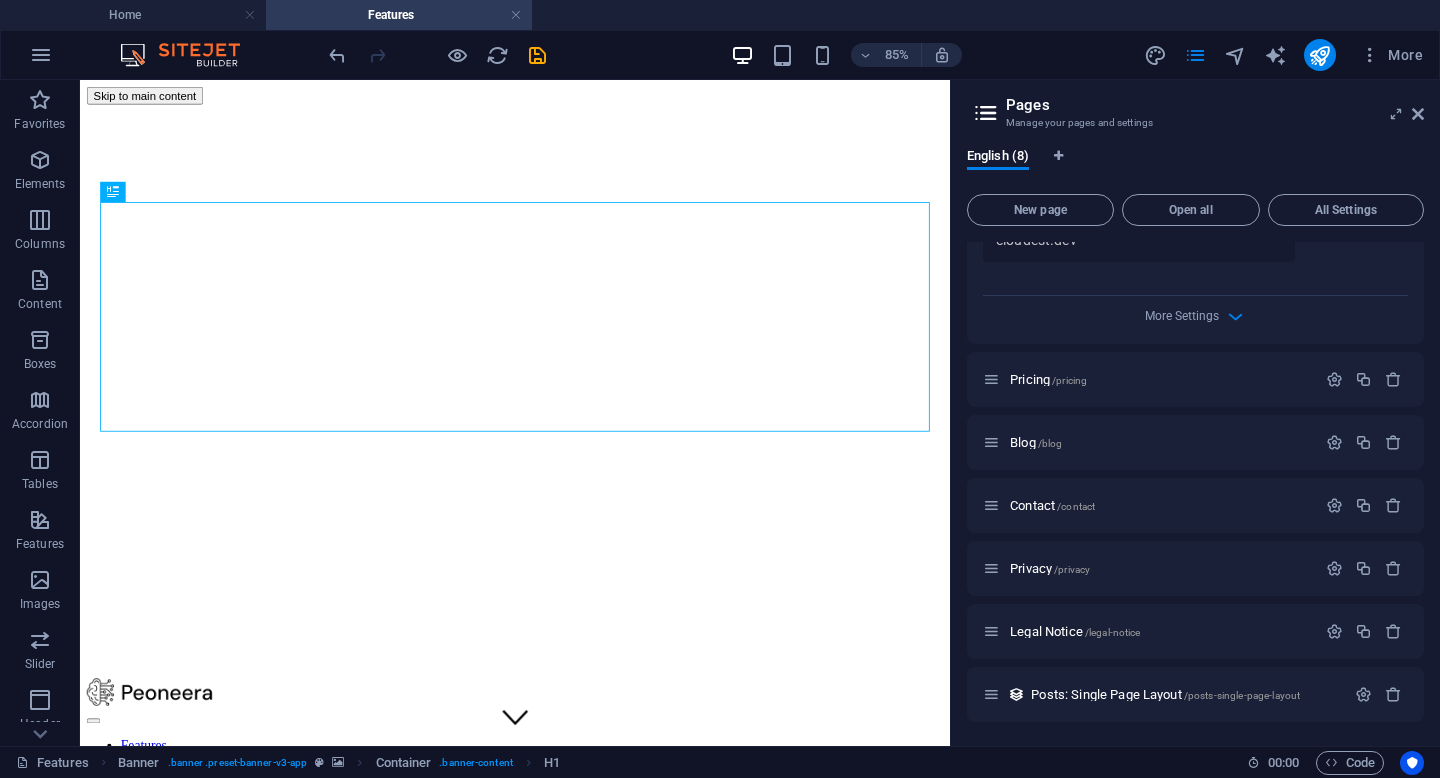 scroll, scrollTop: 0, scrollLeft: 0, axis: both 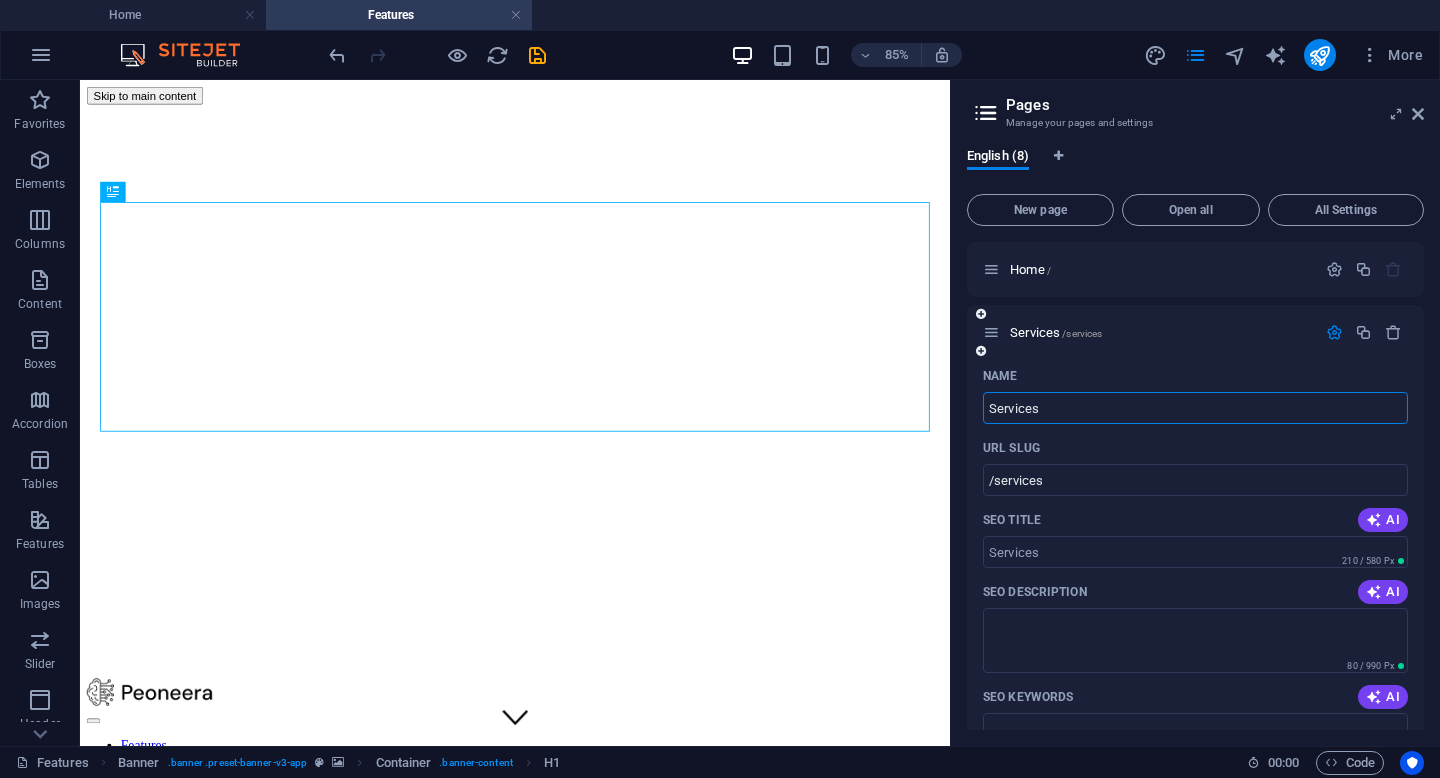 type on "Services" 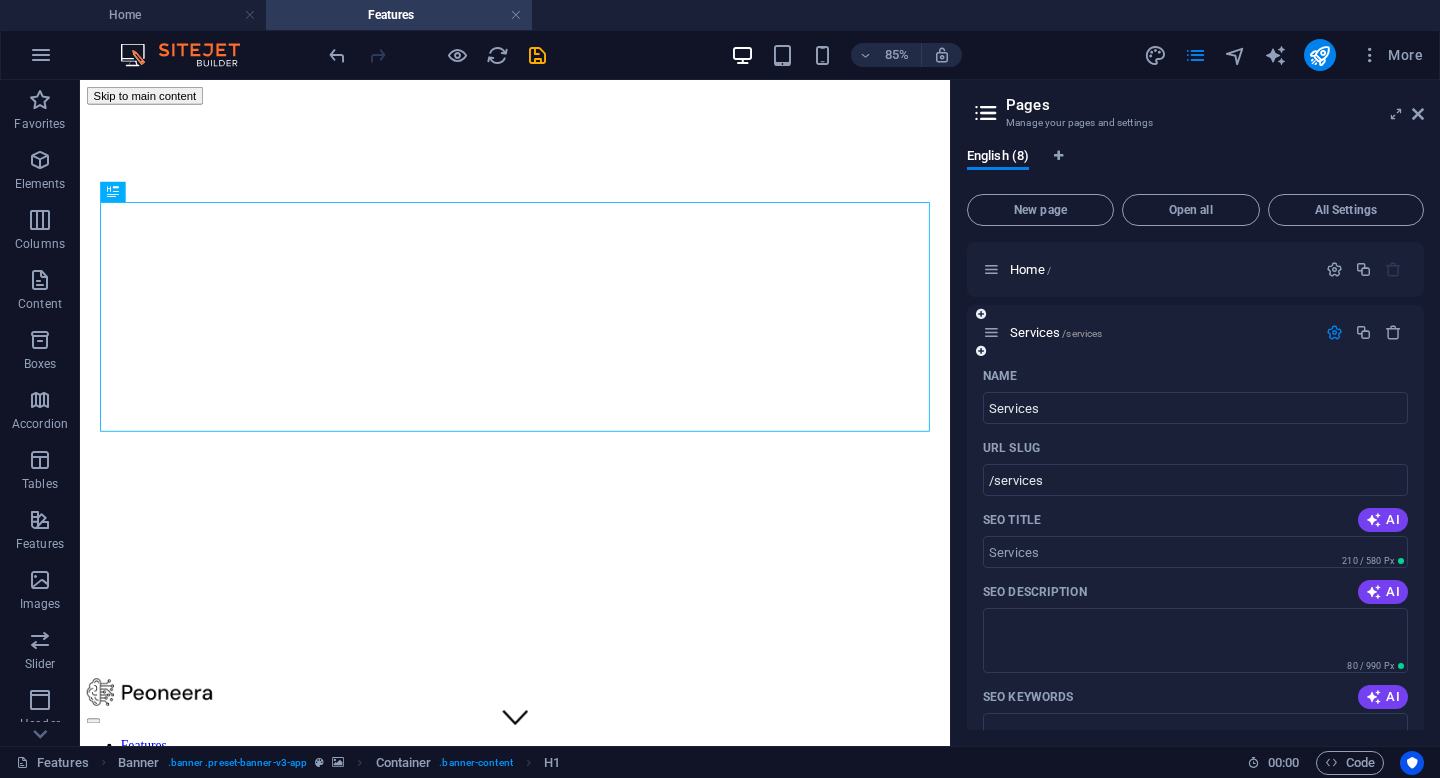 click on "Name" at bounding box center (1195, 376) 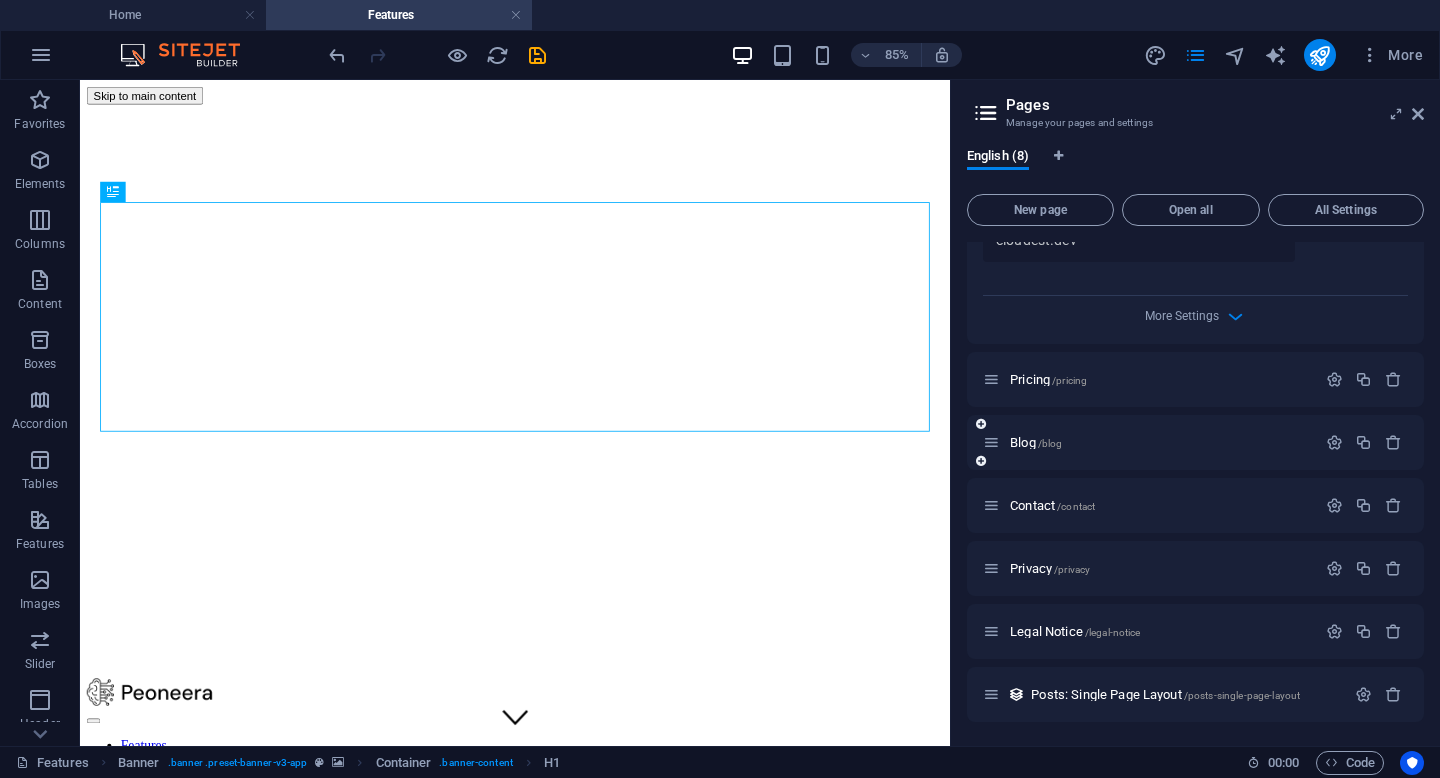 scroll, scrollTop: 0, scrollLeft: 0, axis: both 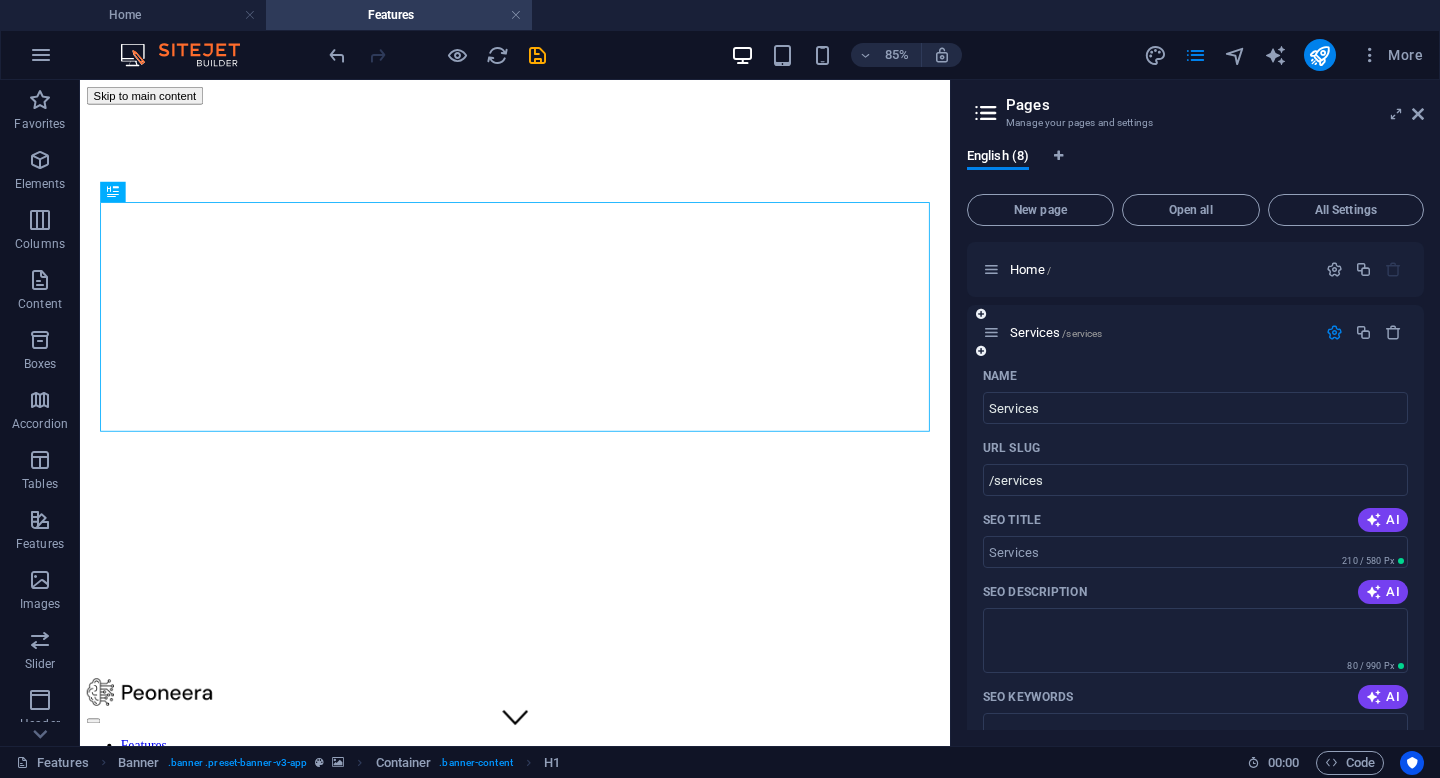 click at bounding box center (991, 332) 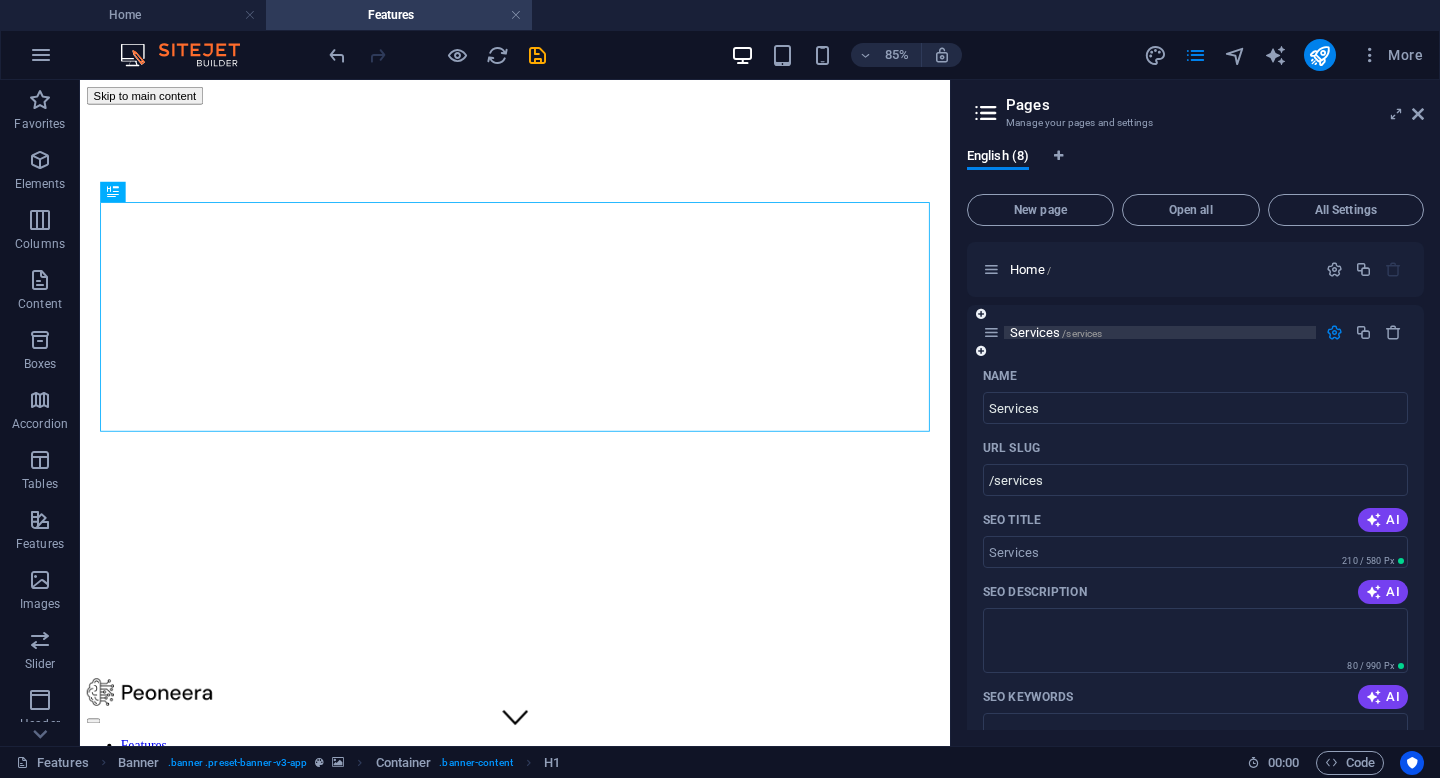 click on "/services" at bounding box center [1082, 333] 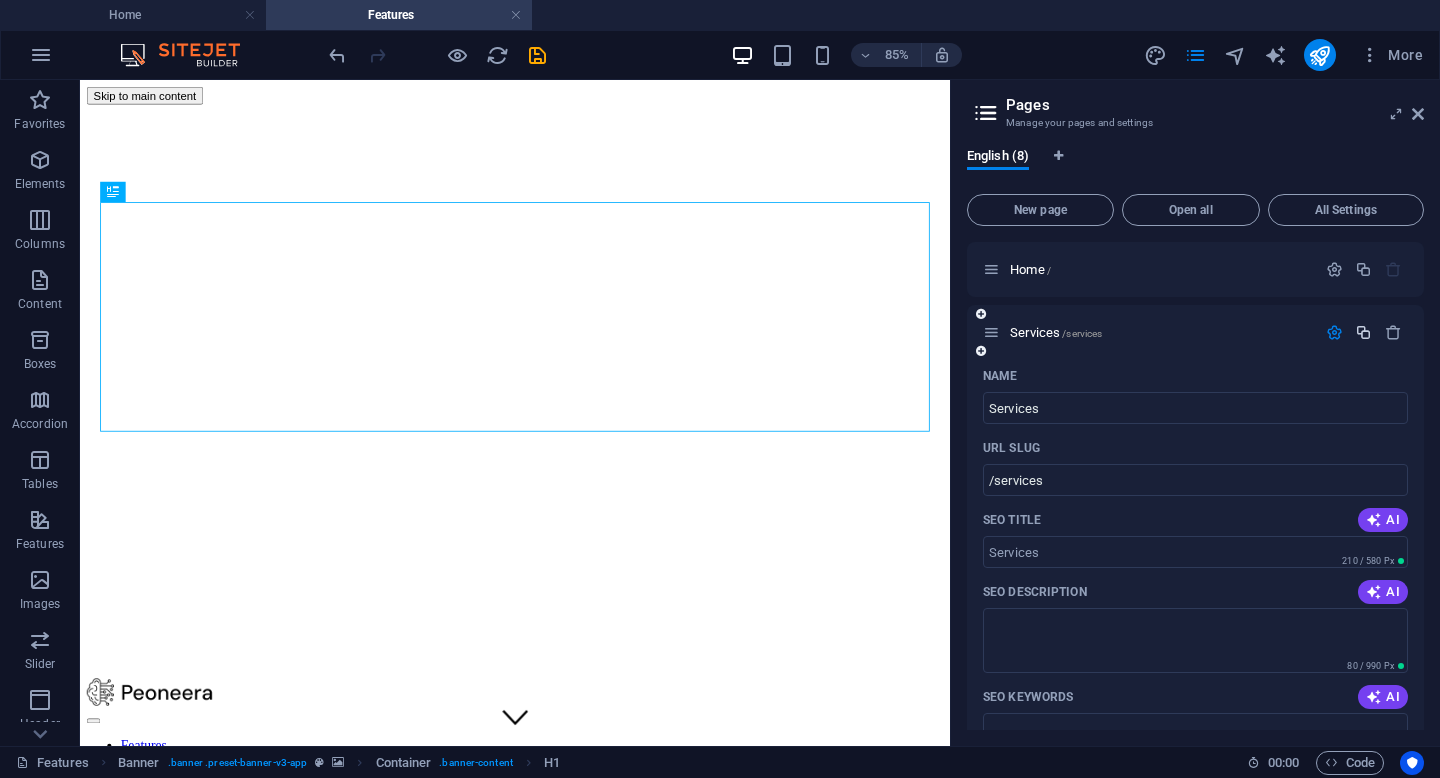 click at bounding box center [1363, 332] 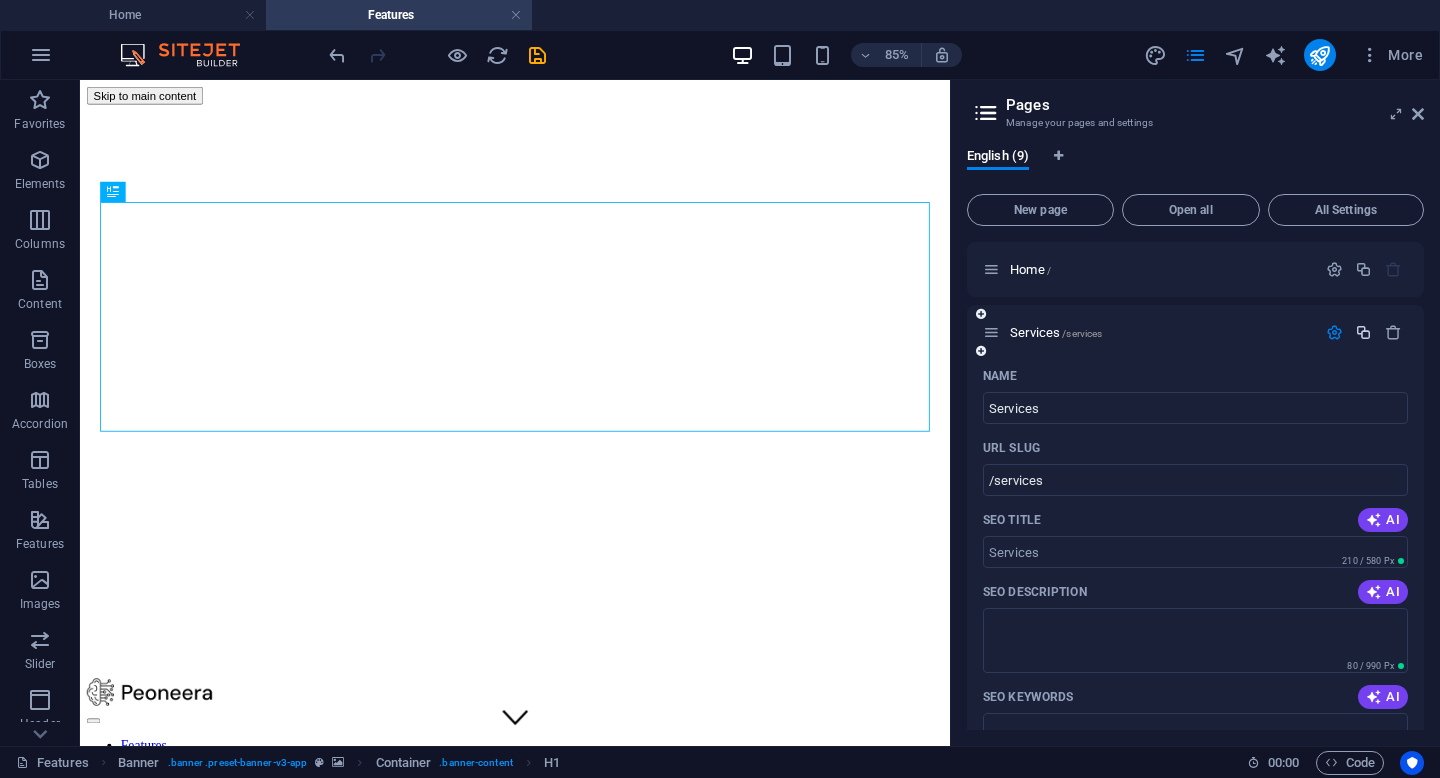 scroll, scrollTop: 730, scrollLeft: 0, axis: vertical 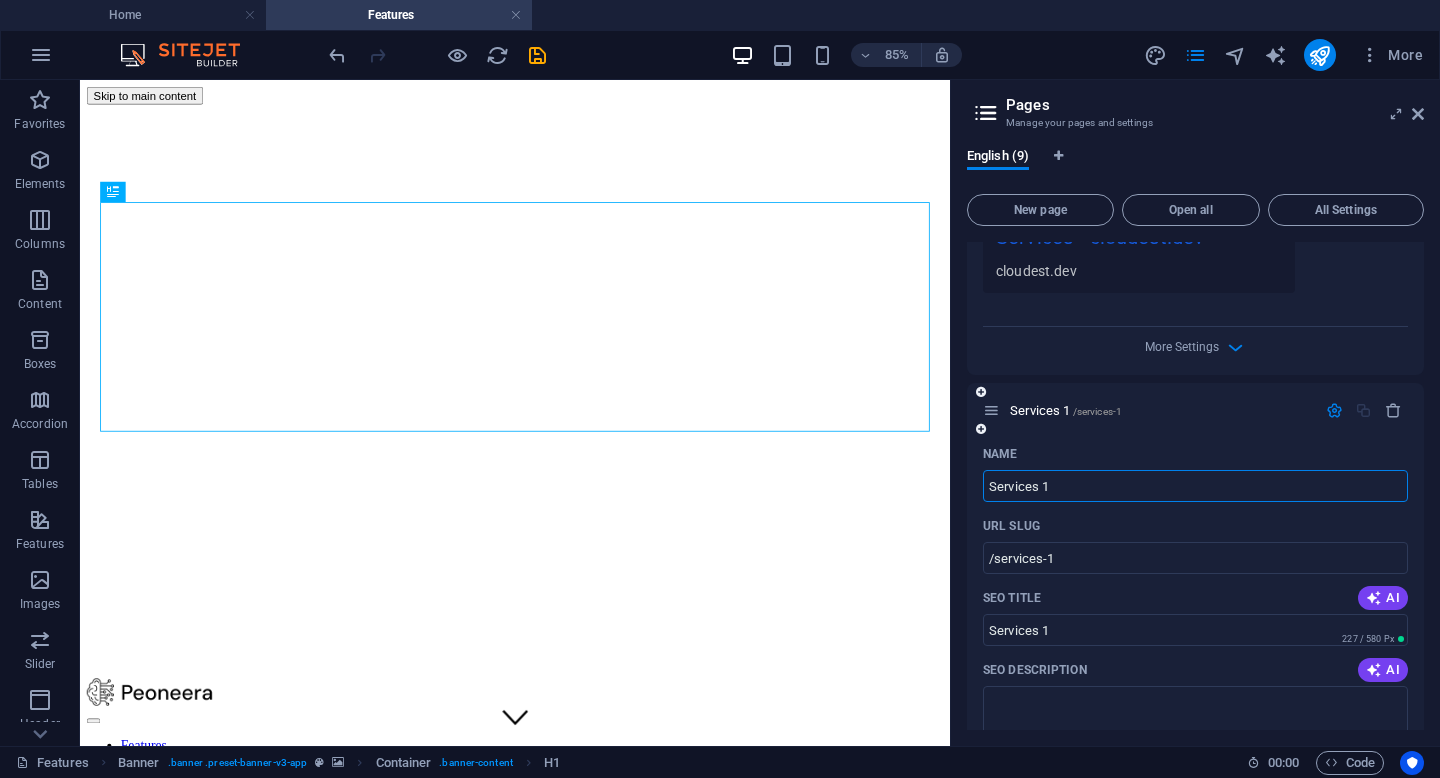 click on "Services 1" at bounding box center (1195, 486) 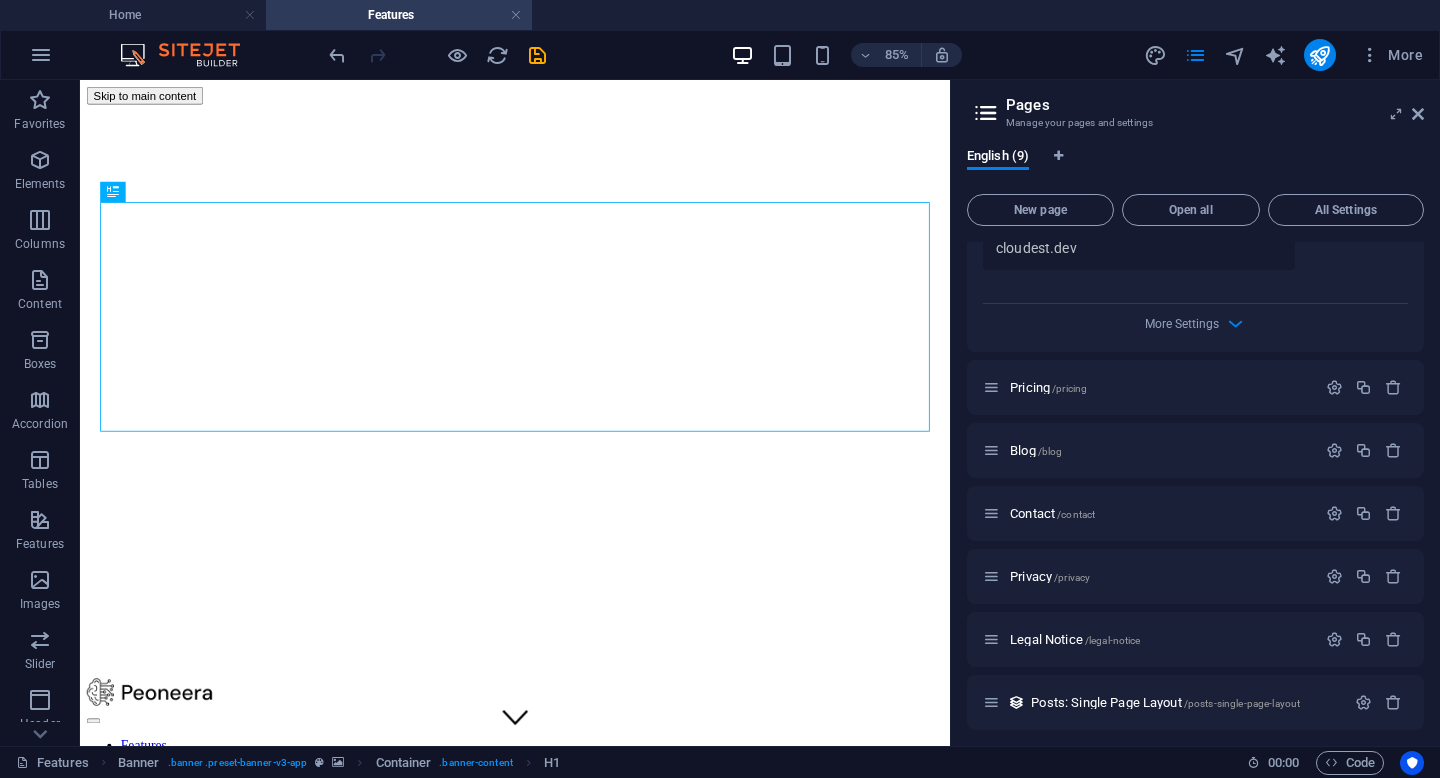 scroll, scrollTop: 1570, scrollLeft: 0, axis: vertical 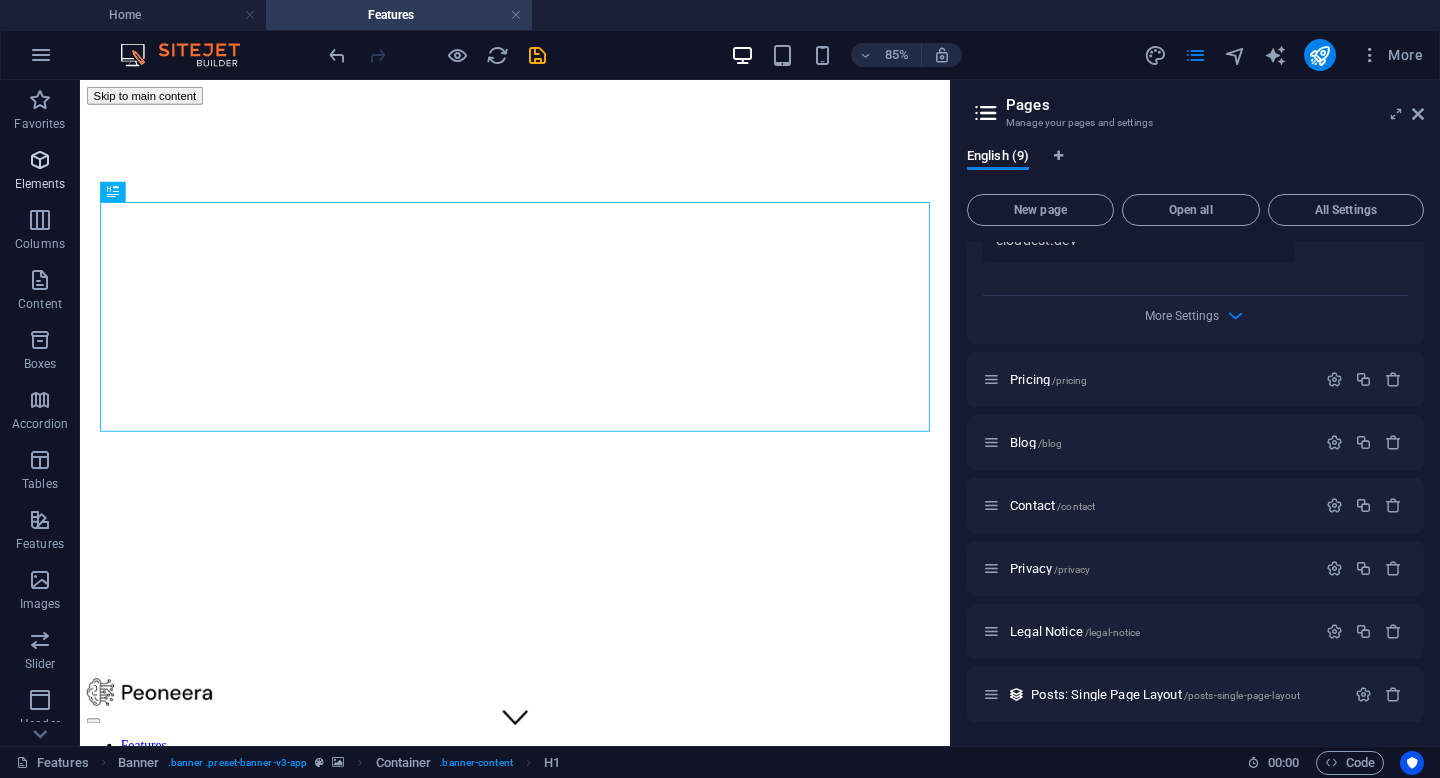 click on "Elements" at bounding box center [40, 184] 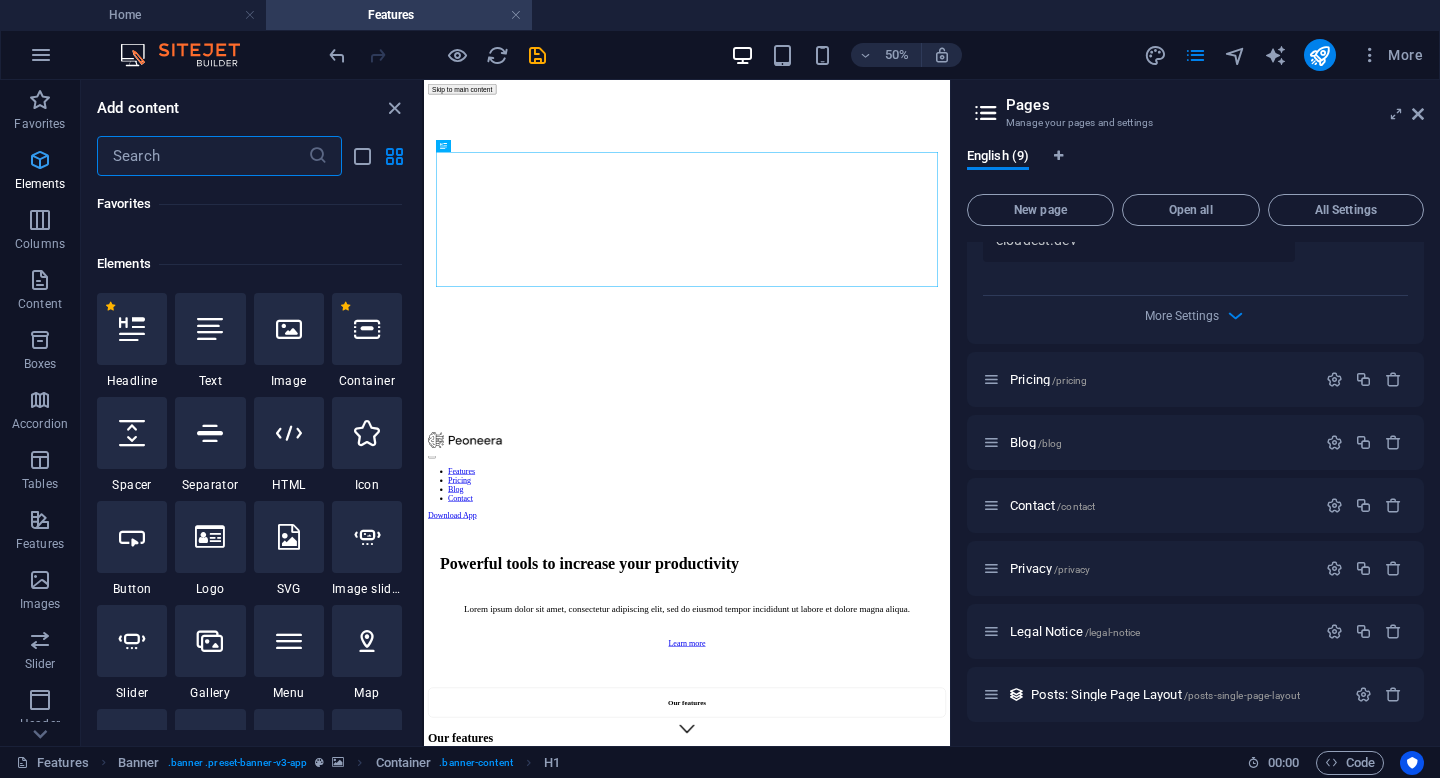 scroll, scrollTop: 213, scrollLeft: 0, axis: vertical 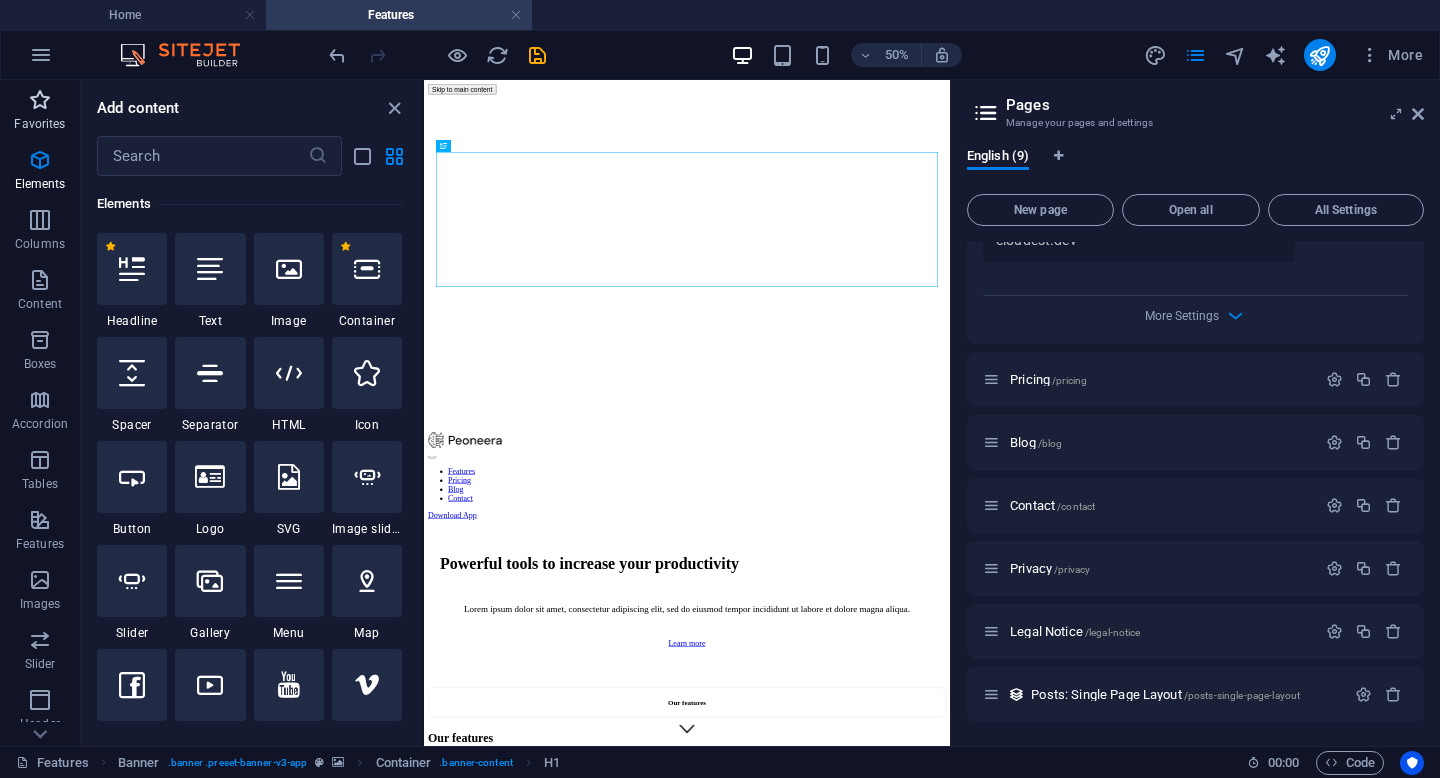 click on "Favorites" at bounding box center [40, 112] 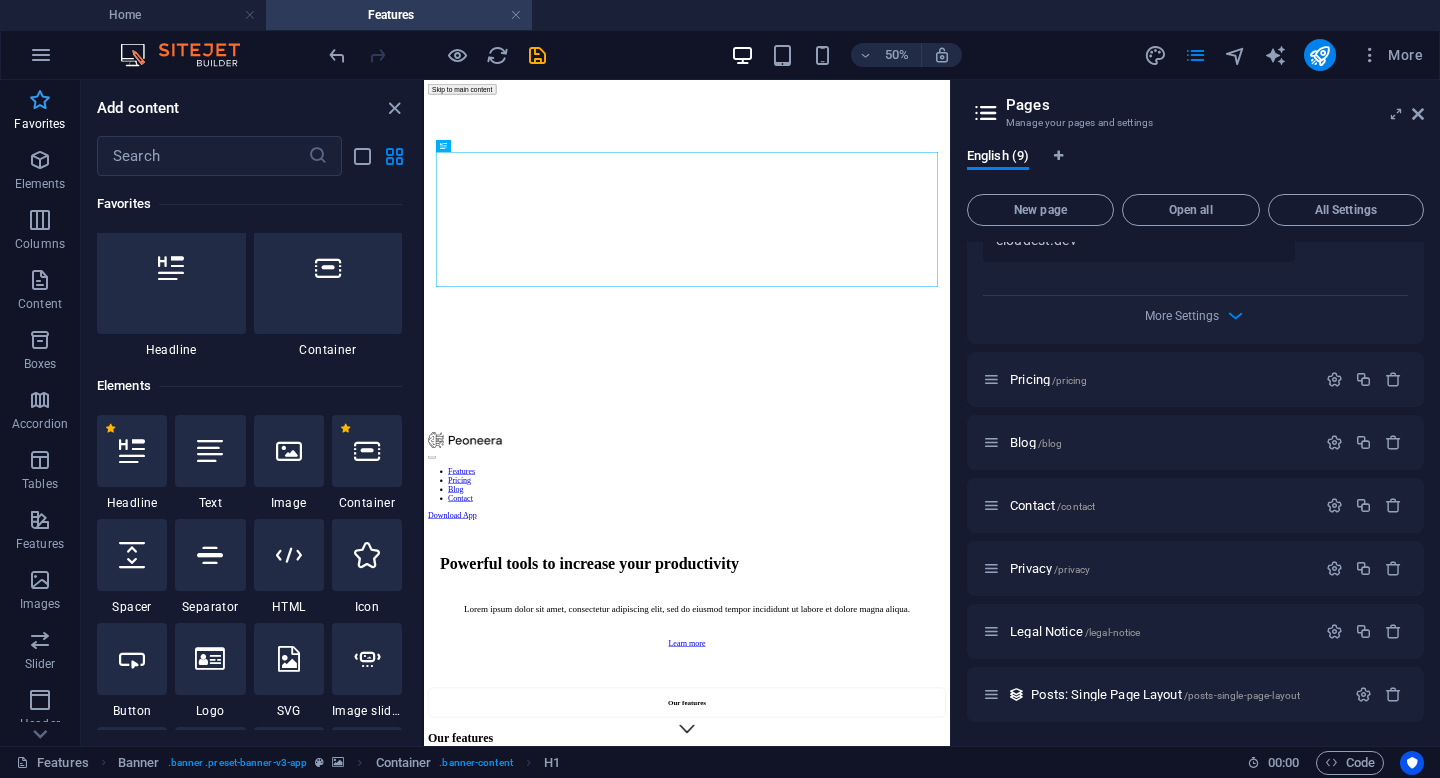 scroll, scrollTop: 0, scrollLeft: 0, axis: both 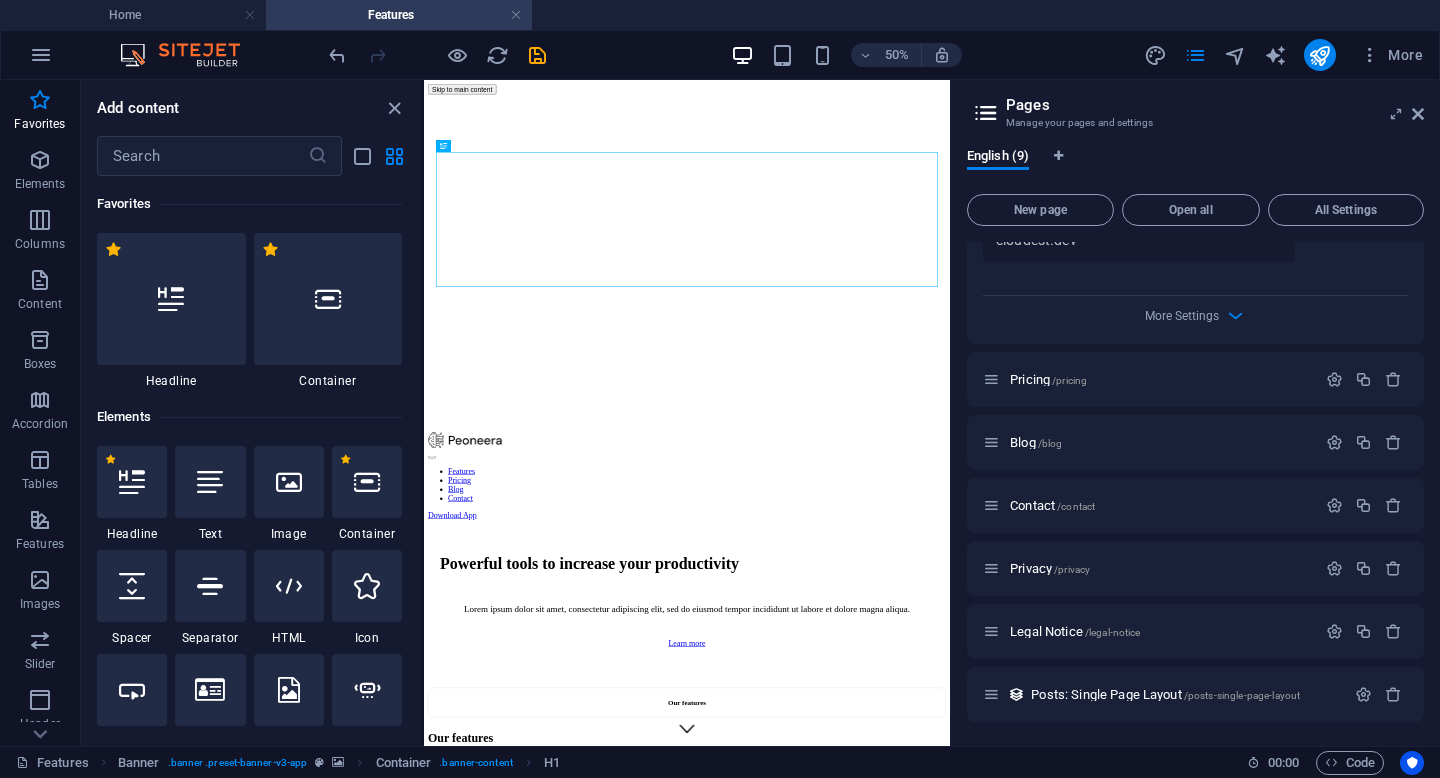 click on "Pages Manage your pages and settings" at bounding box center (1197, 106) 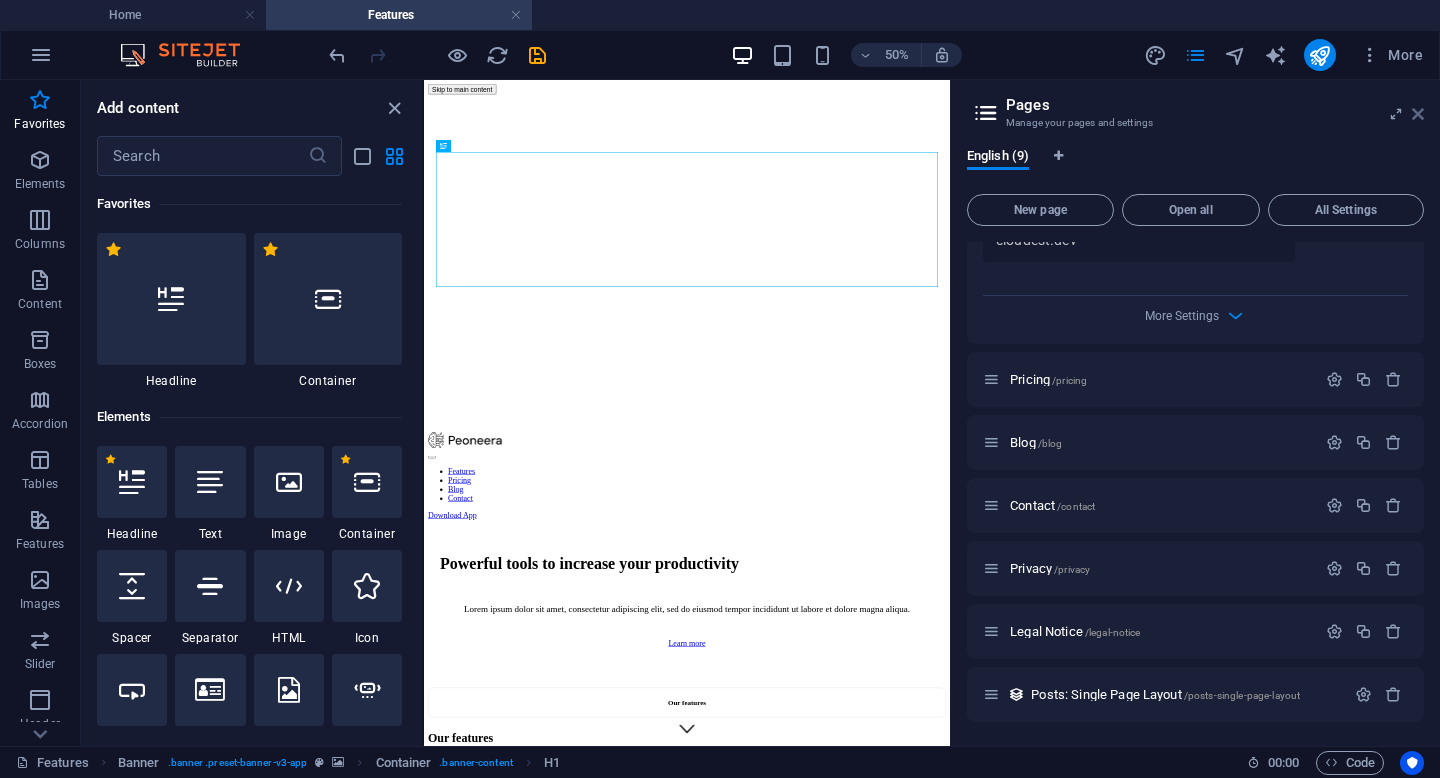click at bounding box center [1418, 114] 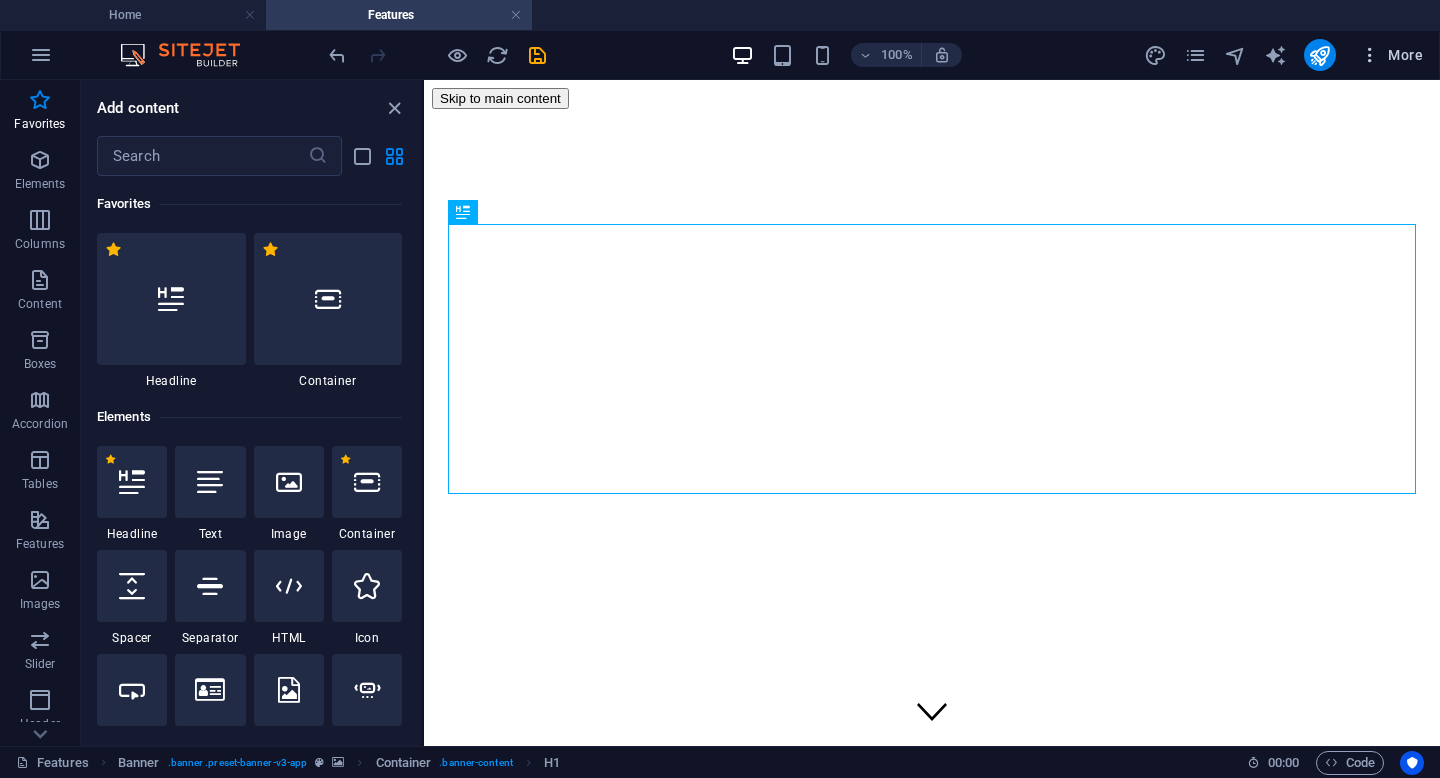 click on "More" at bounding box center [1391, 55] 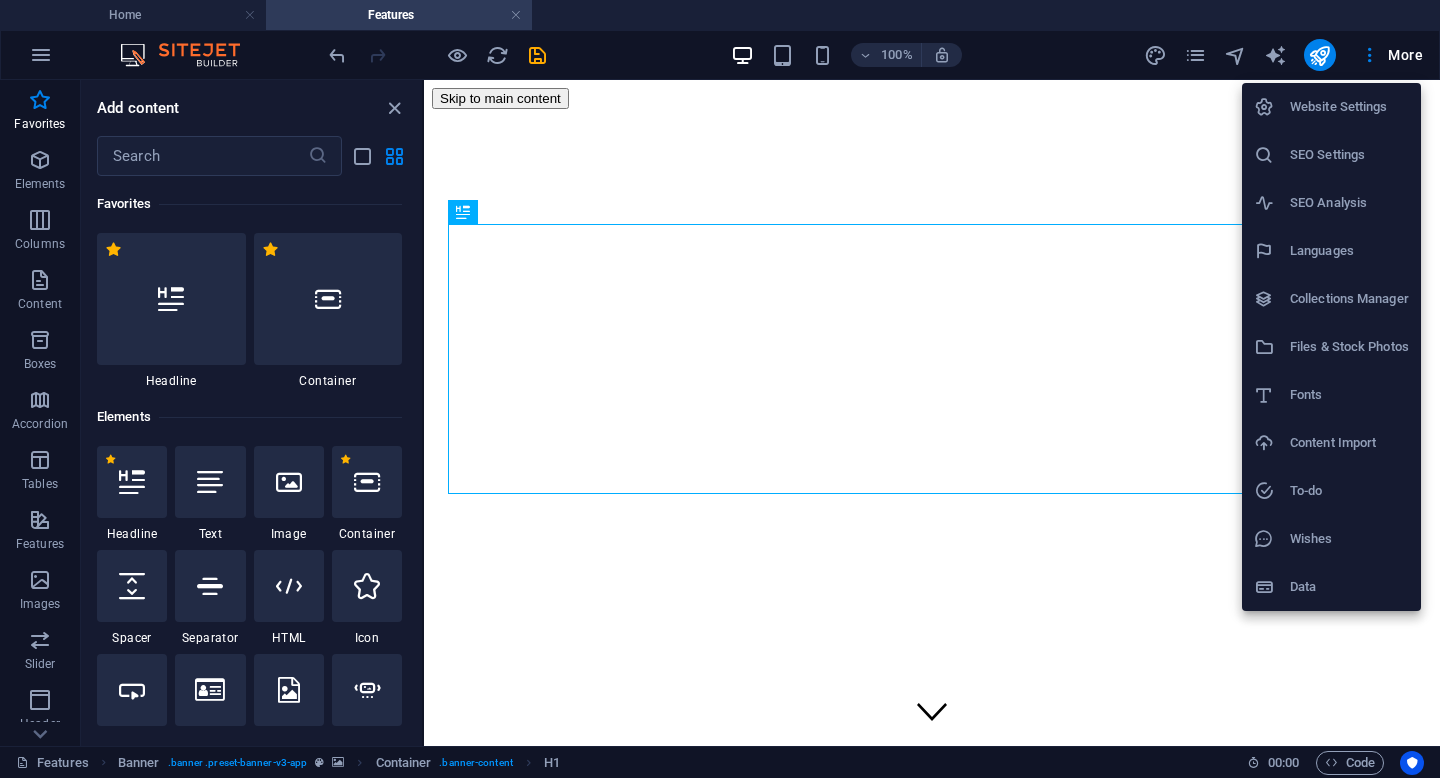 click on "Website Settings" at bounding box center (1349, 107) 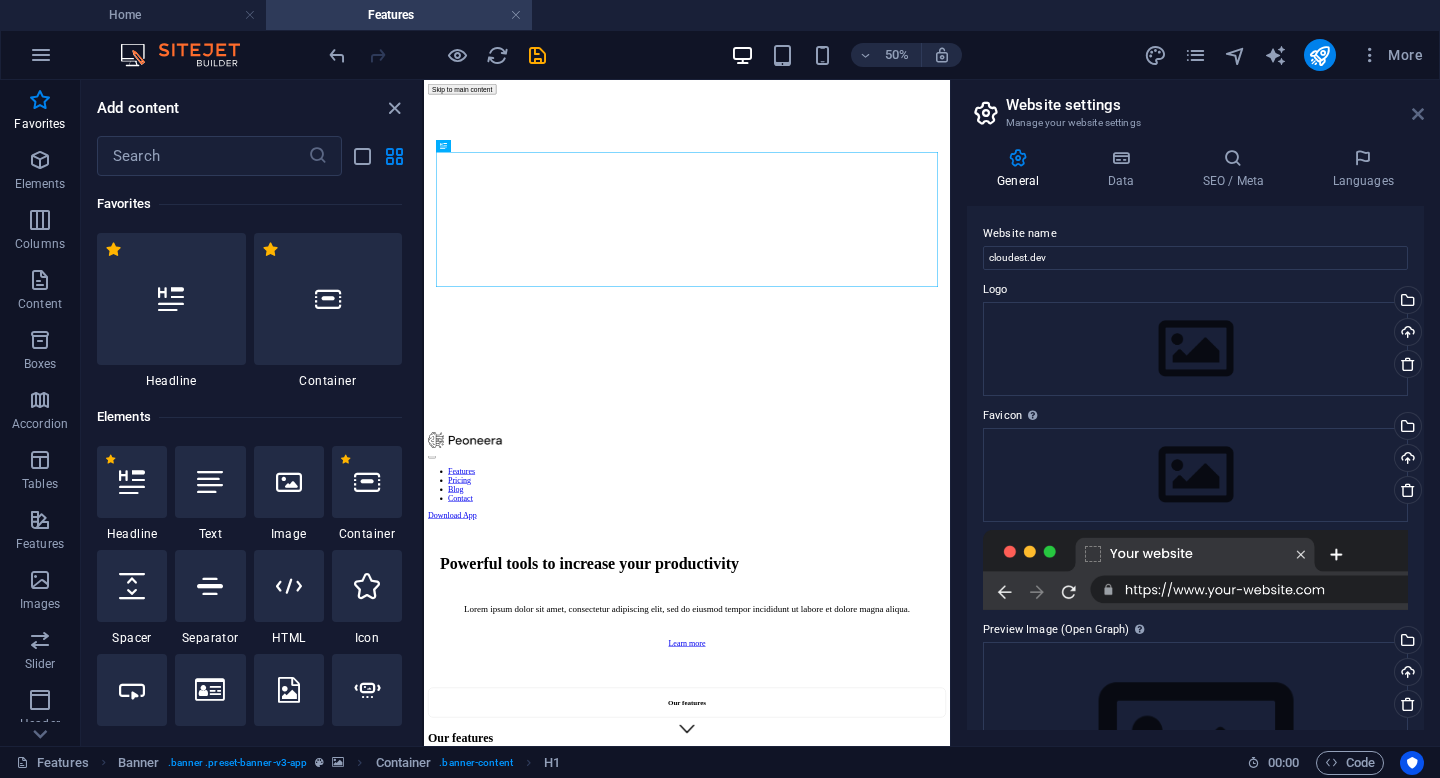 click at bounding box center [1418, 114] 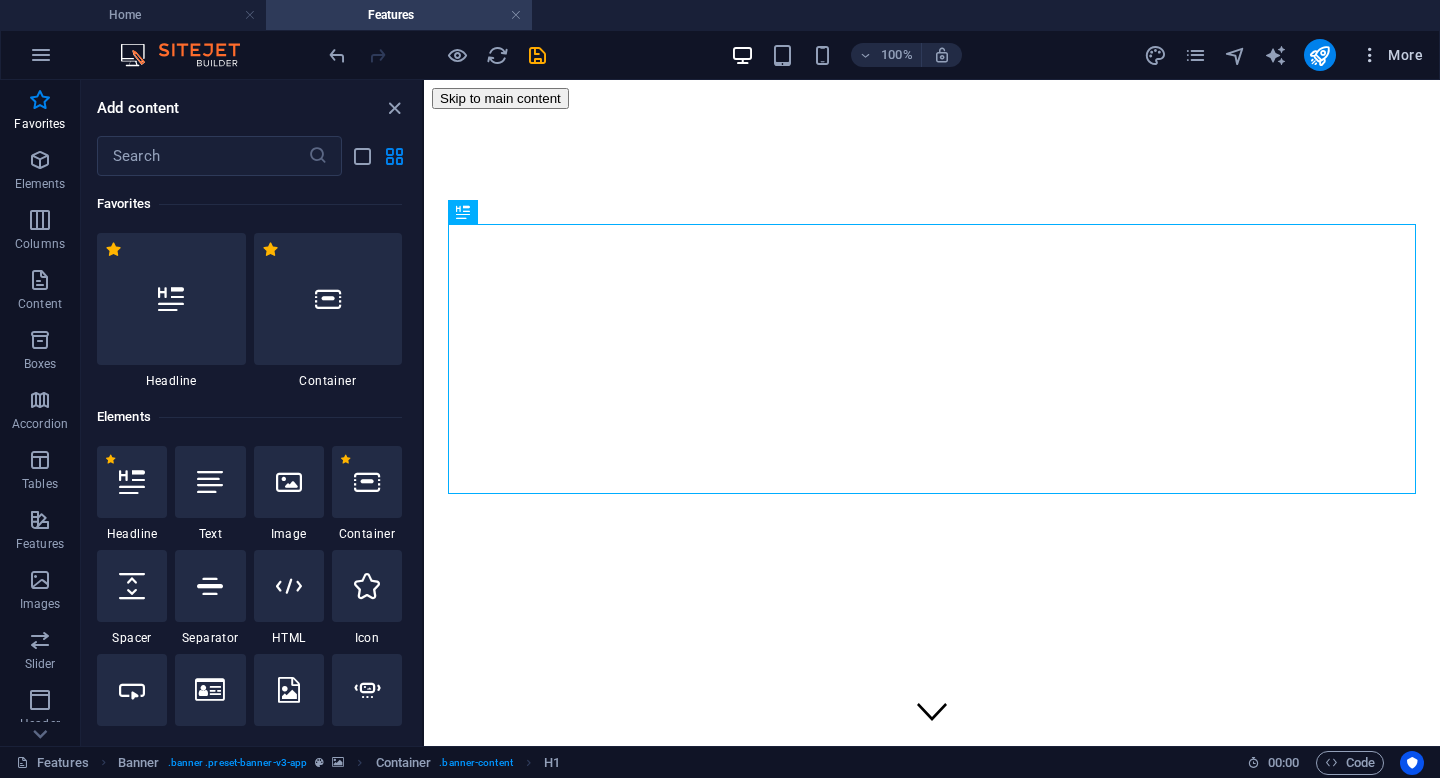click on "More" at bounding box center [1391, 55] 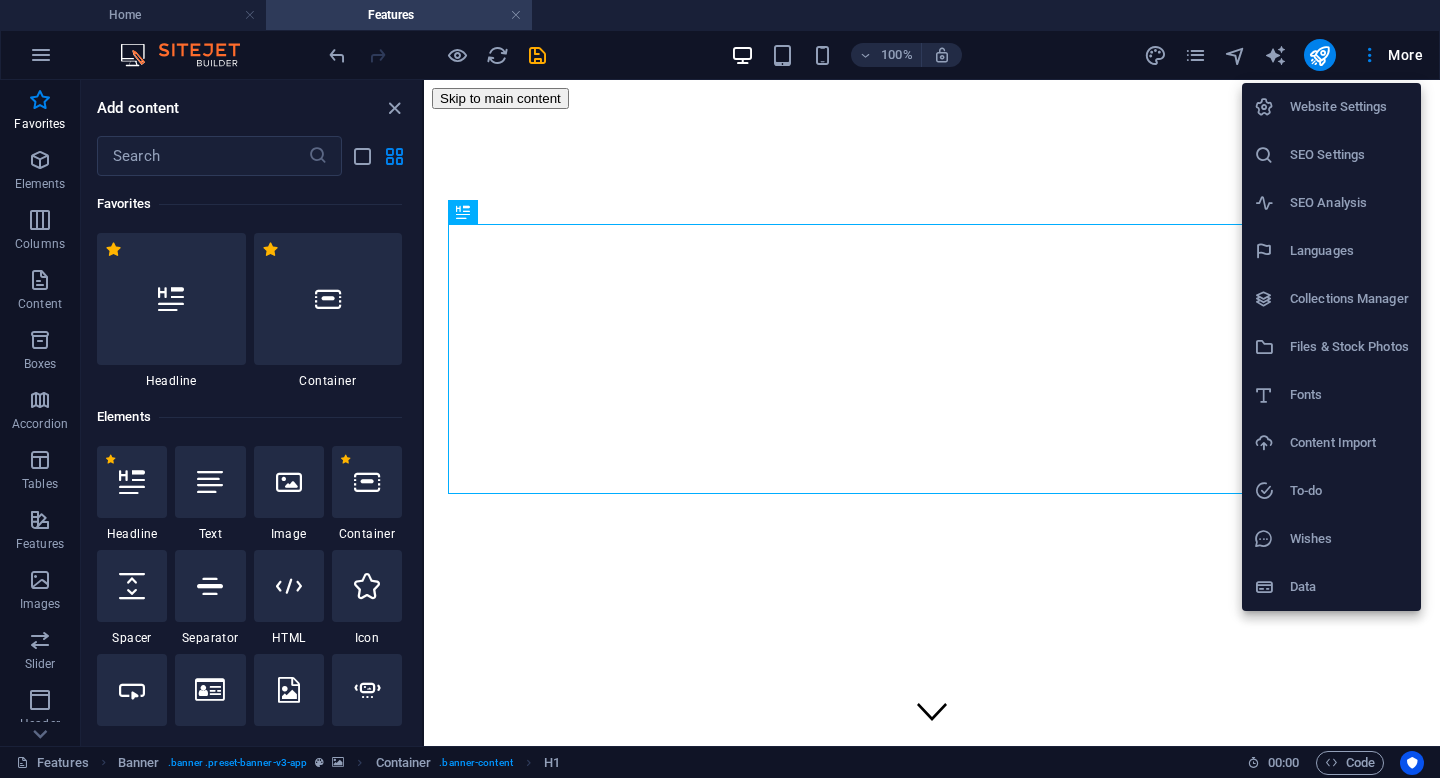 click at bounding box center [720, 389] 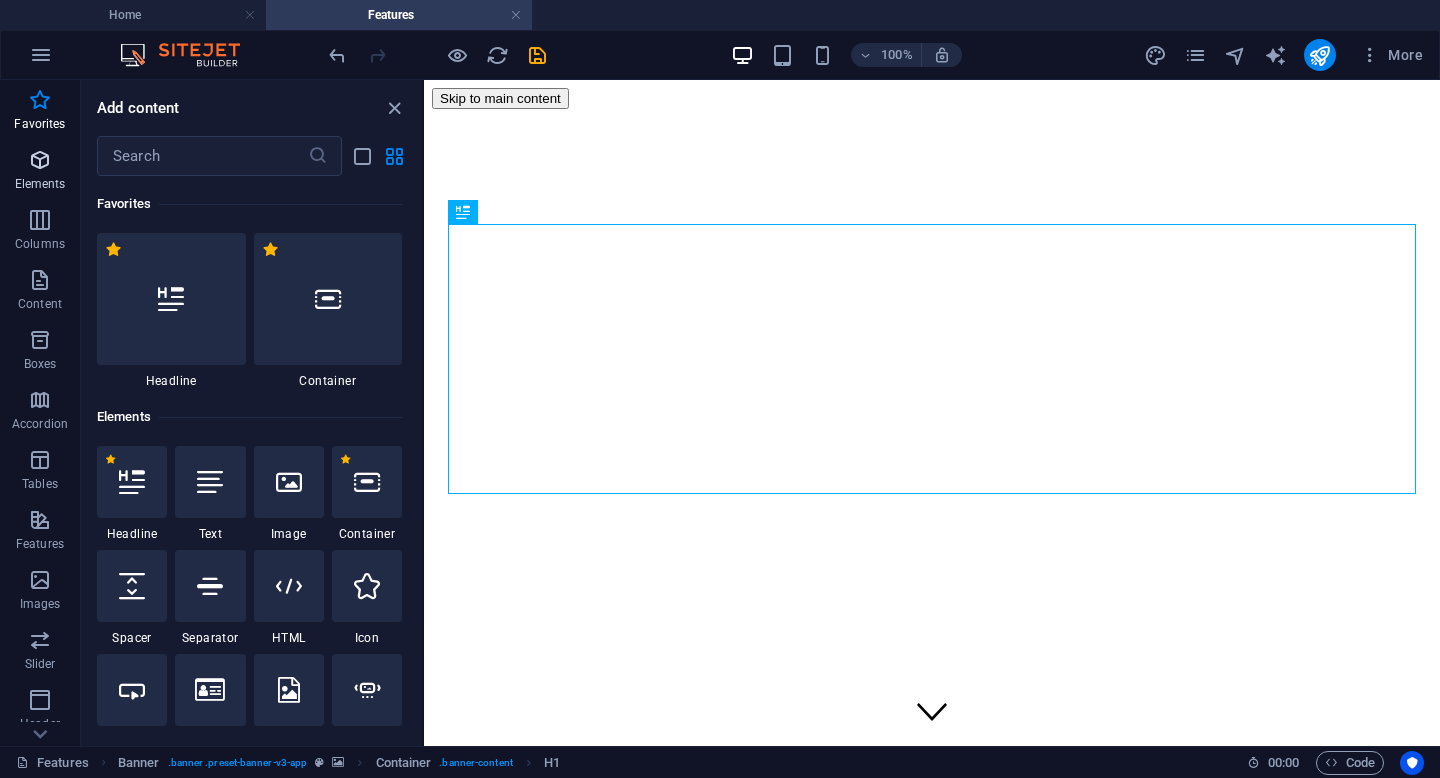 click at bounding box center (40, 160) 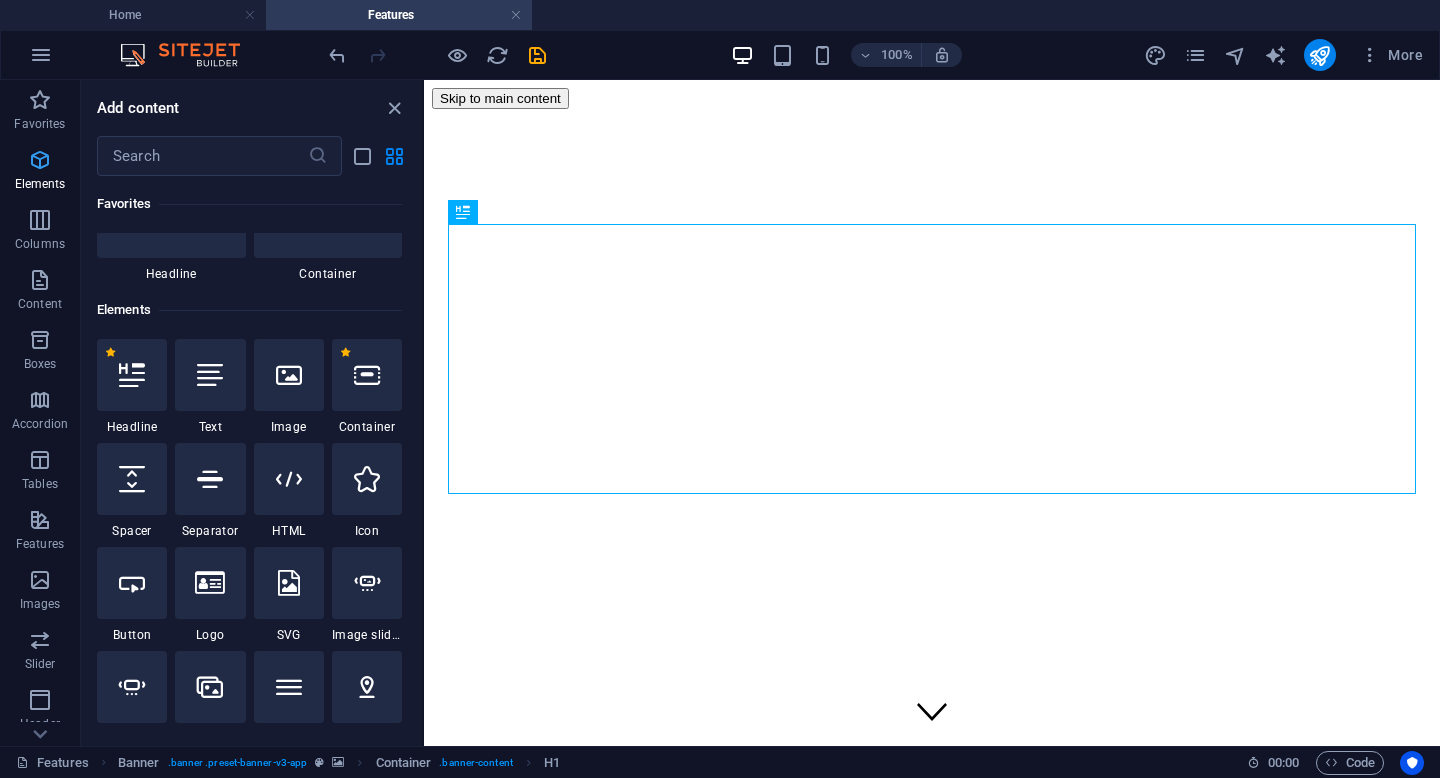 scroll, scrollTop: 213, scrollLeft: 0, axis: vertical 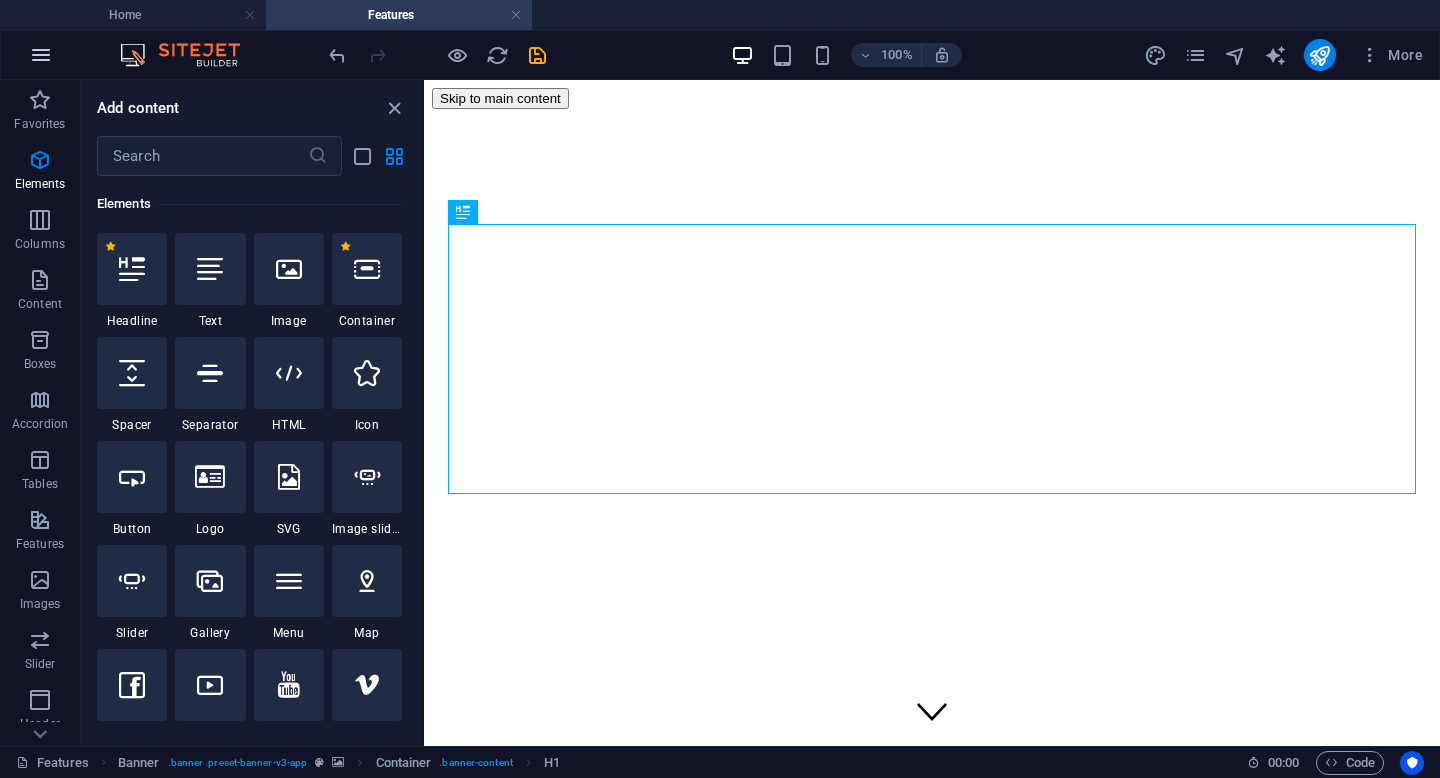 click at bounding box center [41, 55] 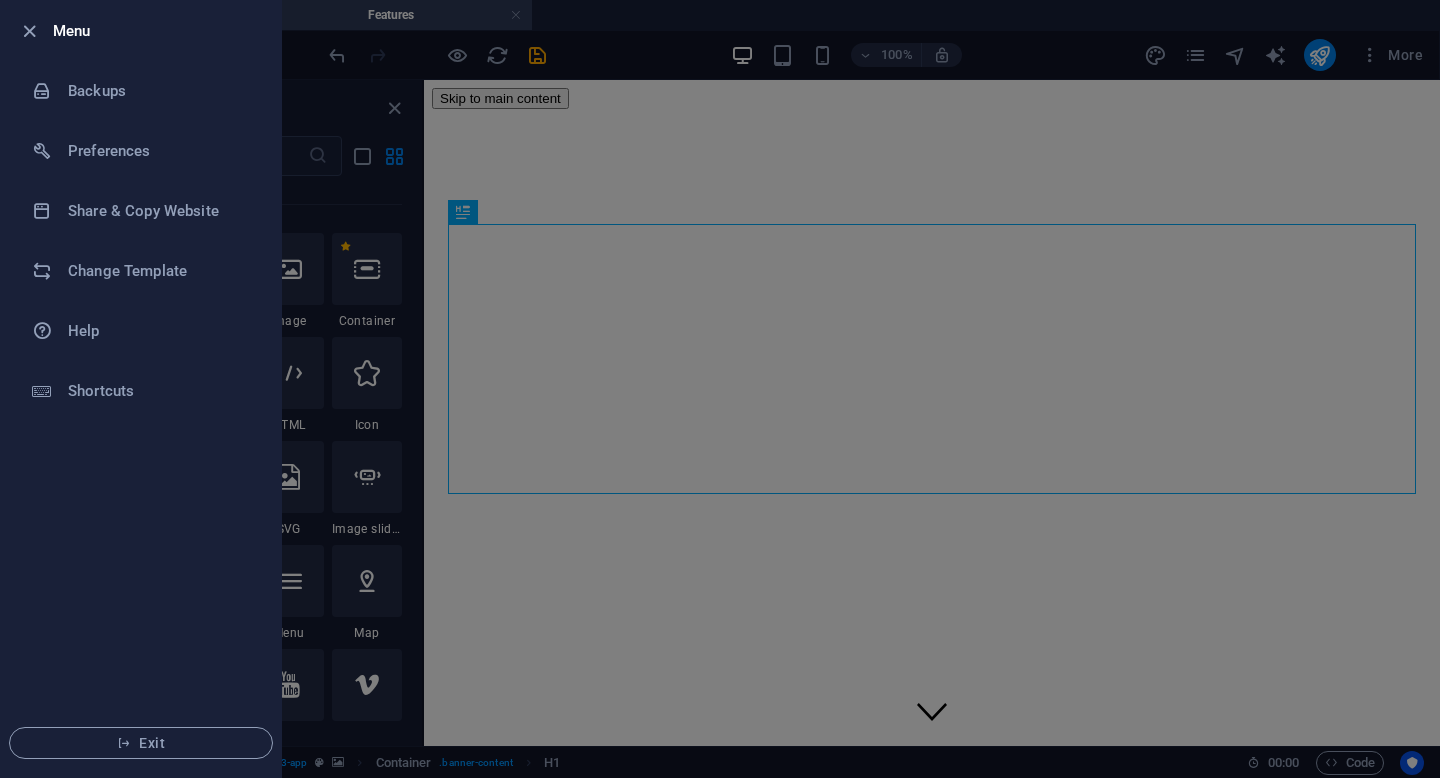 click at bounding box center (720, 389) 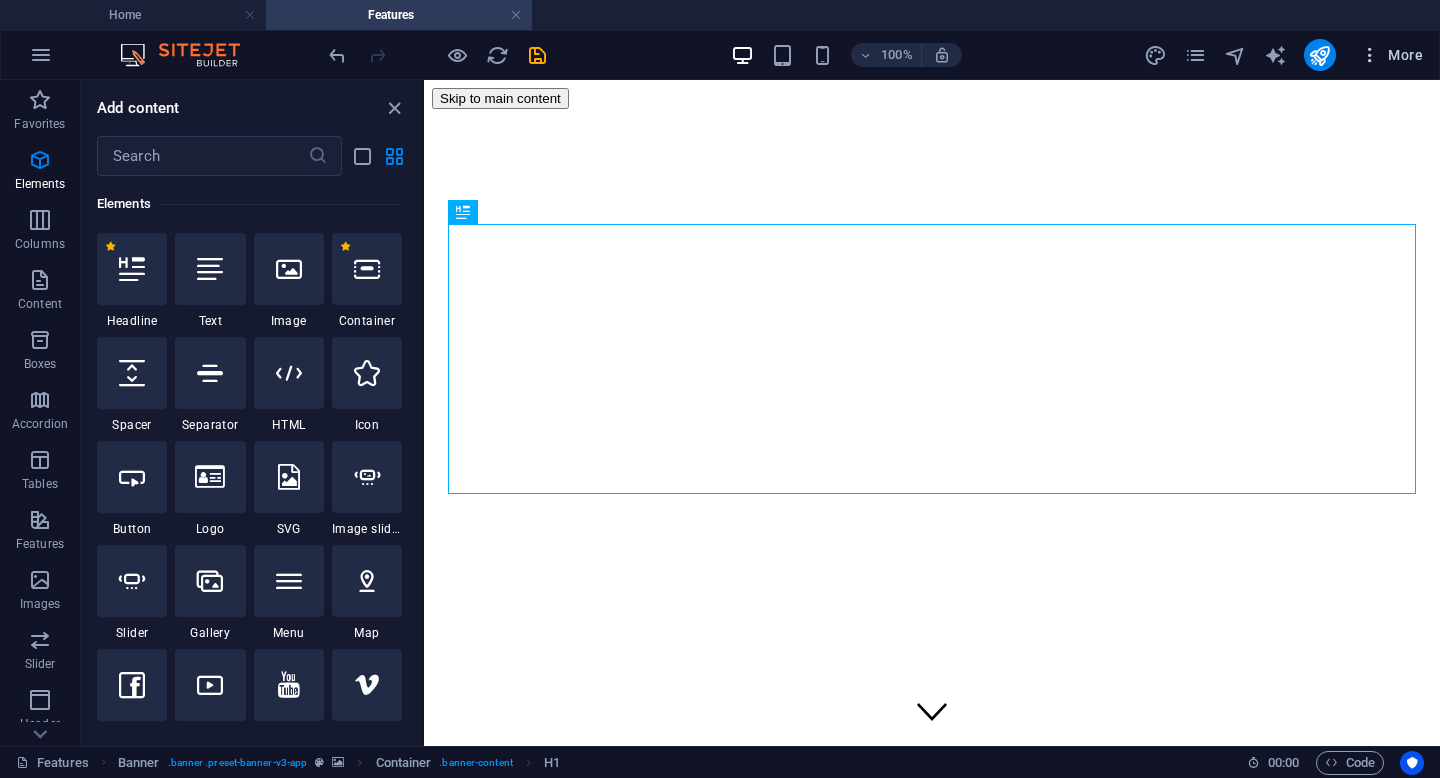 click on "More" at bounding box center (1391, 55) 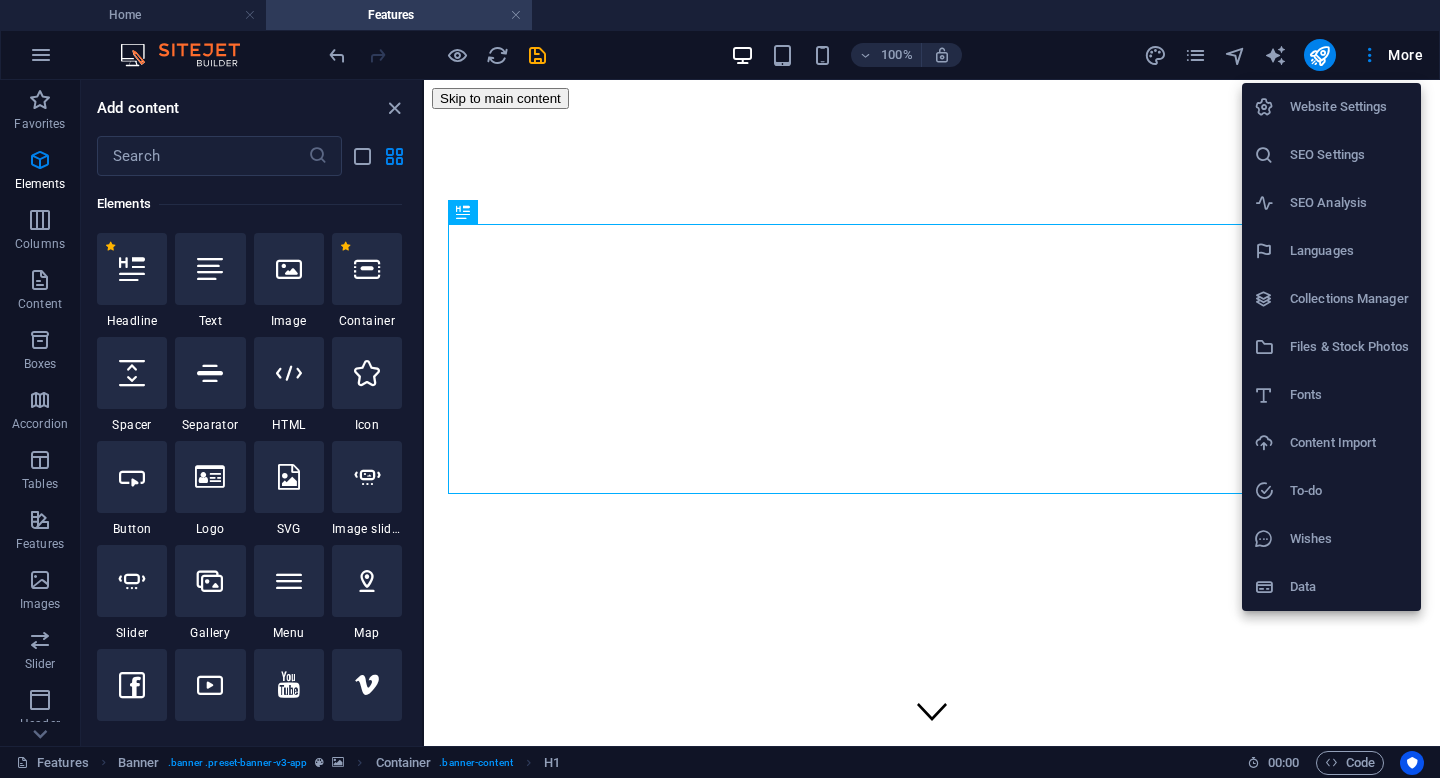 click at bounding box center [720, 389] 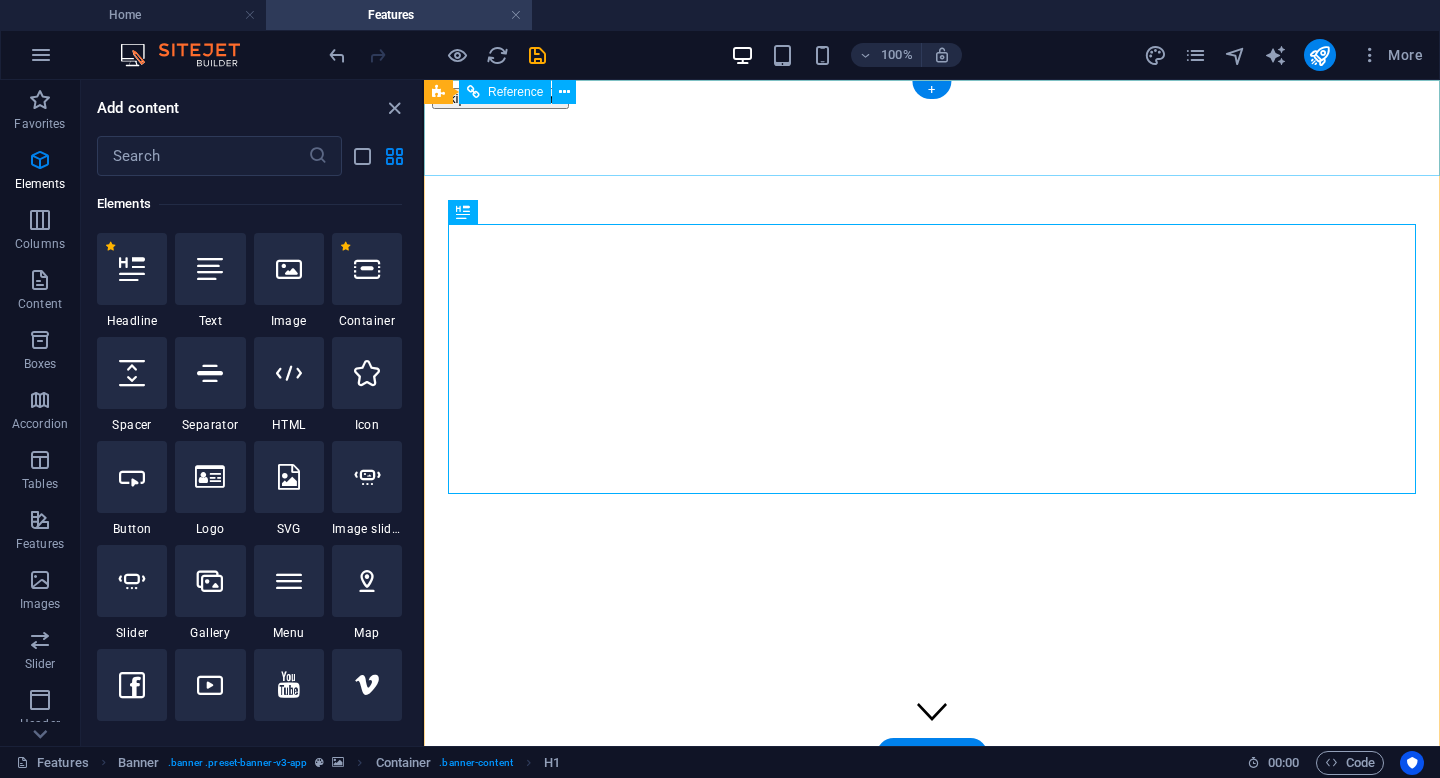 click on "Features Pricing Blog Contact" at bounding box center (932, 890) 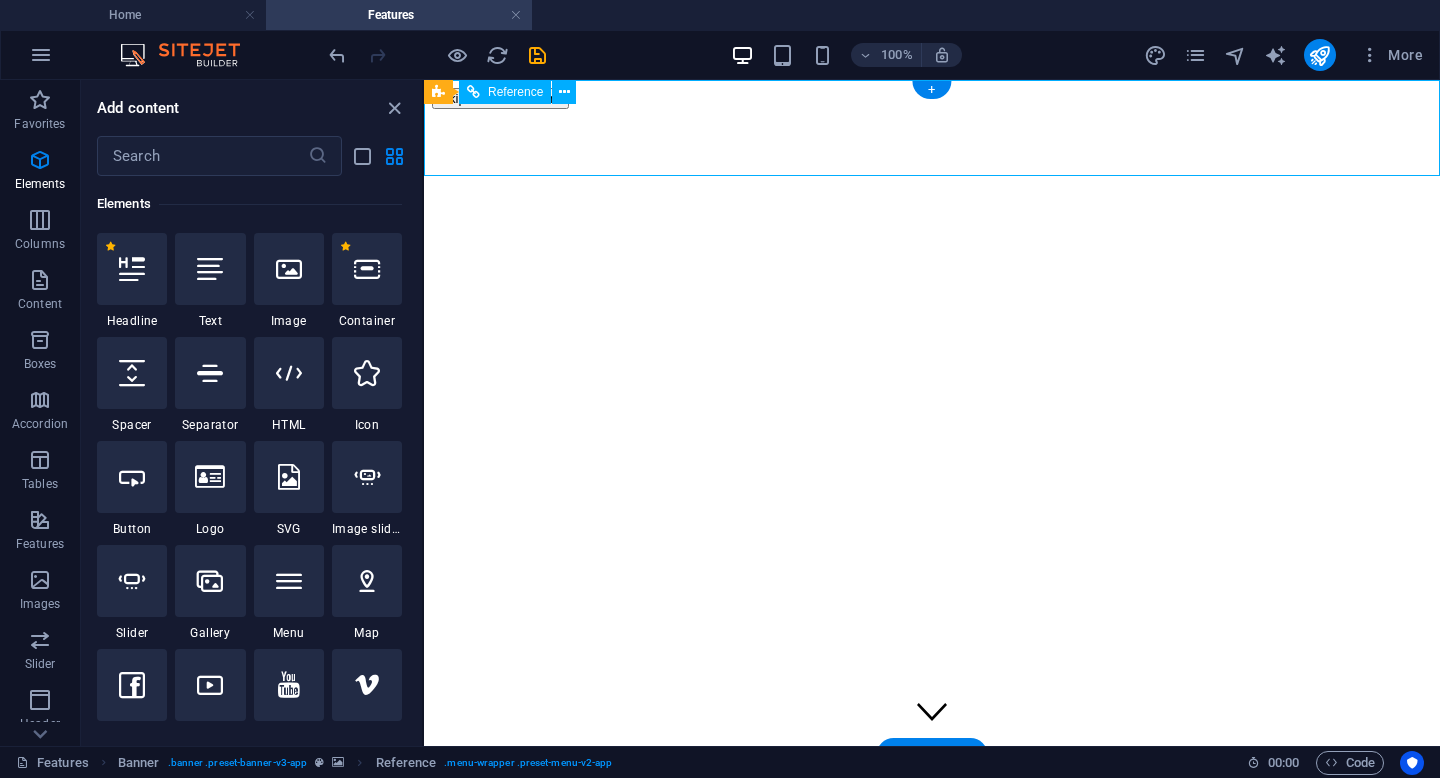 click on "Features Pricing Blog Contact" at bounding box center (932, 890) 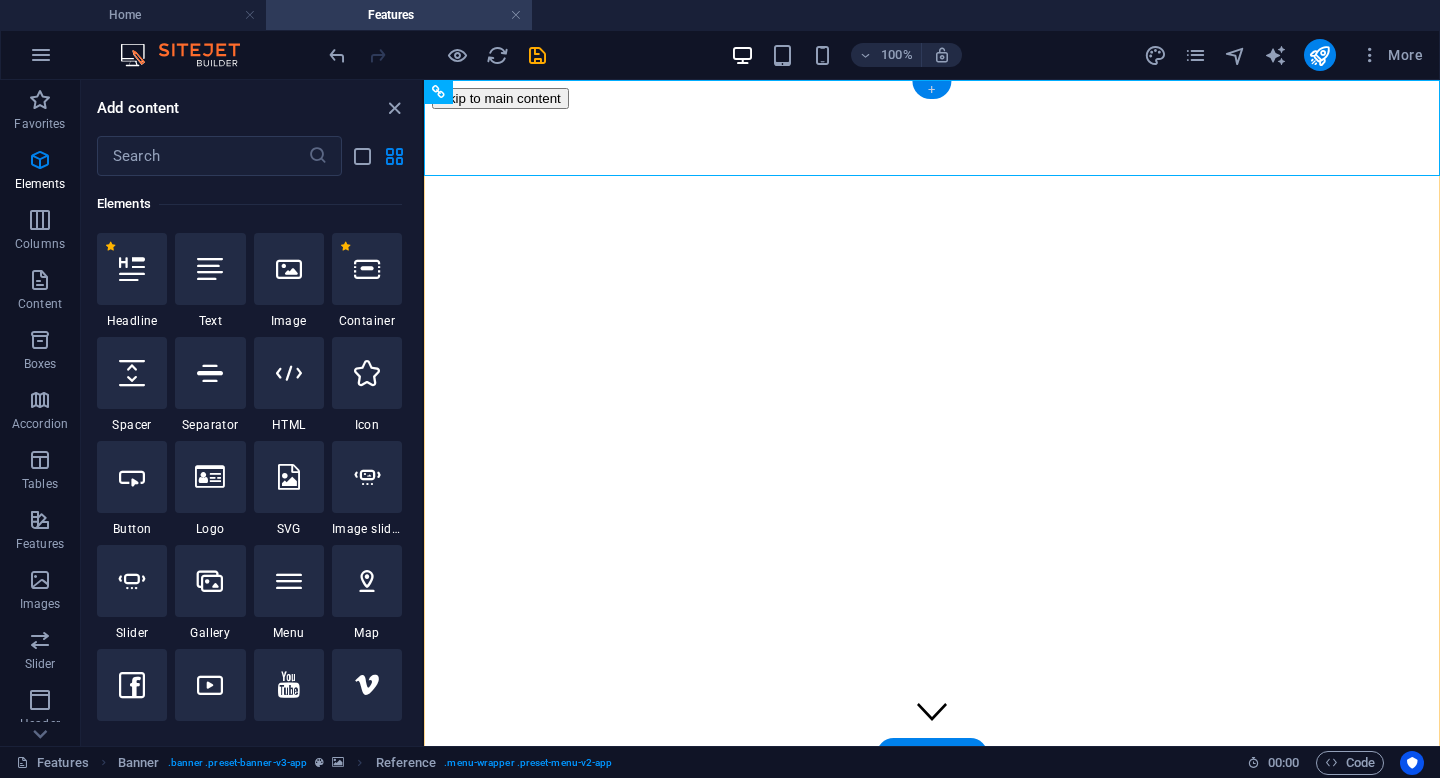 click on "+" at bounding box center [931, 90] 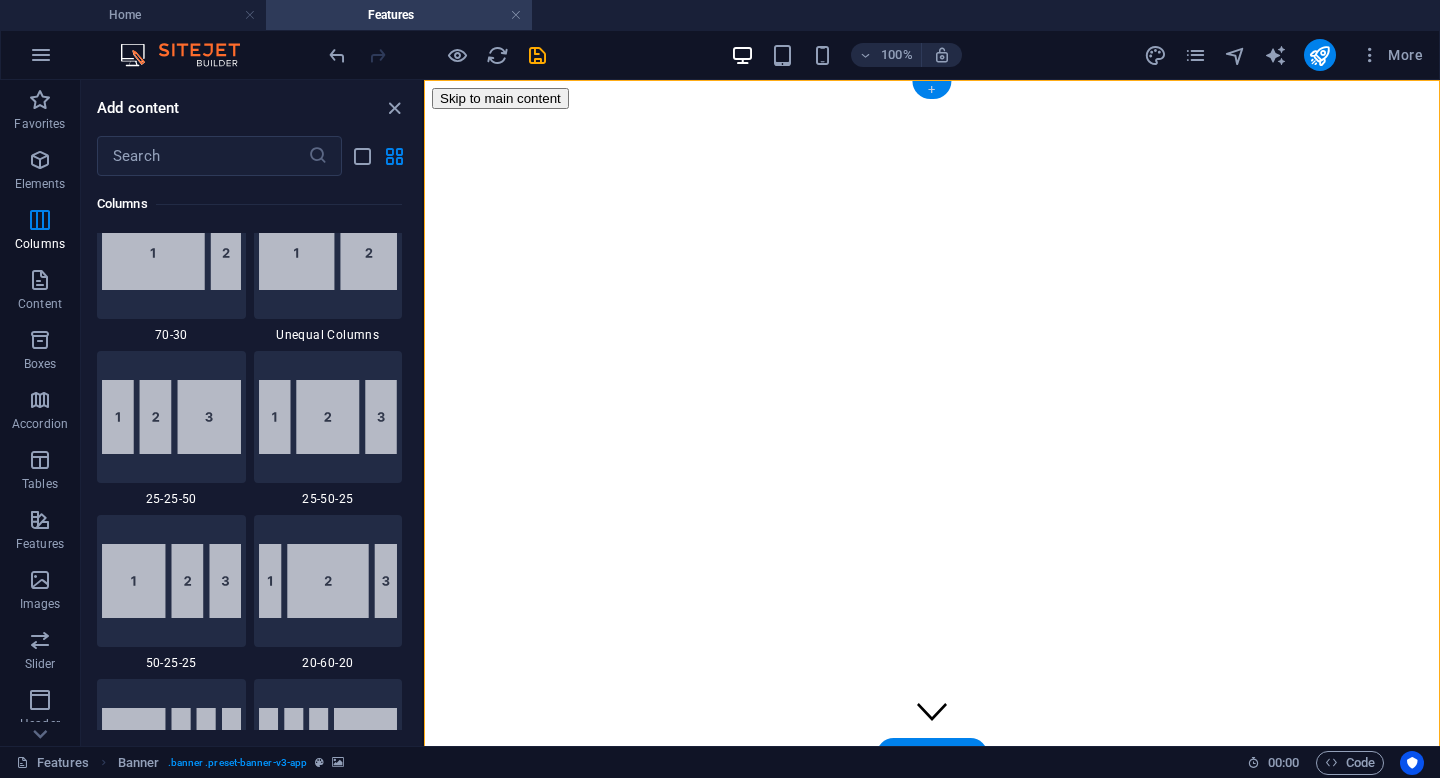 scroll, scrollTop: 3499, scrollLeft: 0, axis: vertical 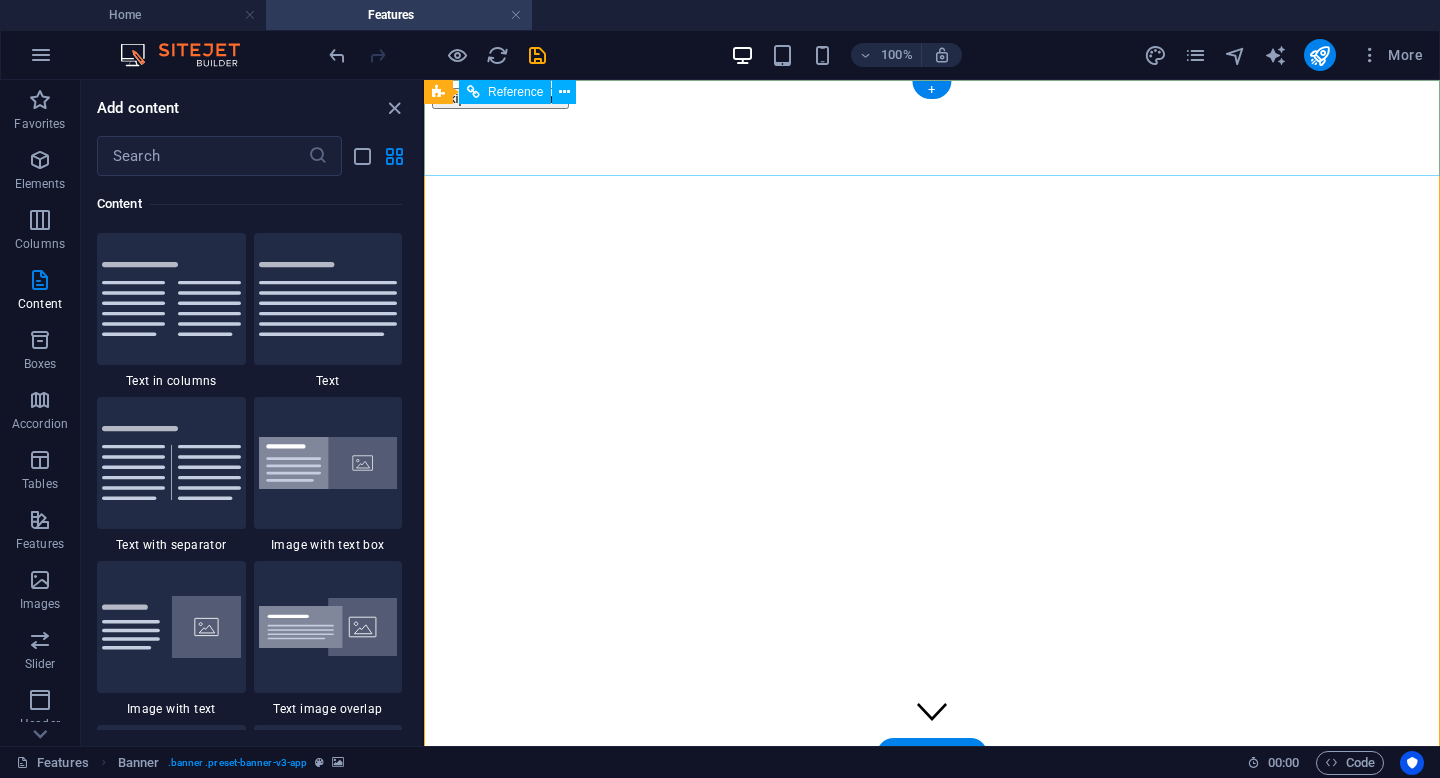 click on "Features Pricing Blog Contact" at bounding box center [932, 890] 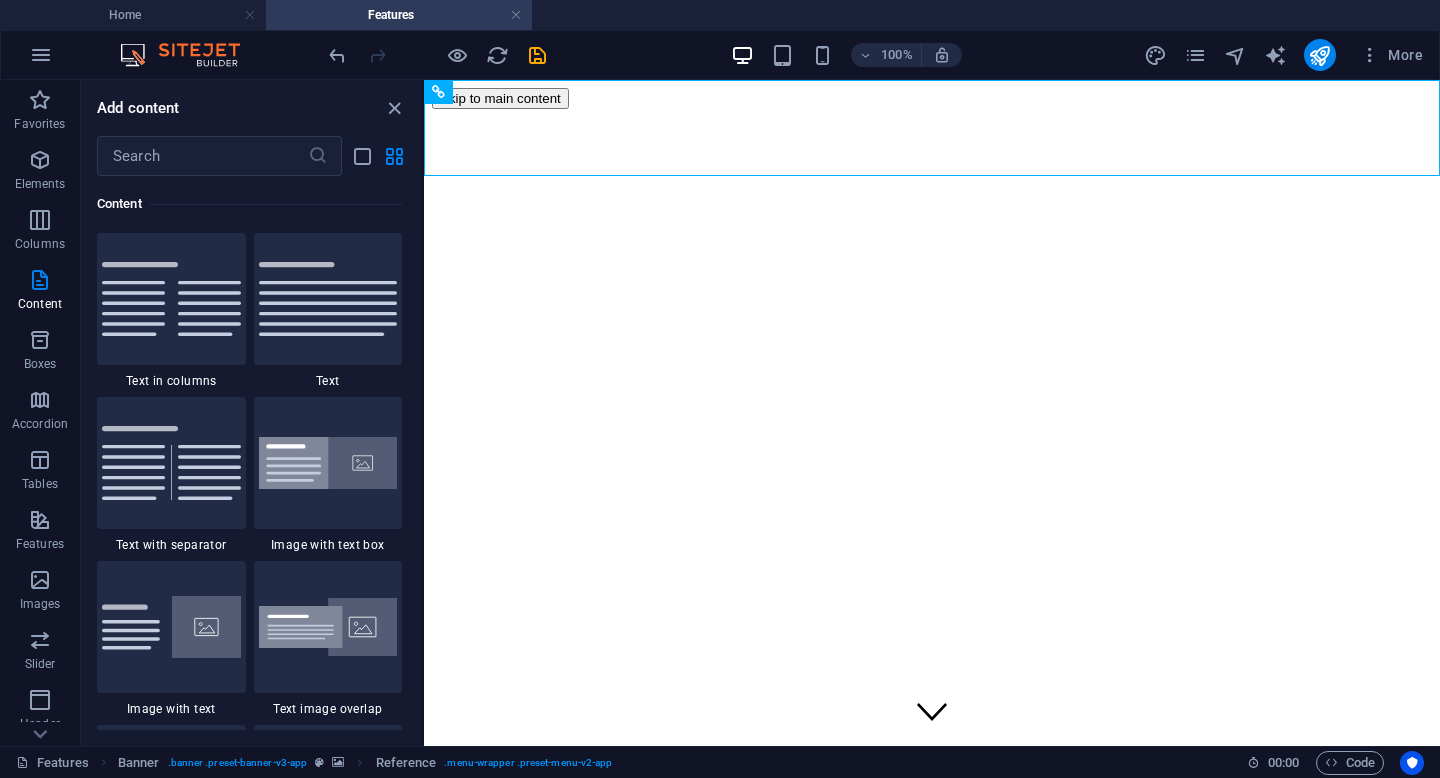 click on "Features" at bounding box center [399, 15] 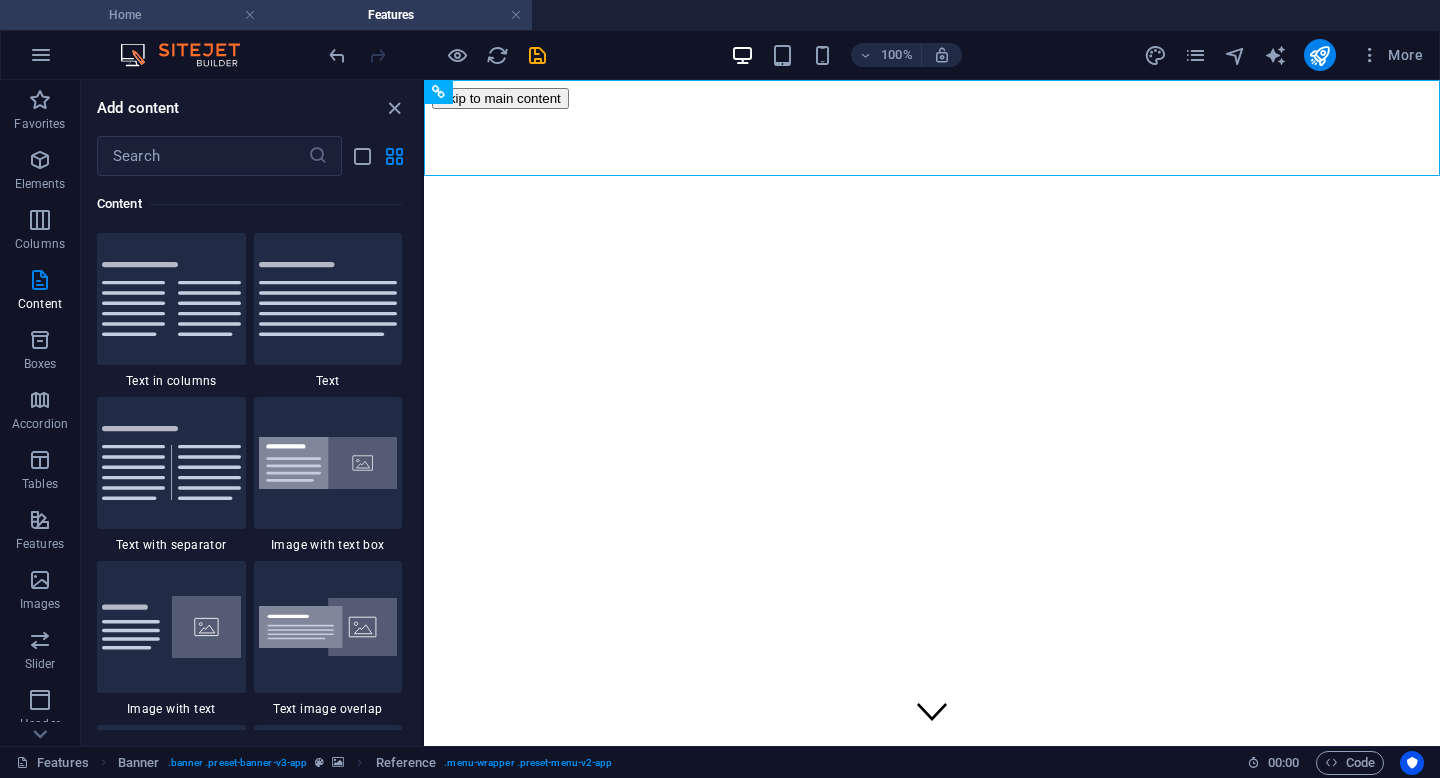 click on "Home" at bounding box center (133, 15) 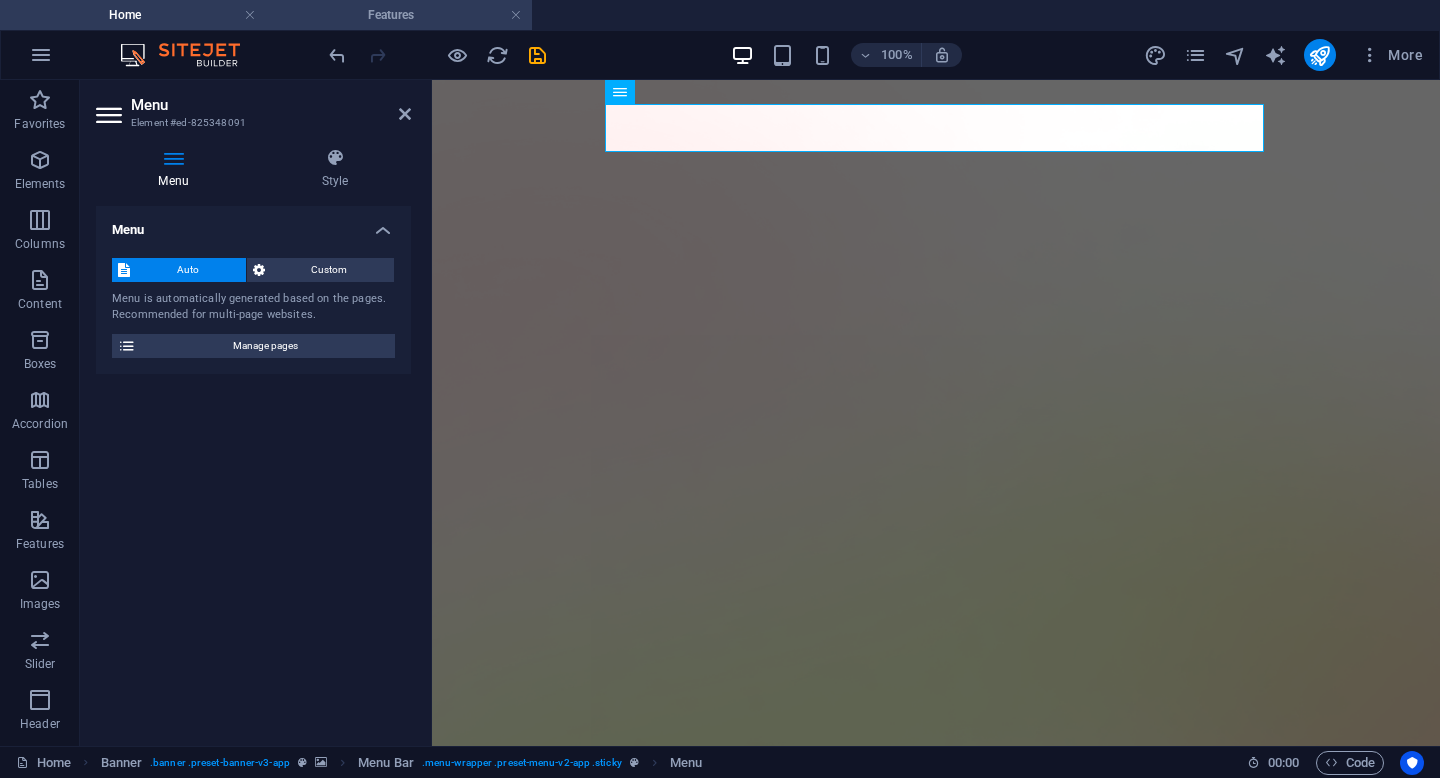 click on "Features" at bounding box center (399, 15) 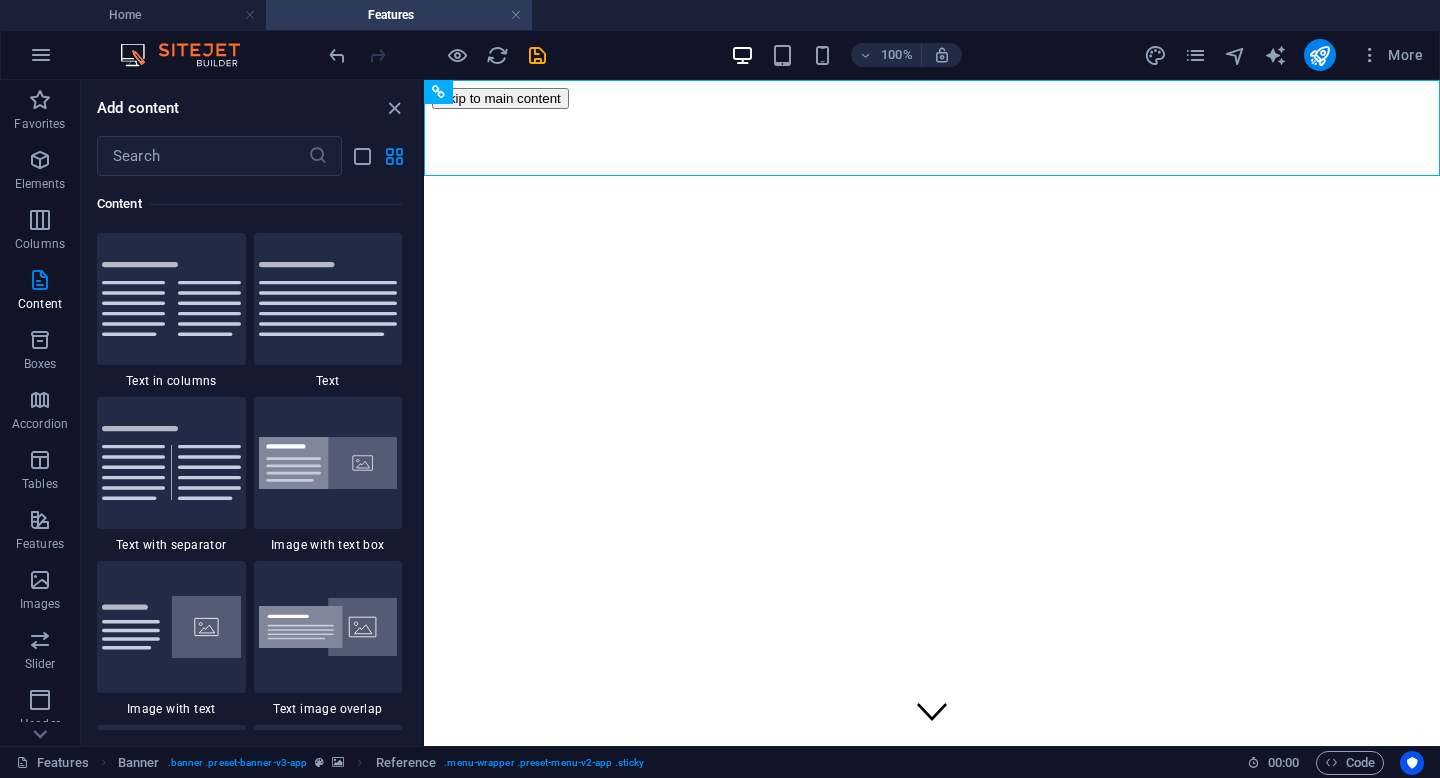 click on "Features" at bounding box center (399, 15) 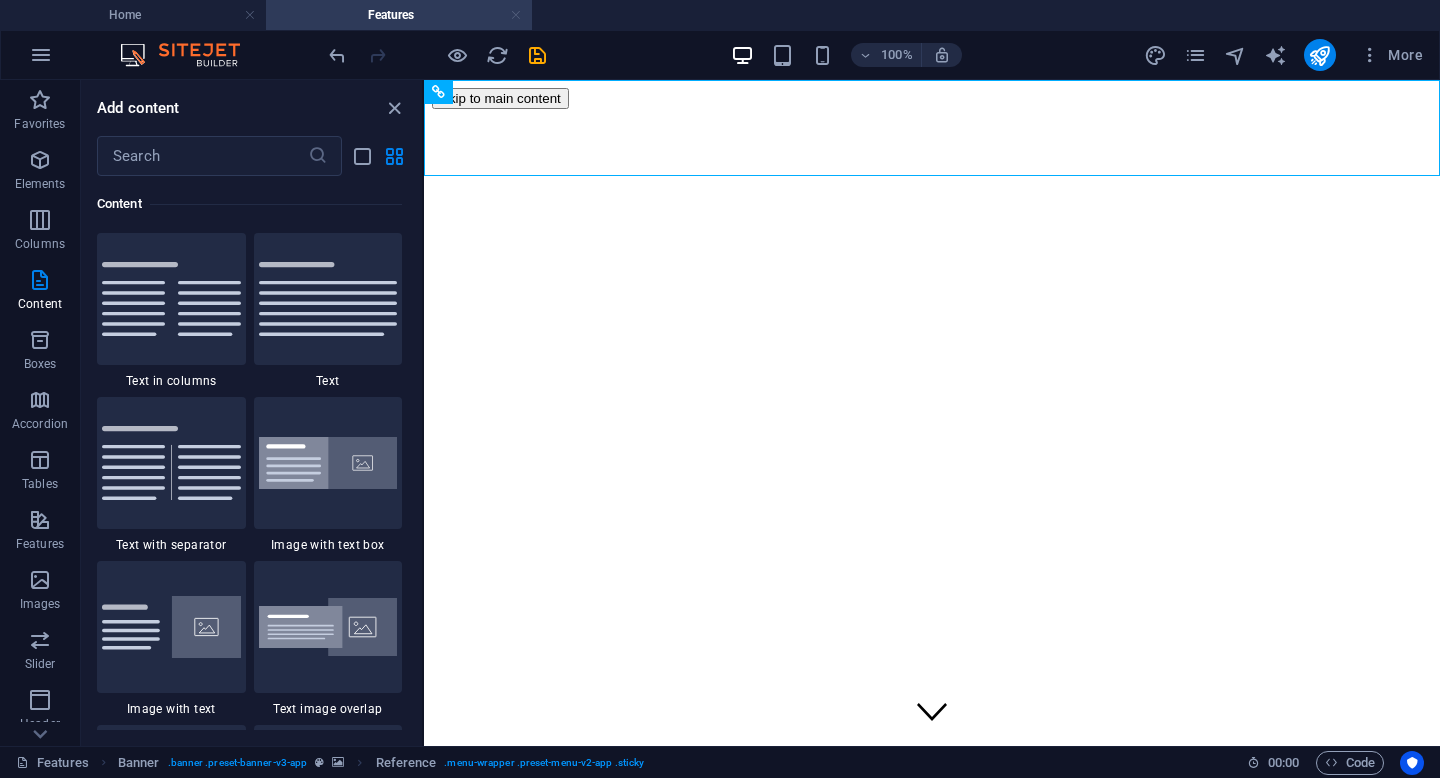 click at bounding box center [516, 15] 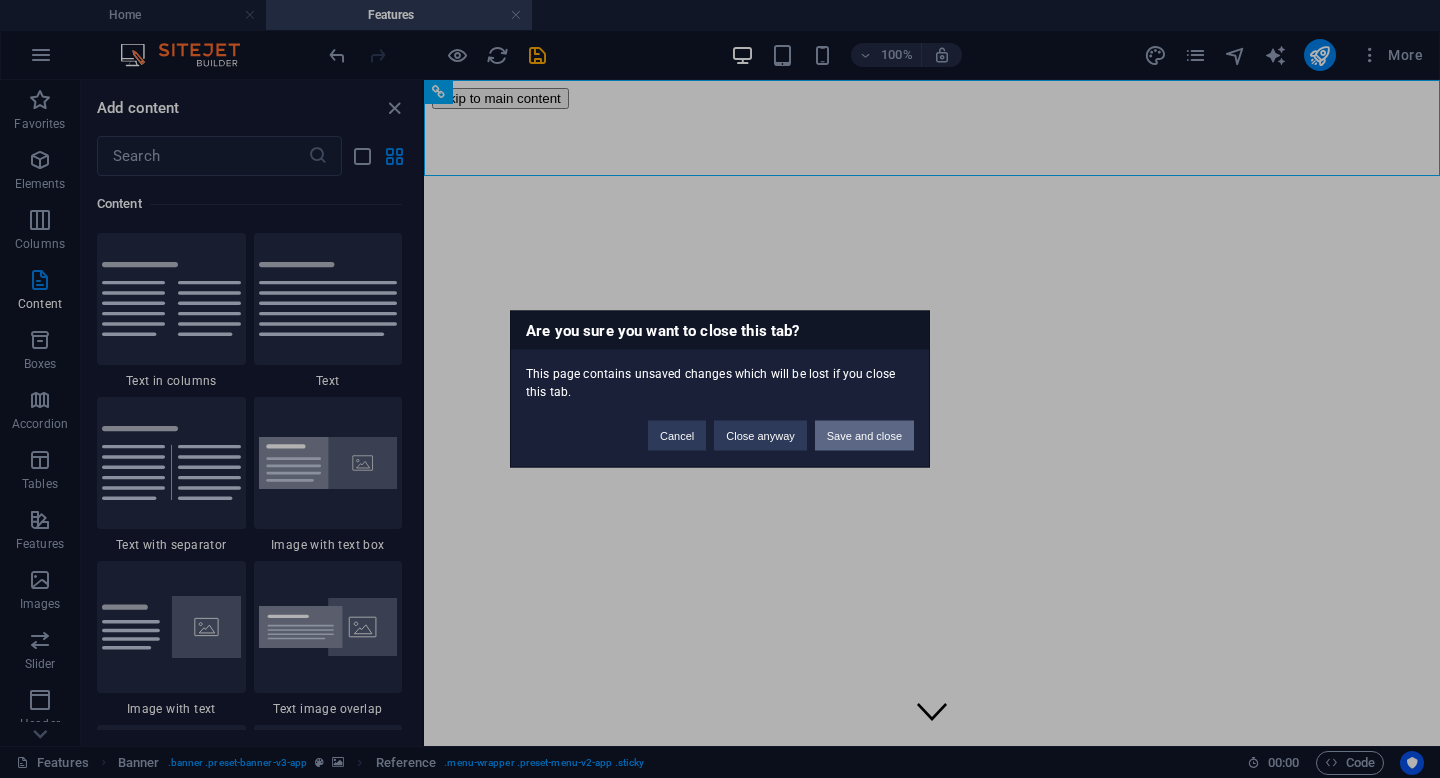 click on "Save and close" at bounding box center (864, 436) 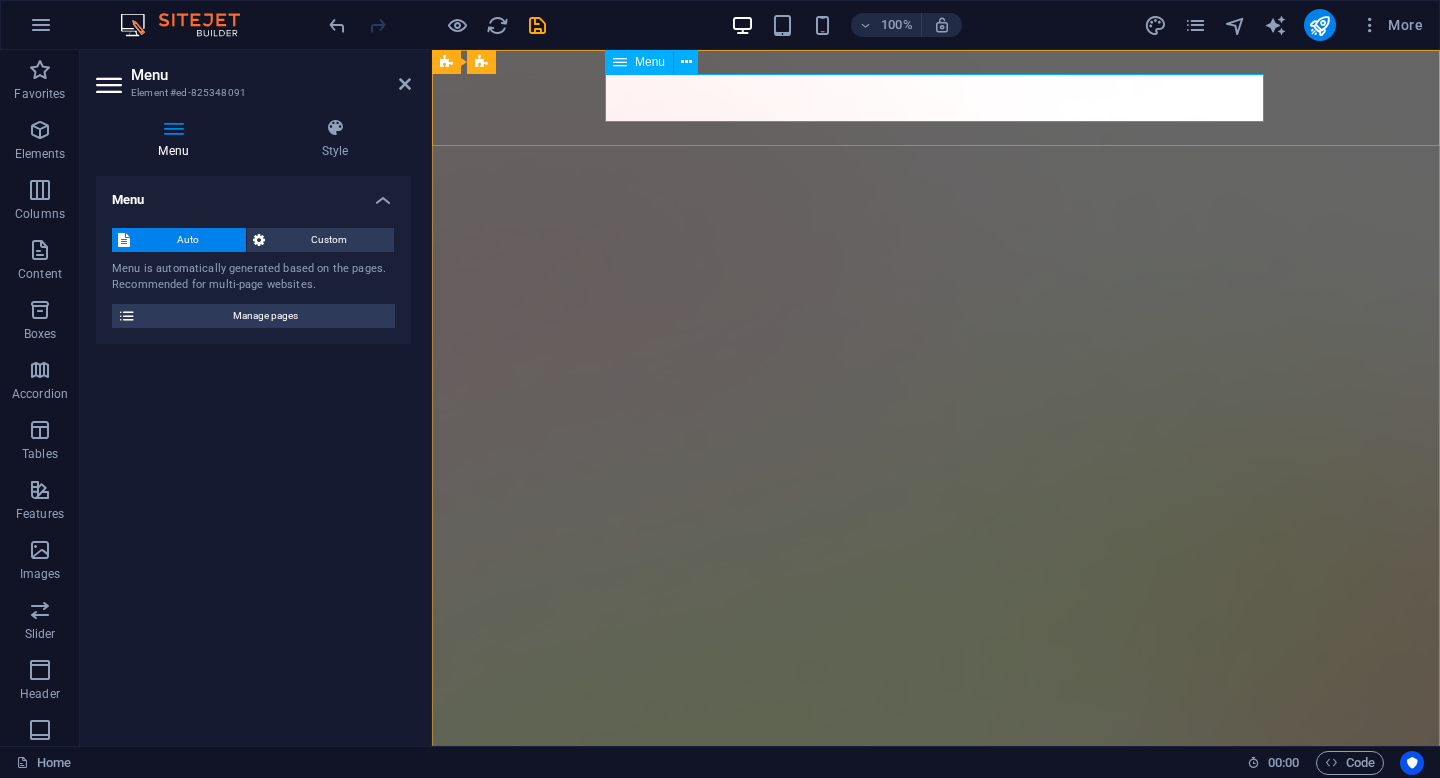 click on "Services Services 1 Pricing Blog Contact" at bounding box center (936, 1554) 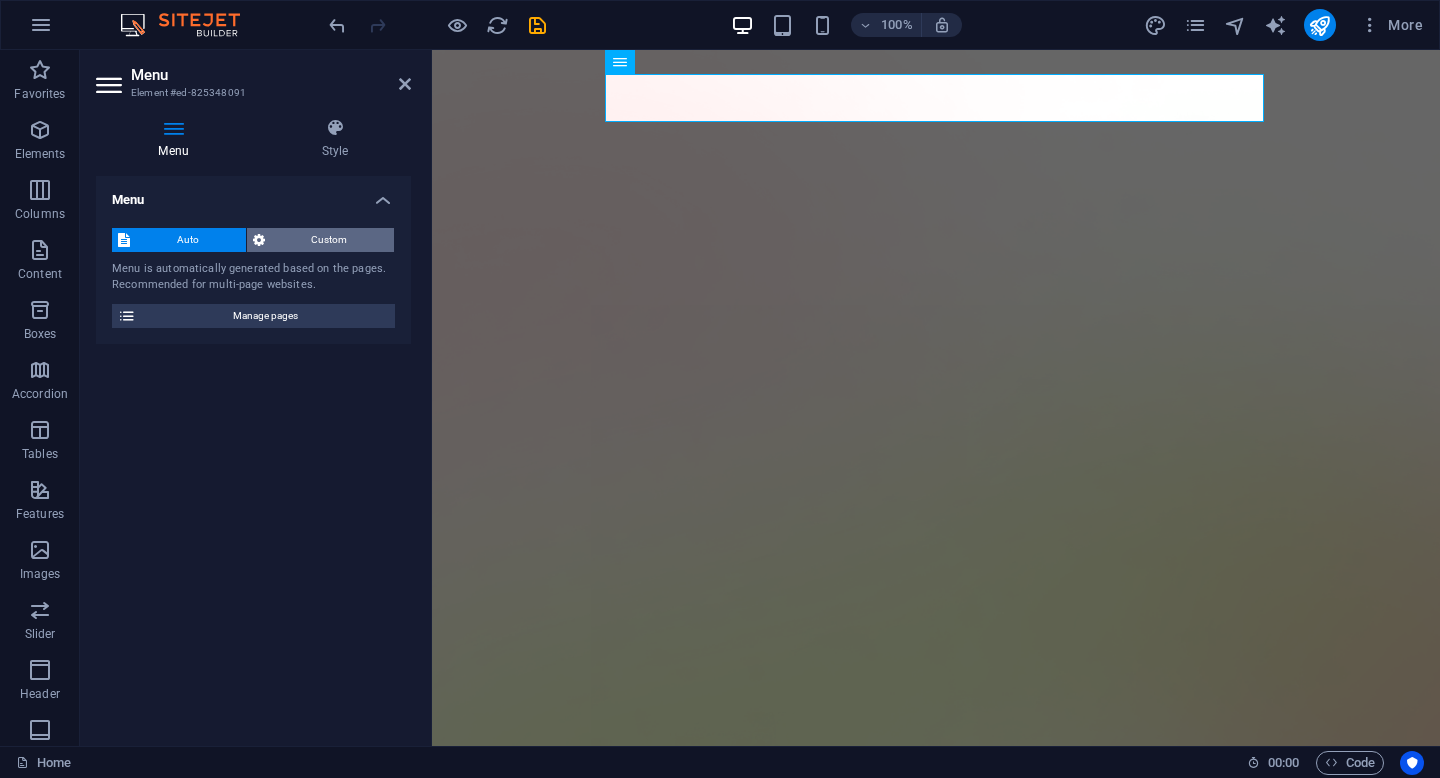 click on "Custom" at bounding box center (330, 240) 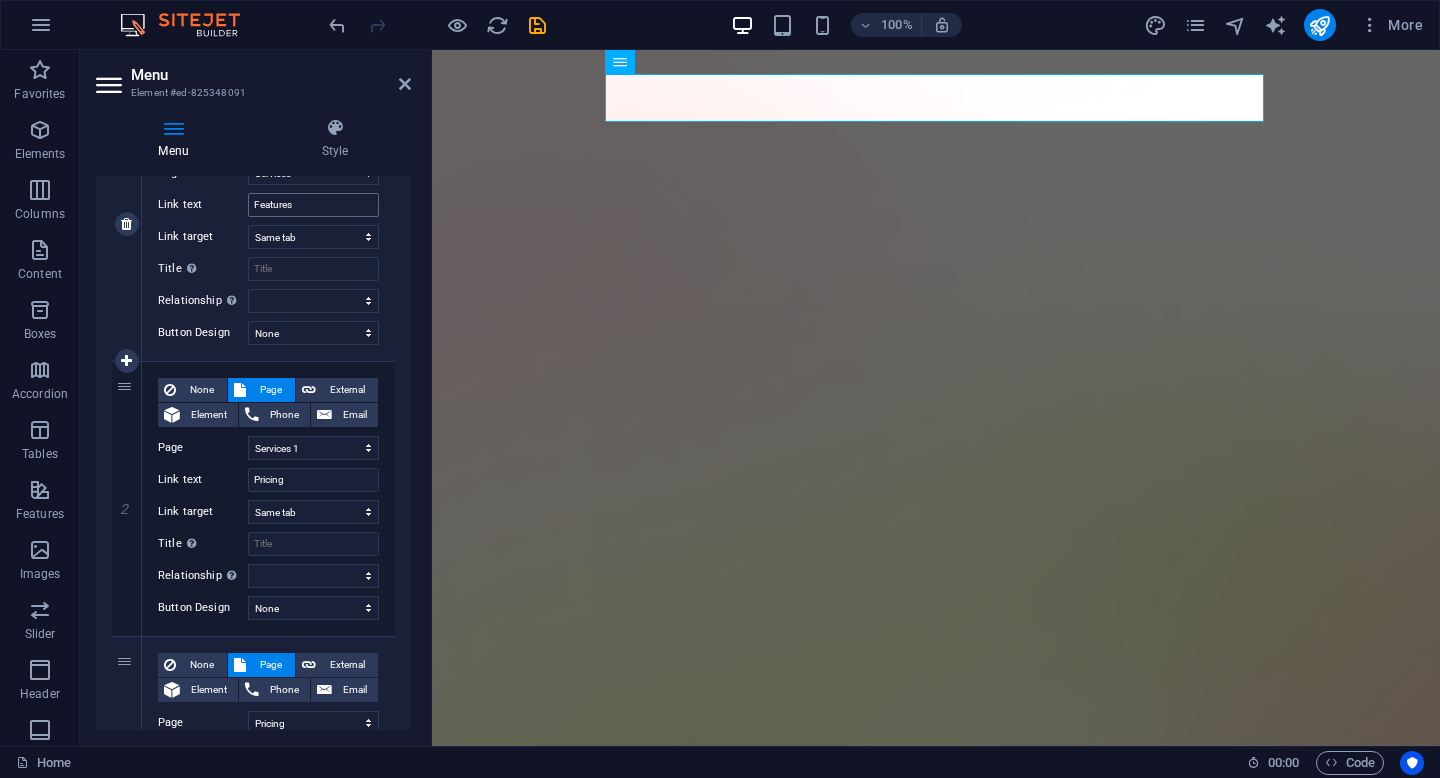 scroll, scrollTop: 281, scrollLeft: 0, axis: vertical 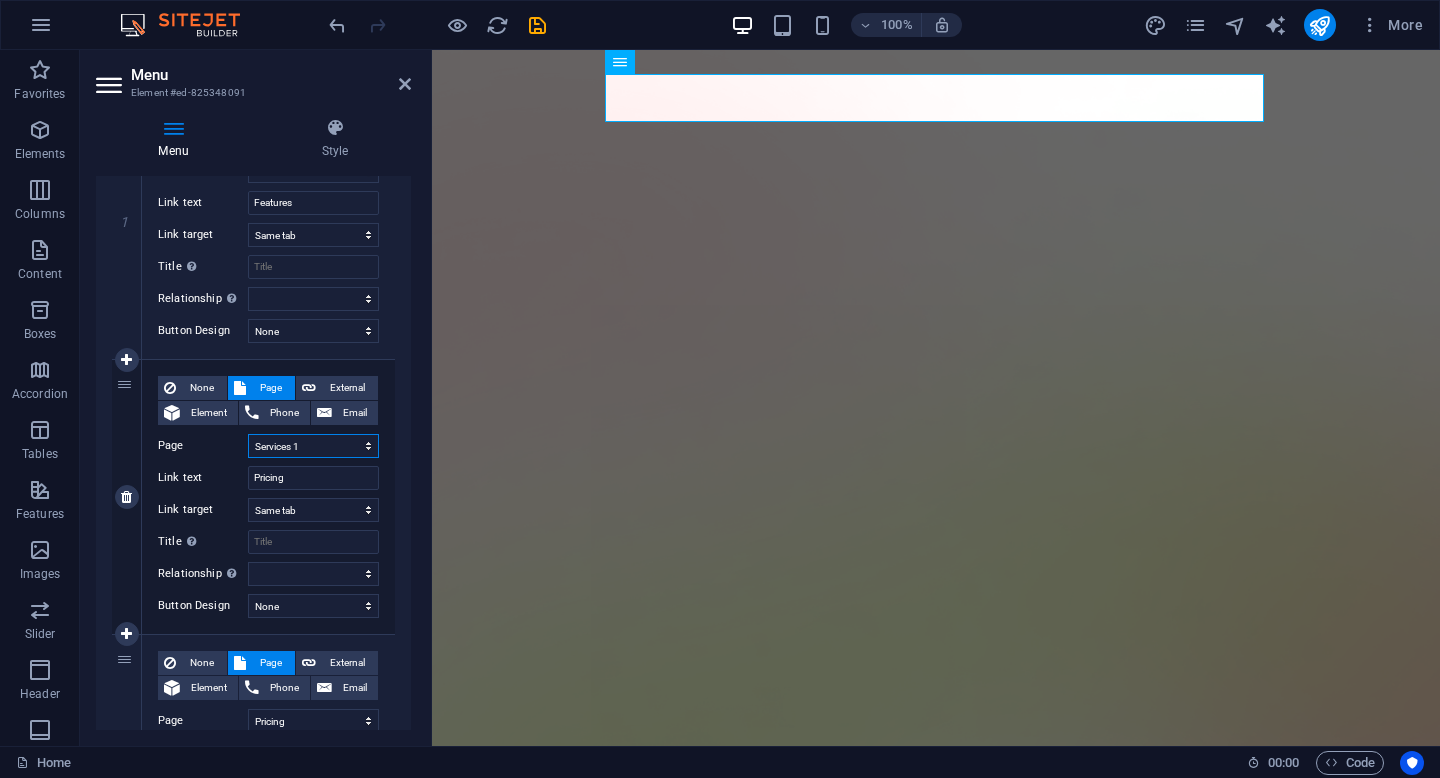 click on "Home Services Services 1 Pricing Blog Contact Privacy Legal Notice" at bounding box center (313, 446) 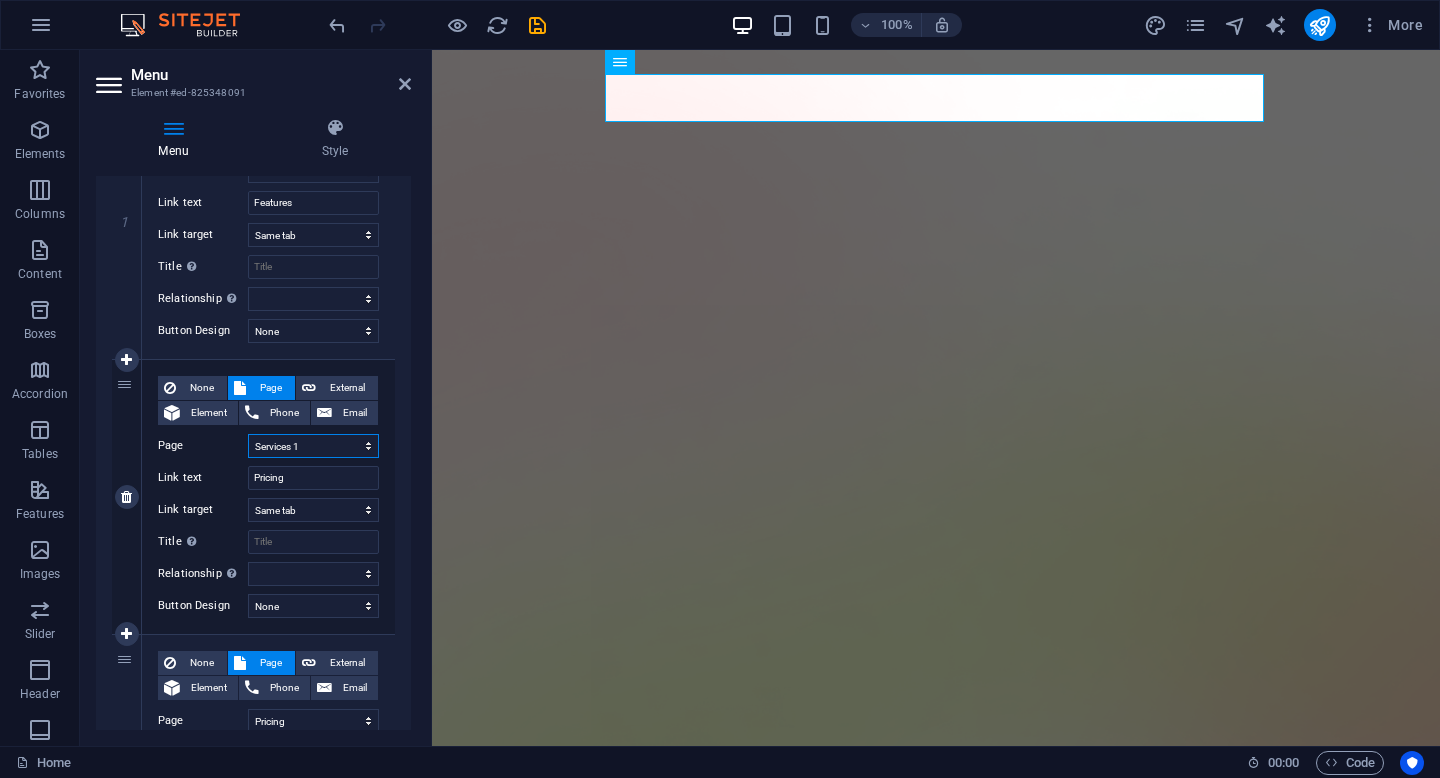 select on "1" 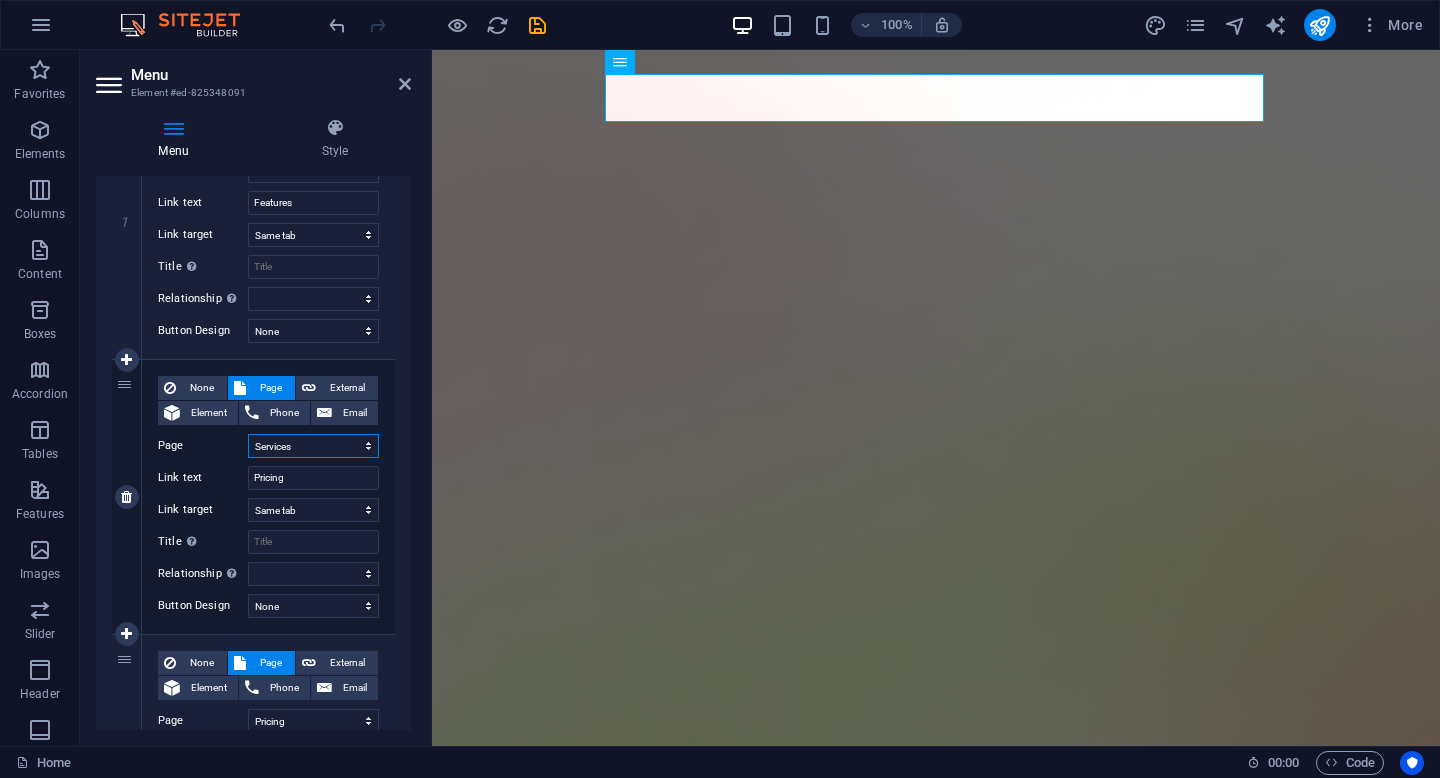 select 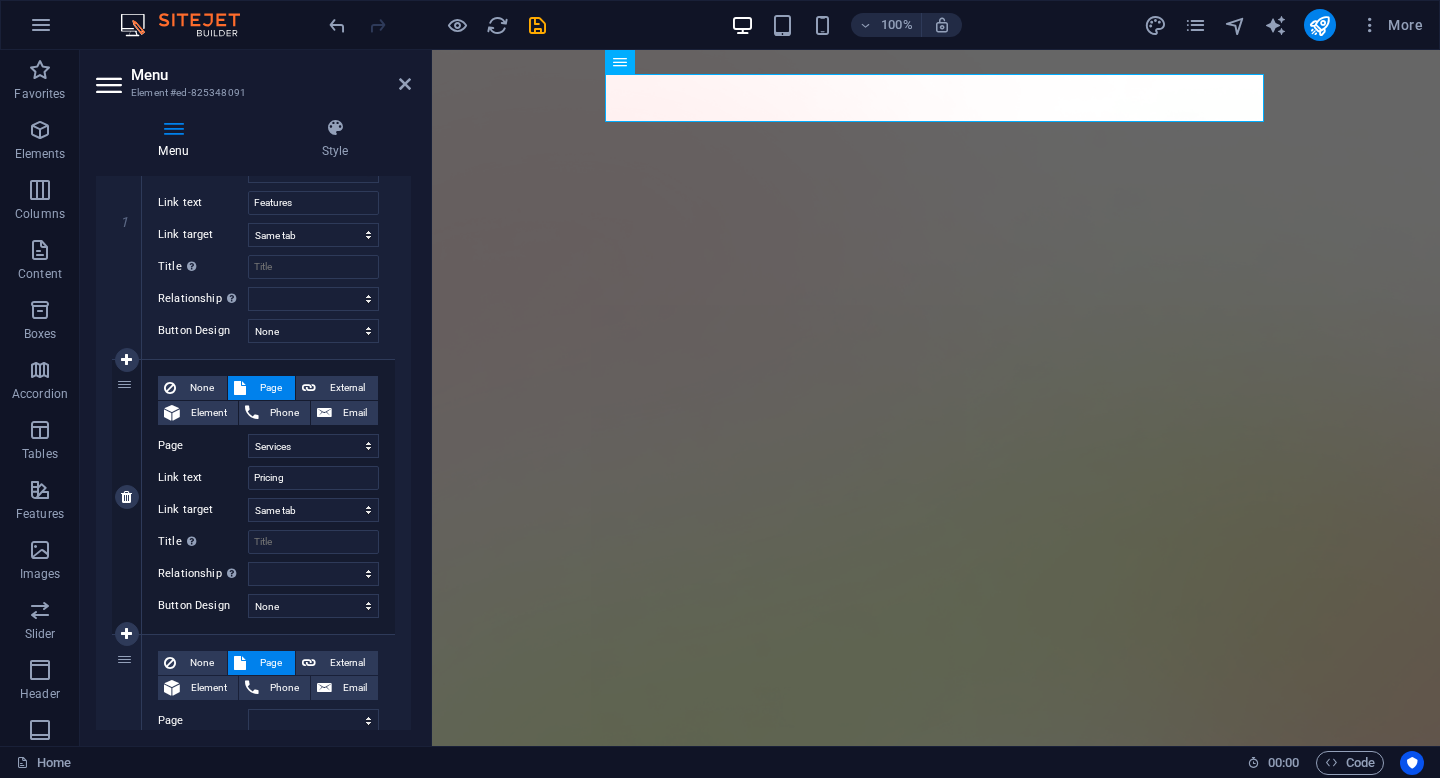 click on "None Page External Element Phone Email Page Home Services Services 1 Pricing Blog Contact Privacy Legal Notice Element
URL /pricing Phone Email Link text Pricing Link target New tab Same tab Overlay Title Additional link description, should not be the same as the link text. The title is most often shown as a tooltip text when the mouse moves over the element. Leave empty if uncertain. Relationship Sets the  relationship of this link to the link target . For example, the value "nofollow" instructs search engines not to follow the link. Can be left empty. alternate author bookmark external help license next nofollow noreferrer noopener prev search tag Button Design None Default Primary Secondary" at bounding box center (268, 497) 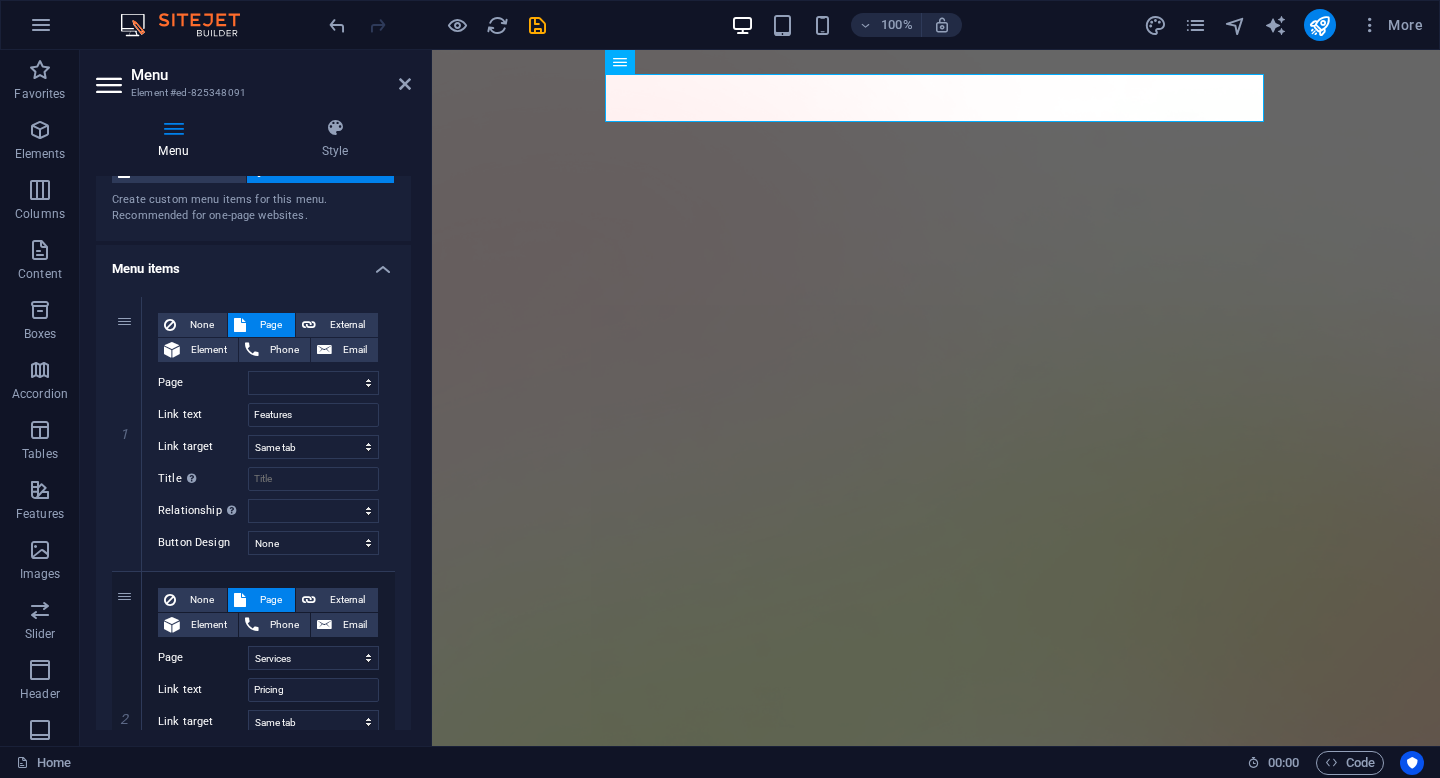 scroll, scrollTop: 0, scrollLeft: 0, axis: both 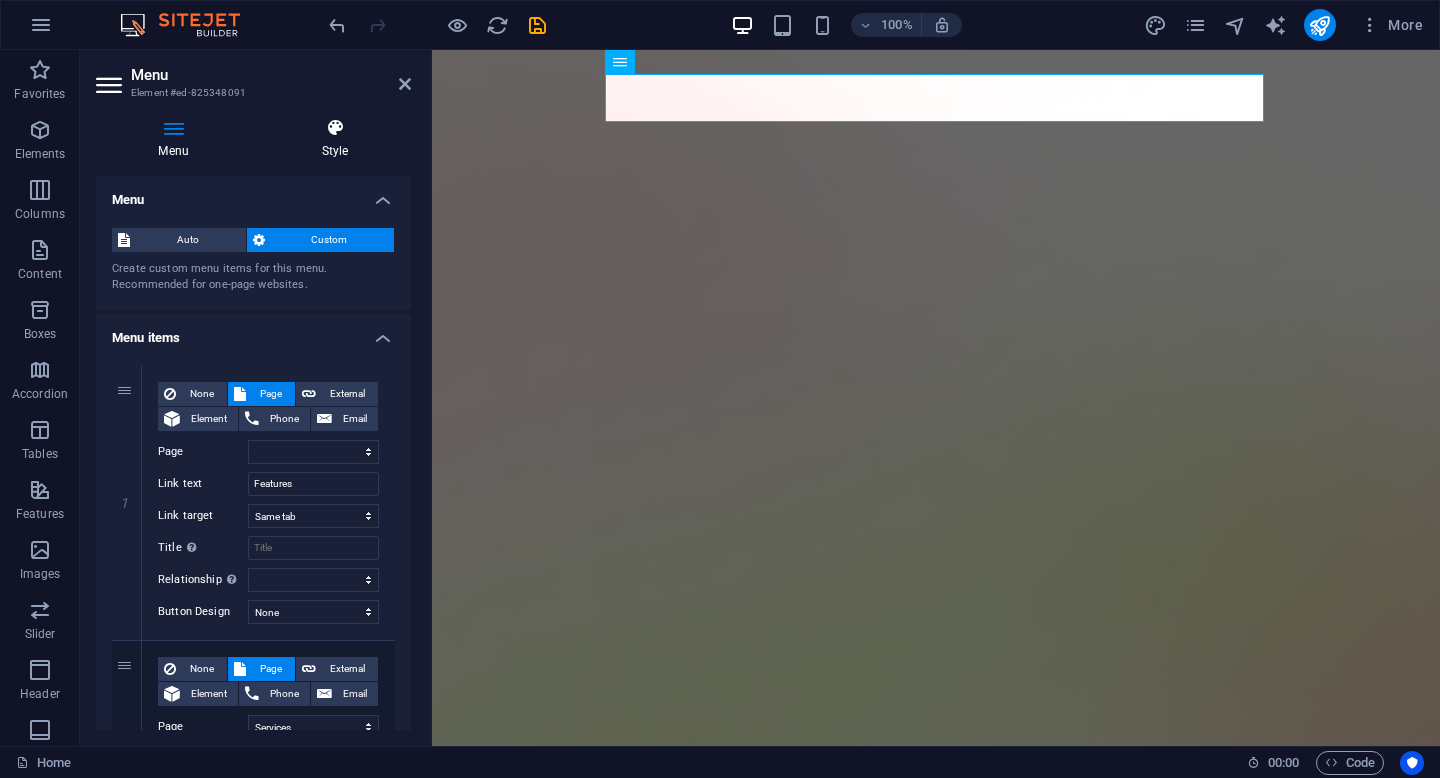 click on "Style" at bounding box center [335, 139] 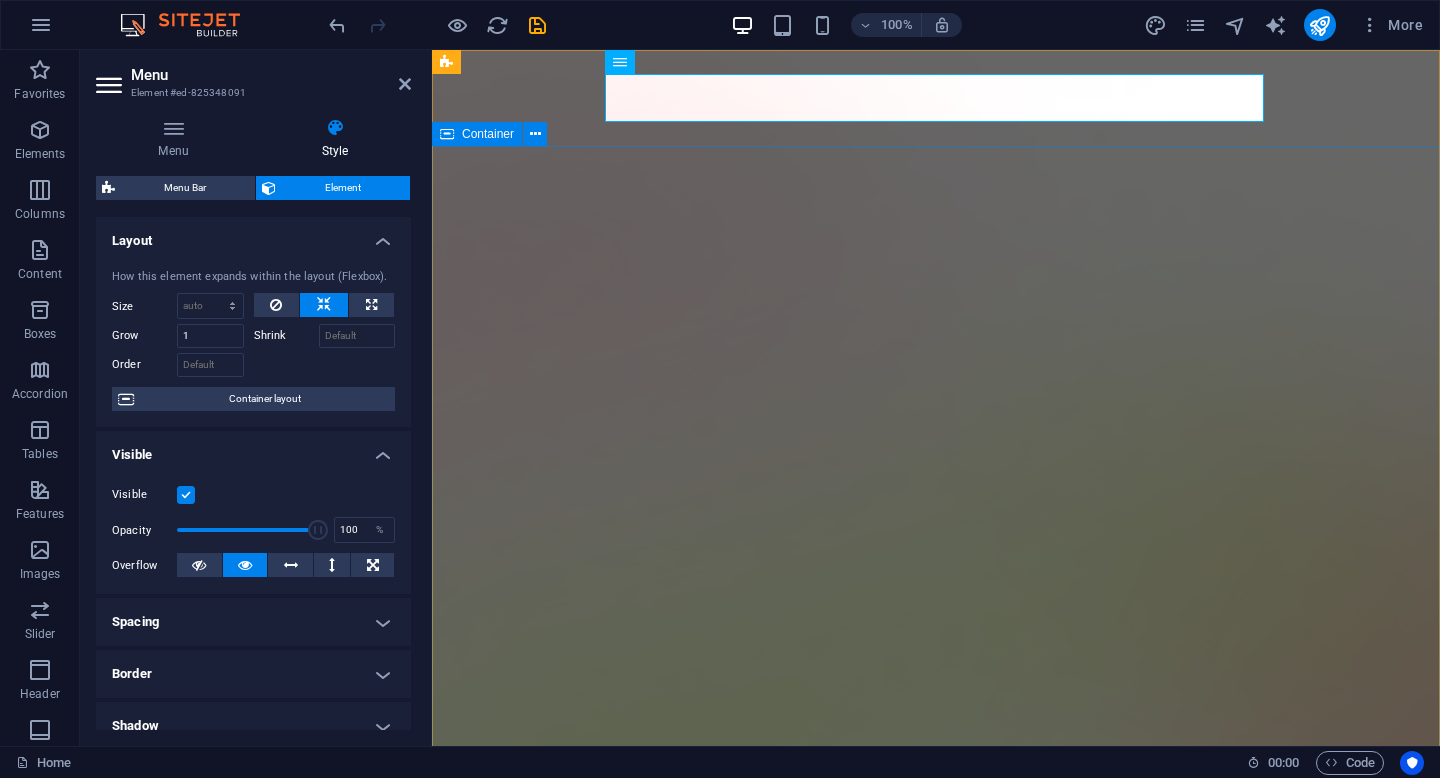 click on "Version 2.0 is here AI app for productivity Lorem ipsum dolor sit amet, consectetur adipiscing elit, sed do eiusmod tempor incididunt ut labore et dolore magna aliqua. Download App" at bounding box center (936, 2215) 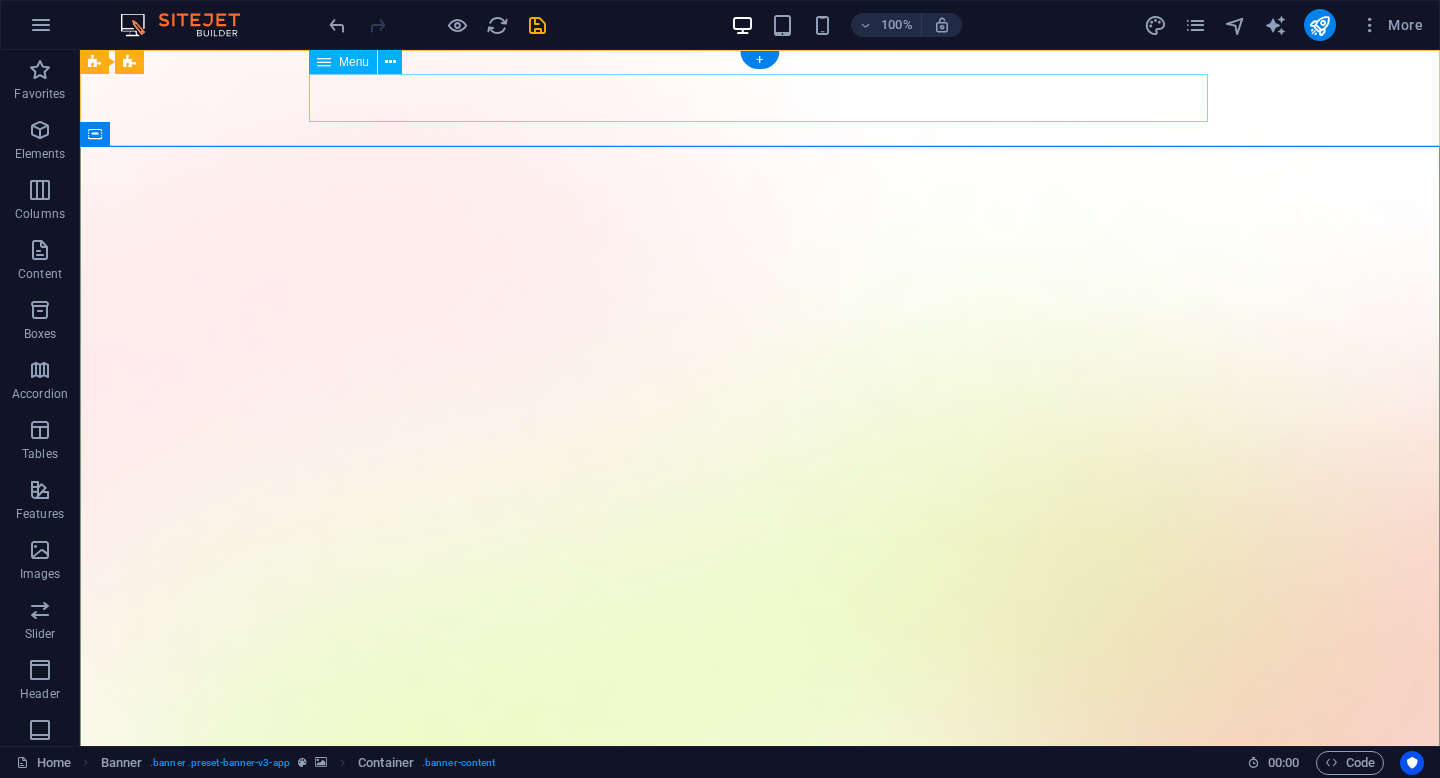 click on "Features Pricing Blog Contact" at bounding box center (760, 1500) 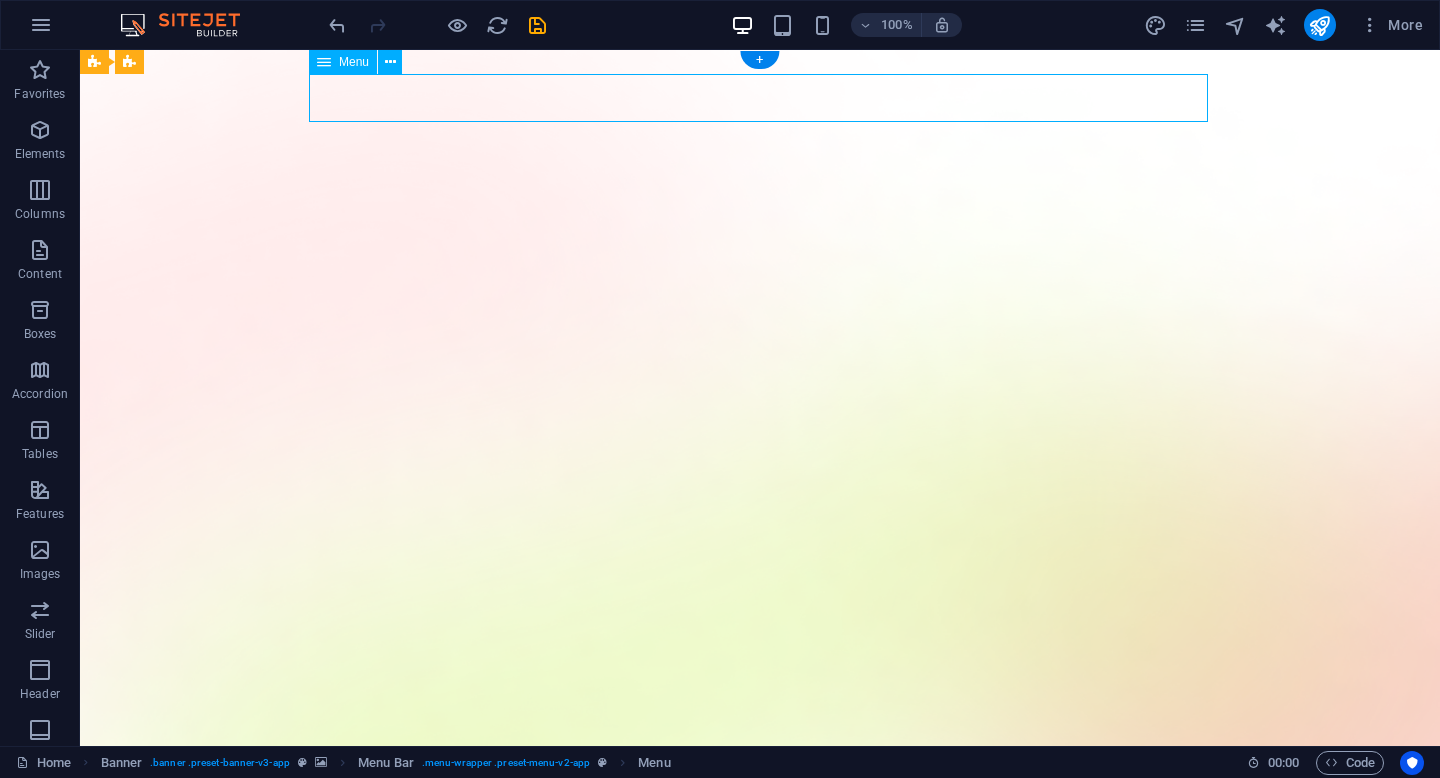 click on "Features Pricing Blog Contact" at bounding box center [760, 1500] 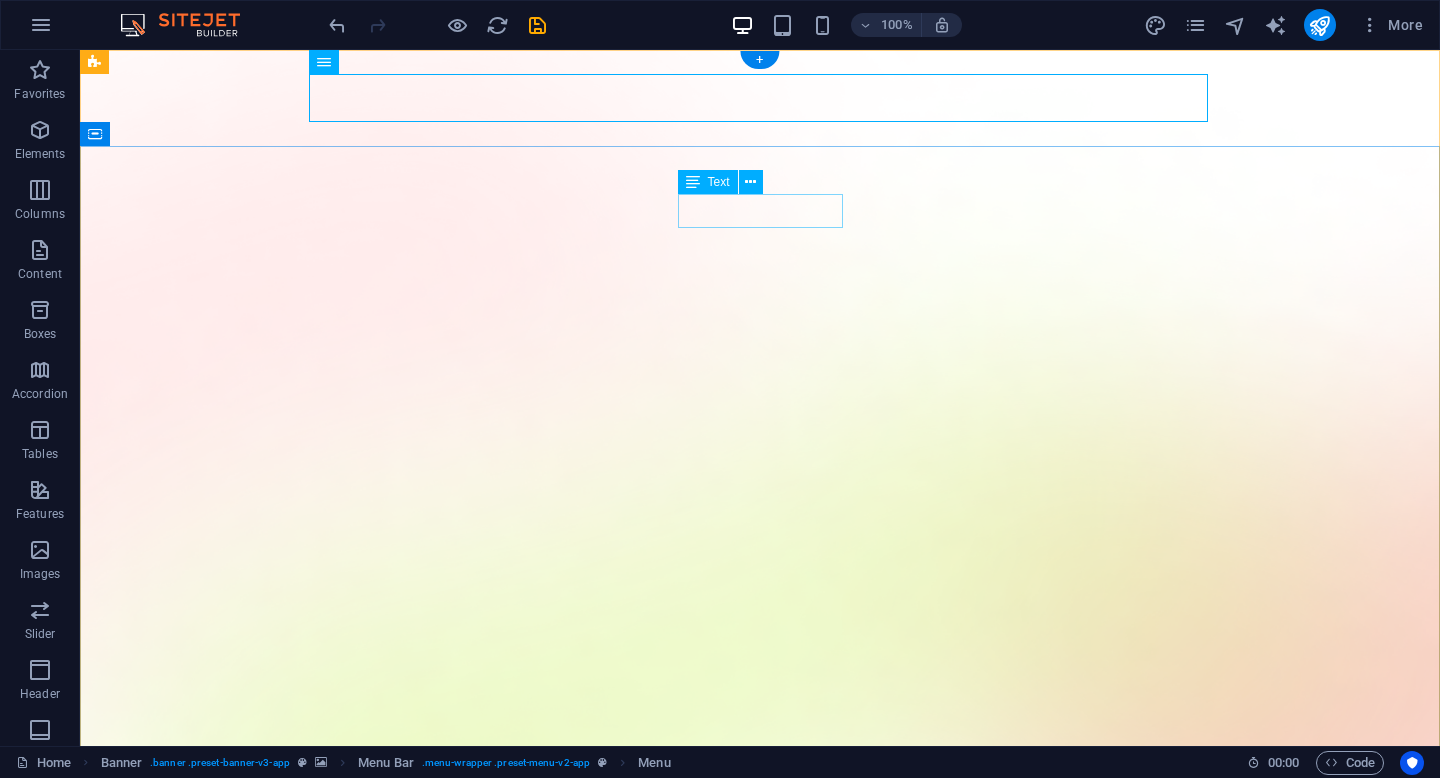 click on "Version 2.0 is here" at bounding box center (760, 1657) 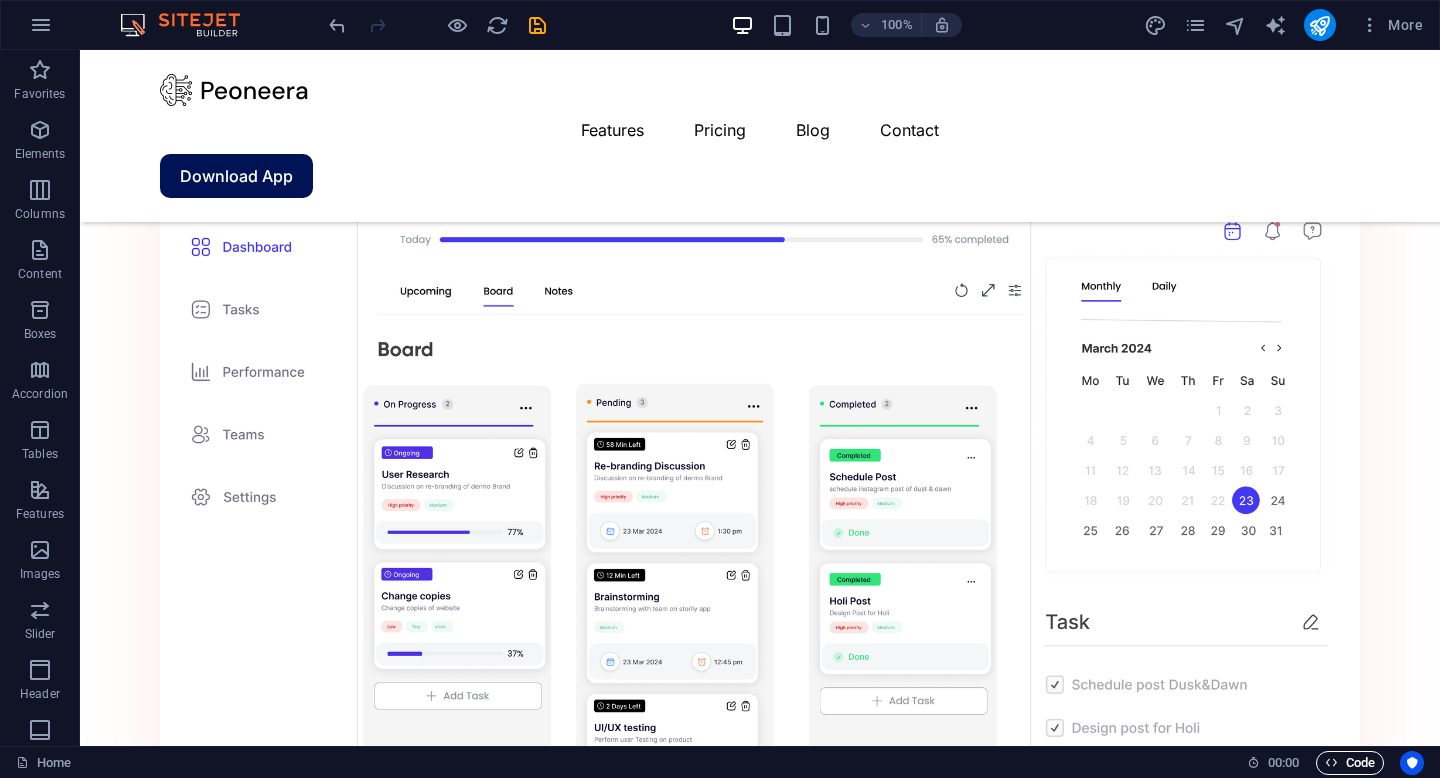 click on "Code" at bounding box center [1350, 763] 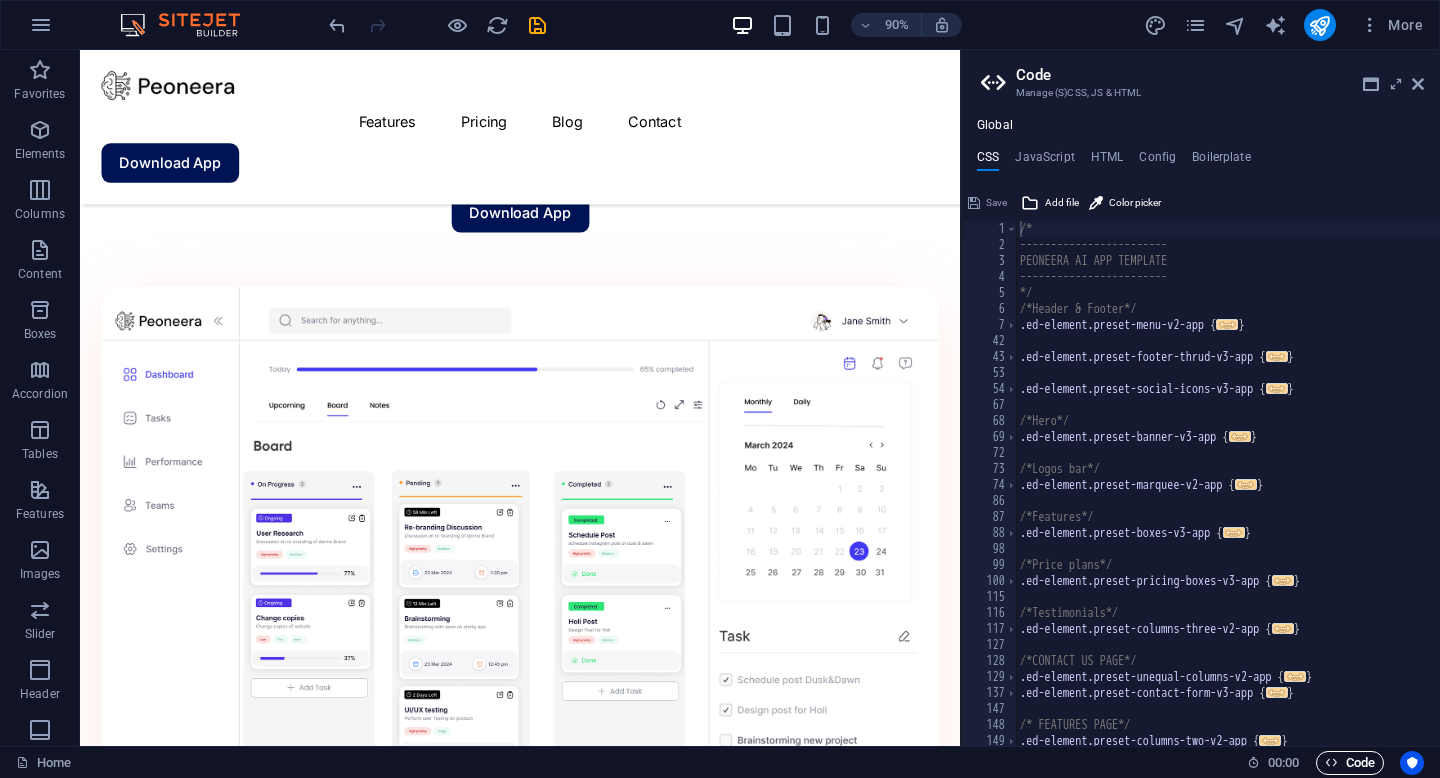click on "Code" at bounding box center [1350, 763] 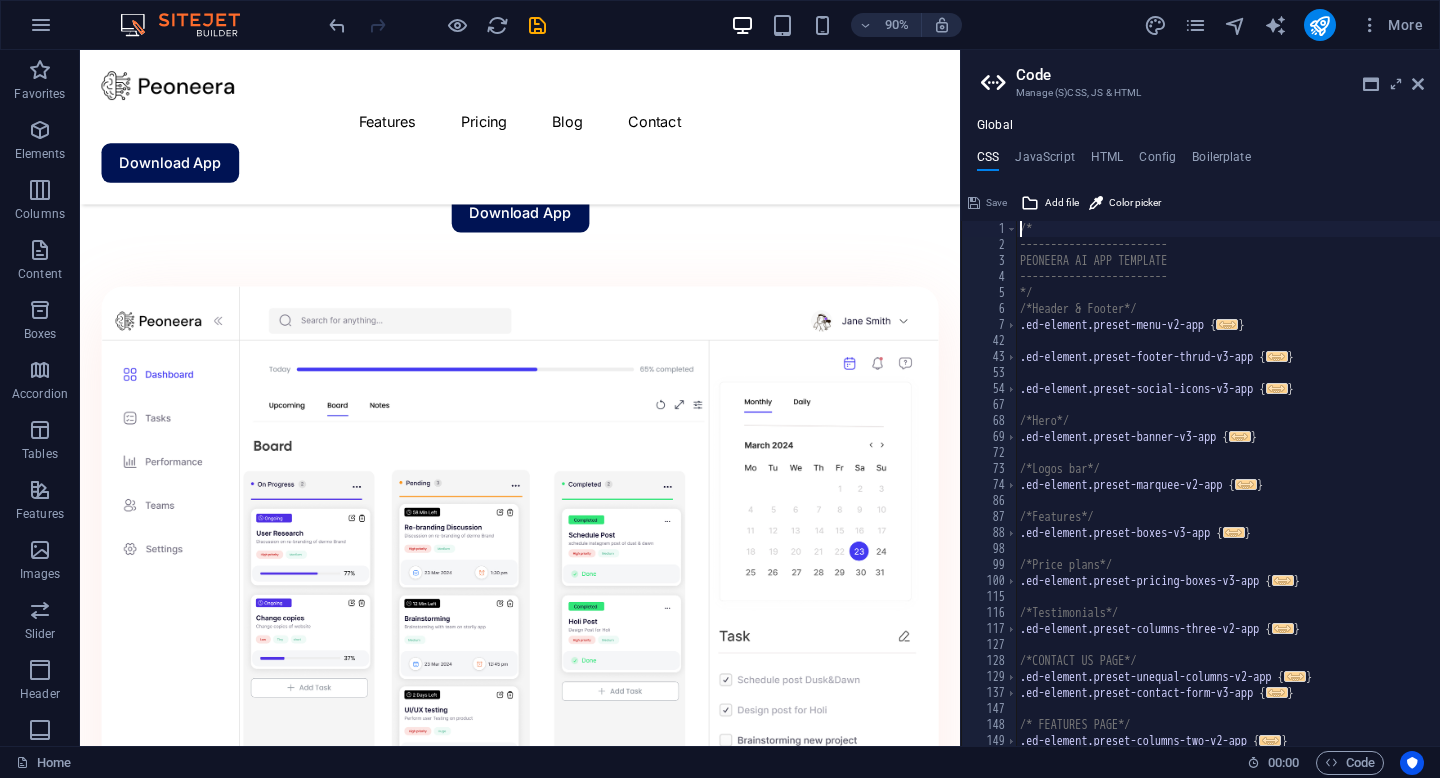 click on "00 : 00" at bounding box center (1283, 763) 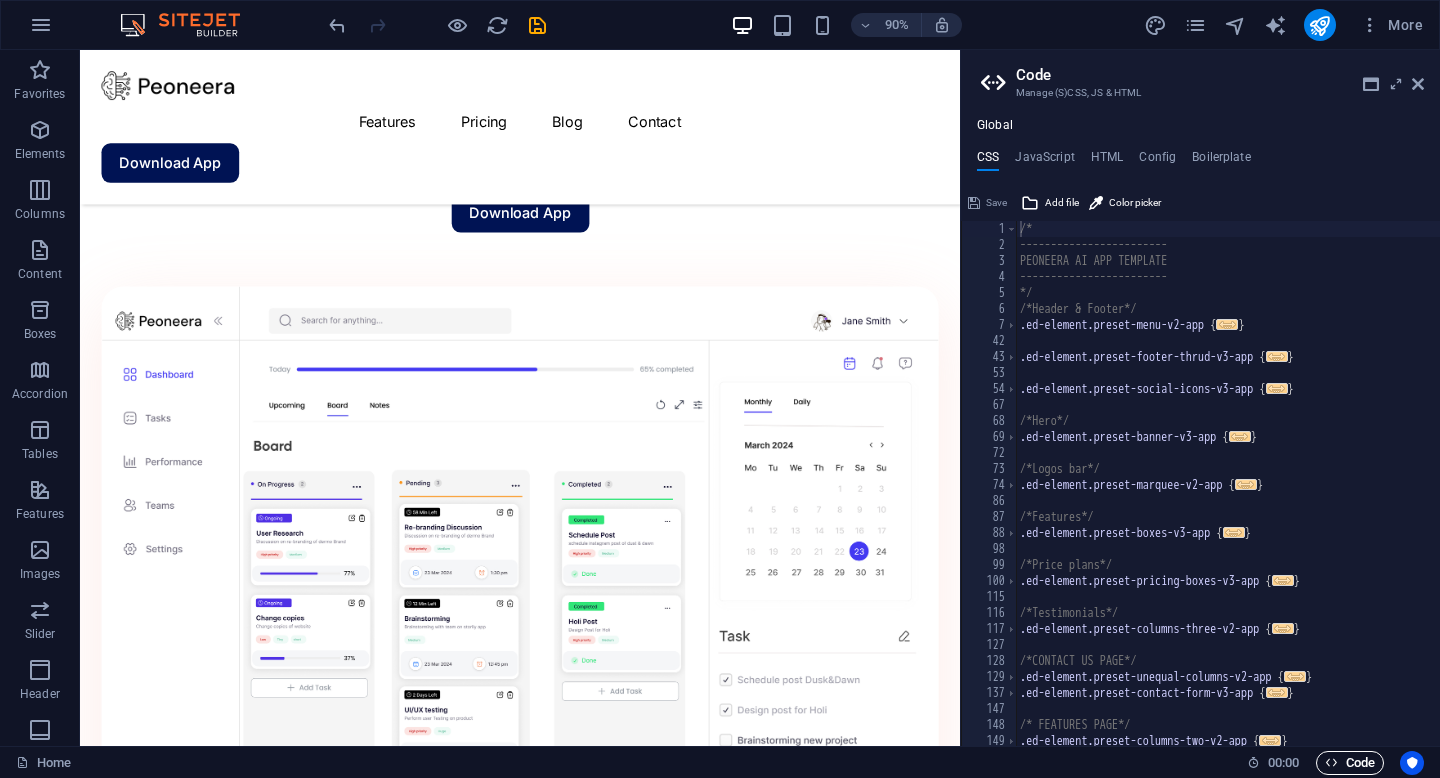 click on "Code" at bounding box center (1350, 763) 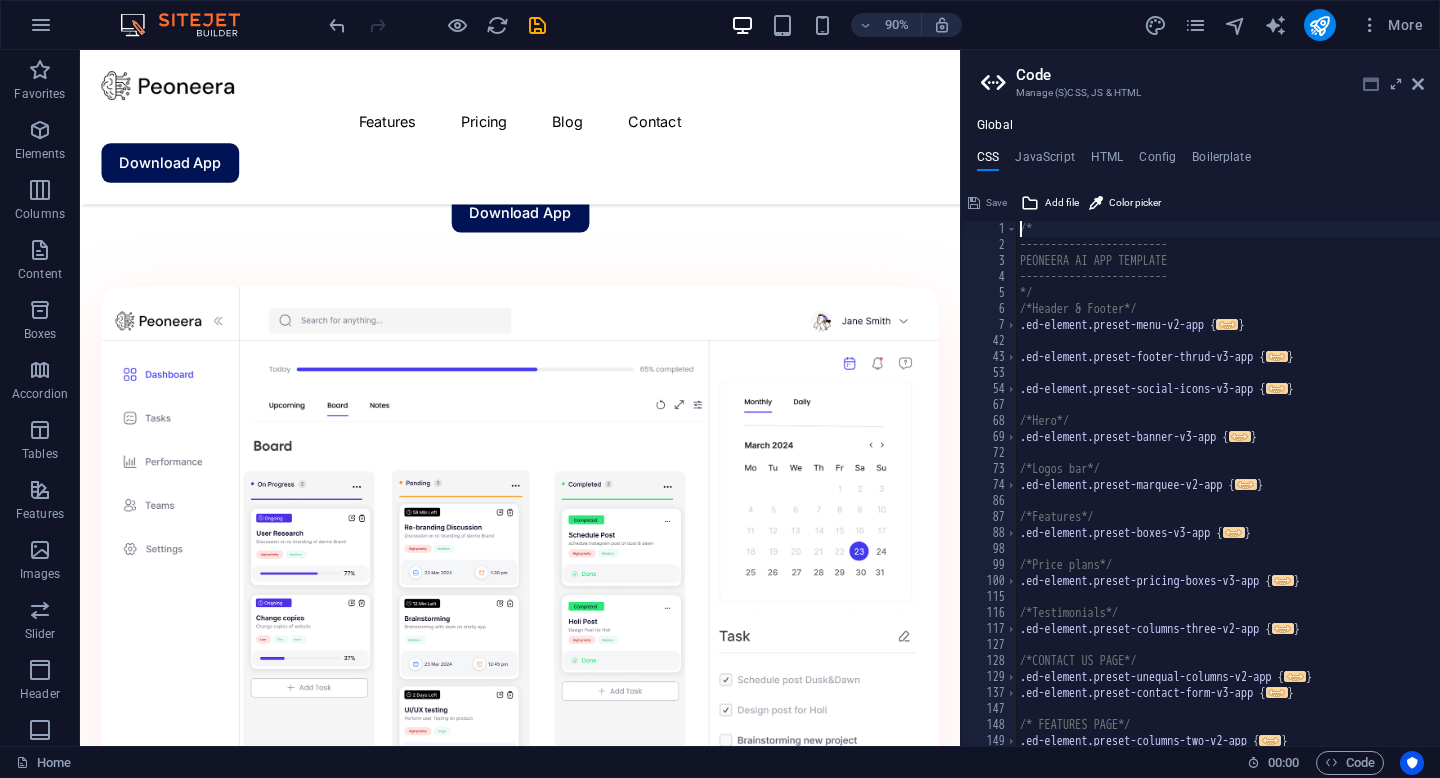 click at bounding box center (1371, 84) 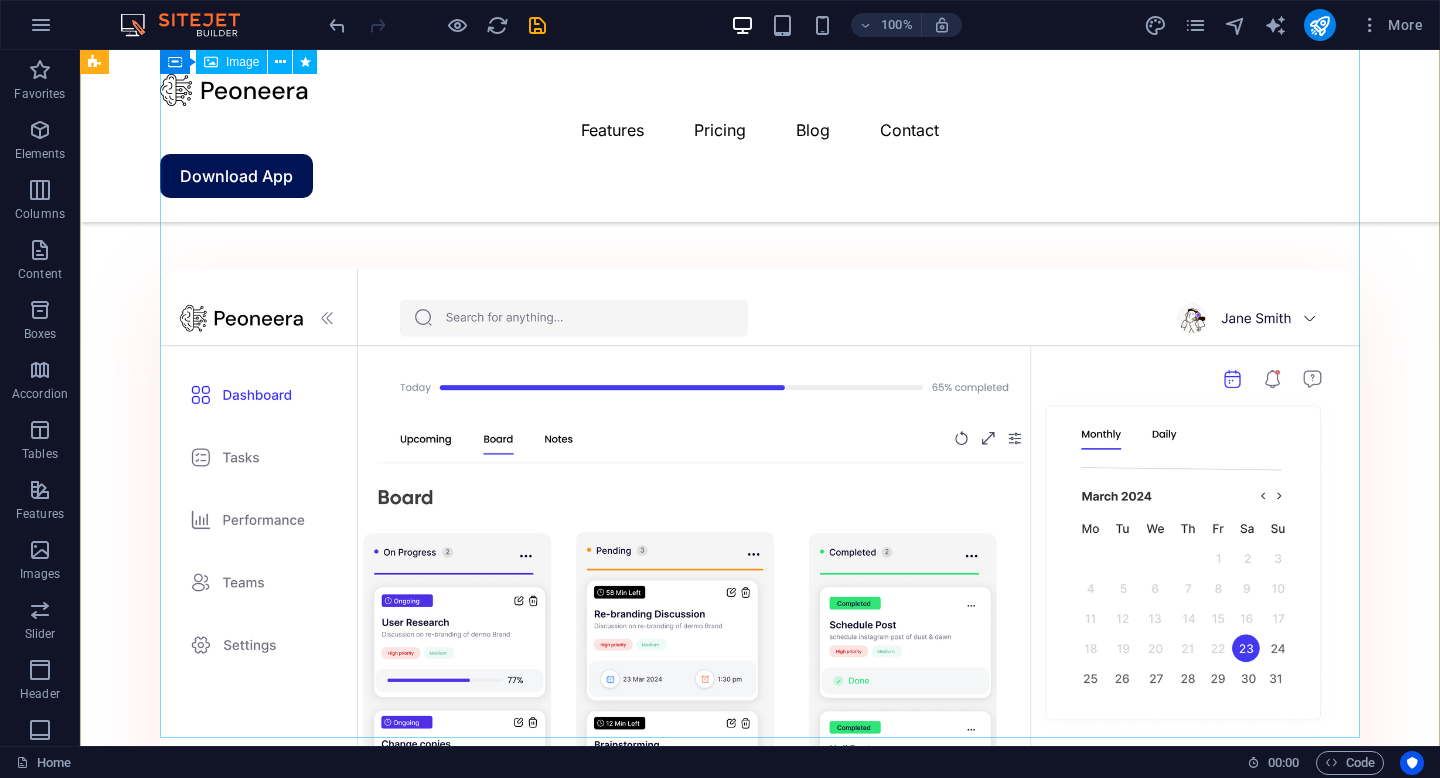 scroll, scrollTop: 601, scrollLeft: 0, axis: vertical 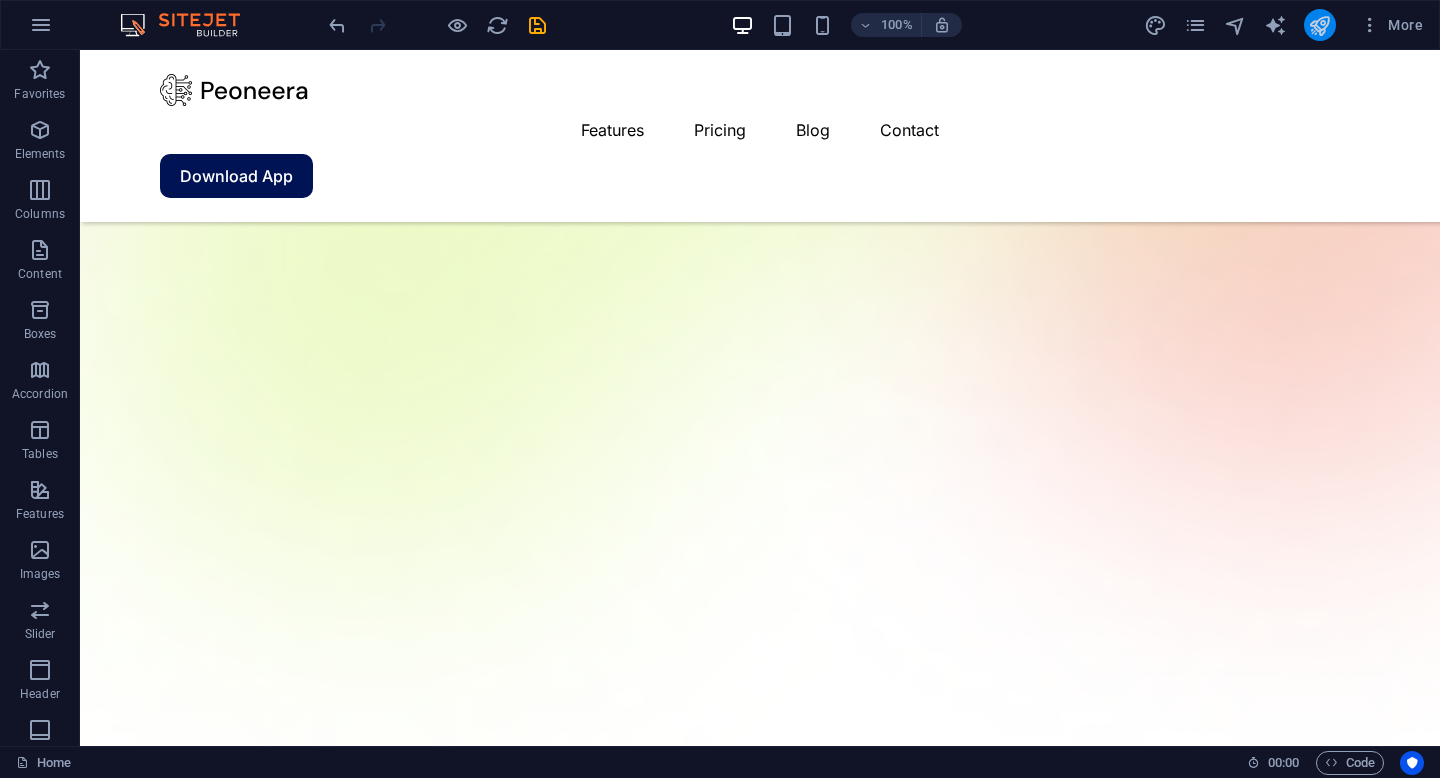 click at bounding box center (1320, 25) 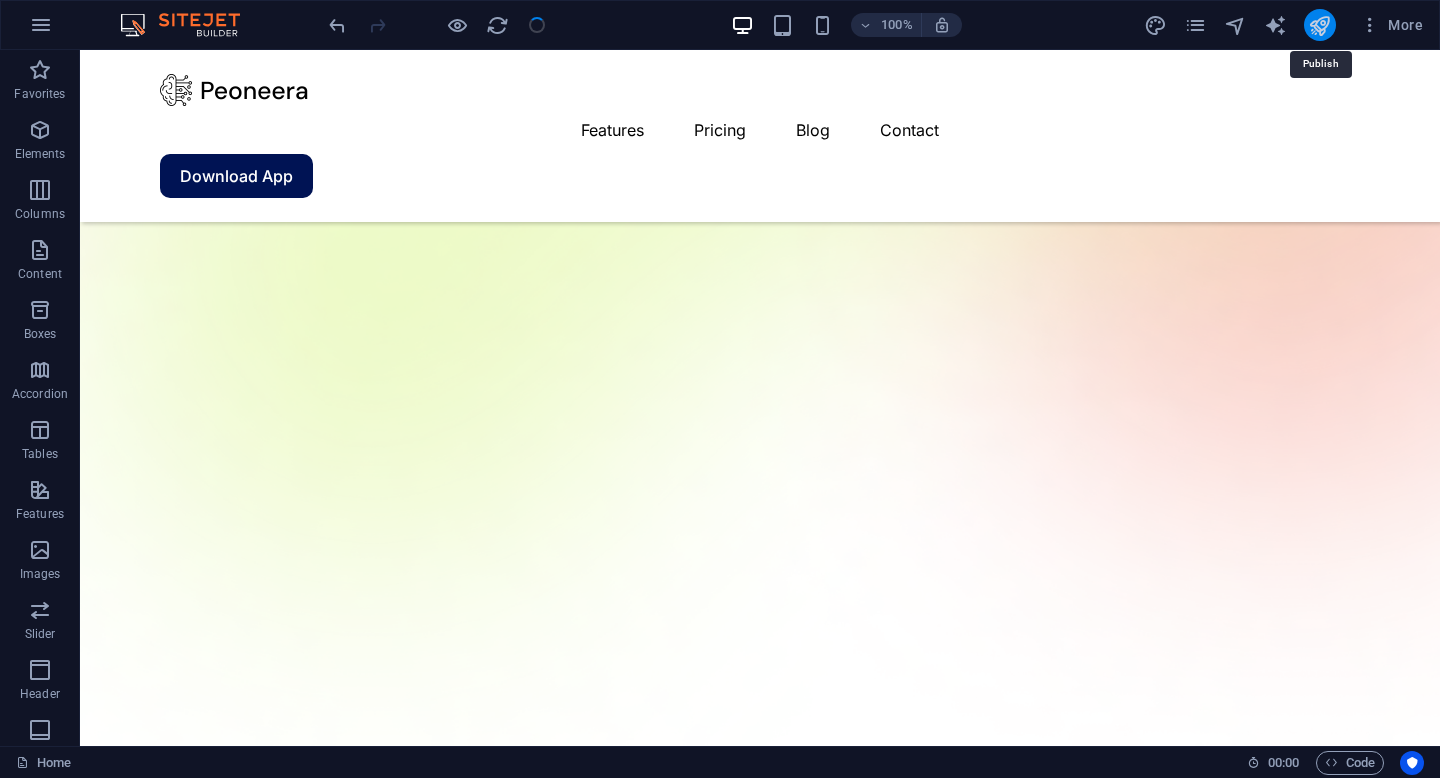 click at bounding box center (1319, 25) 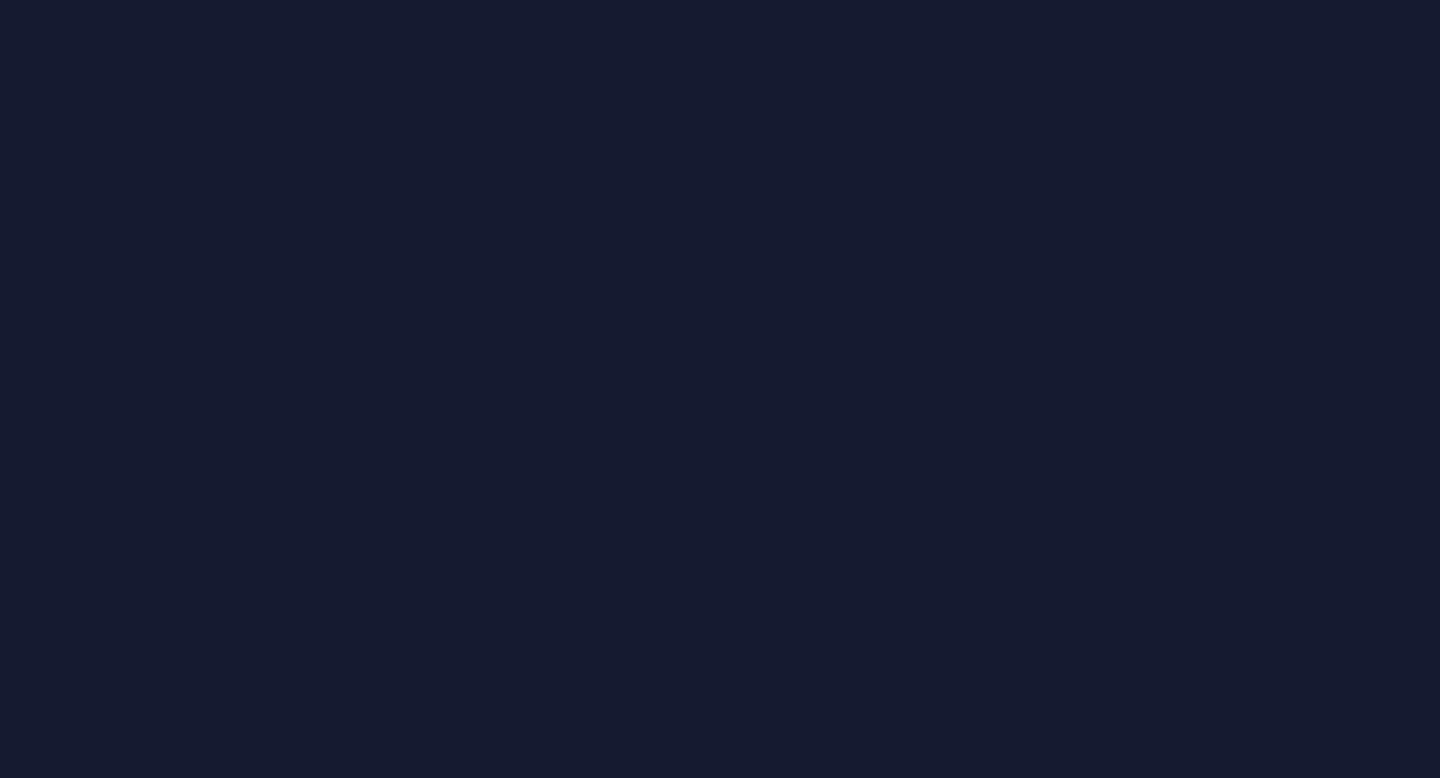 scroll, scrollTop: 0, scrollLeft: 0, axis: both 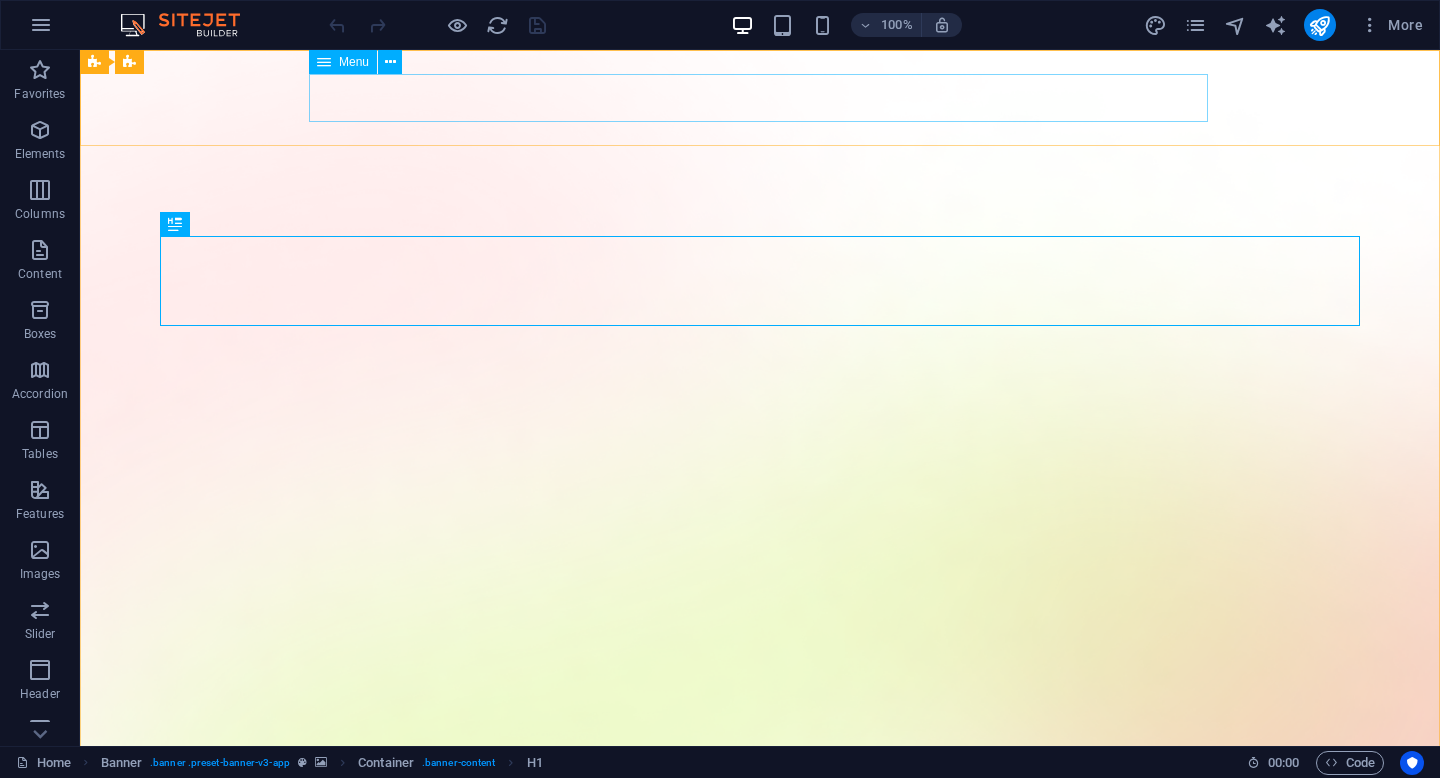 click on "Menu" at bounding box center (354, 62) 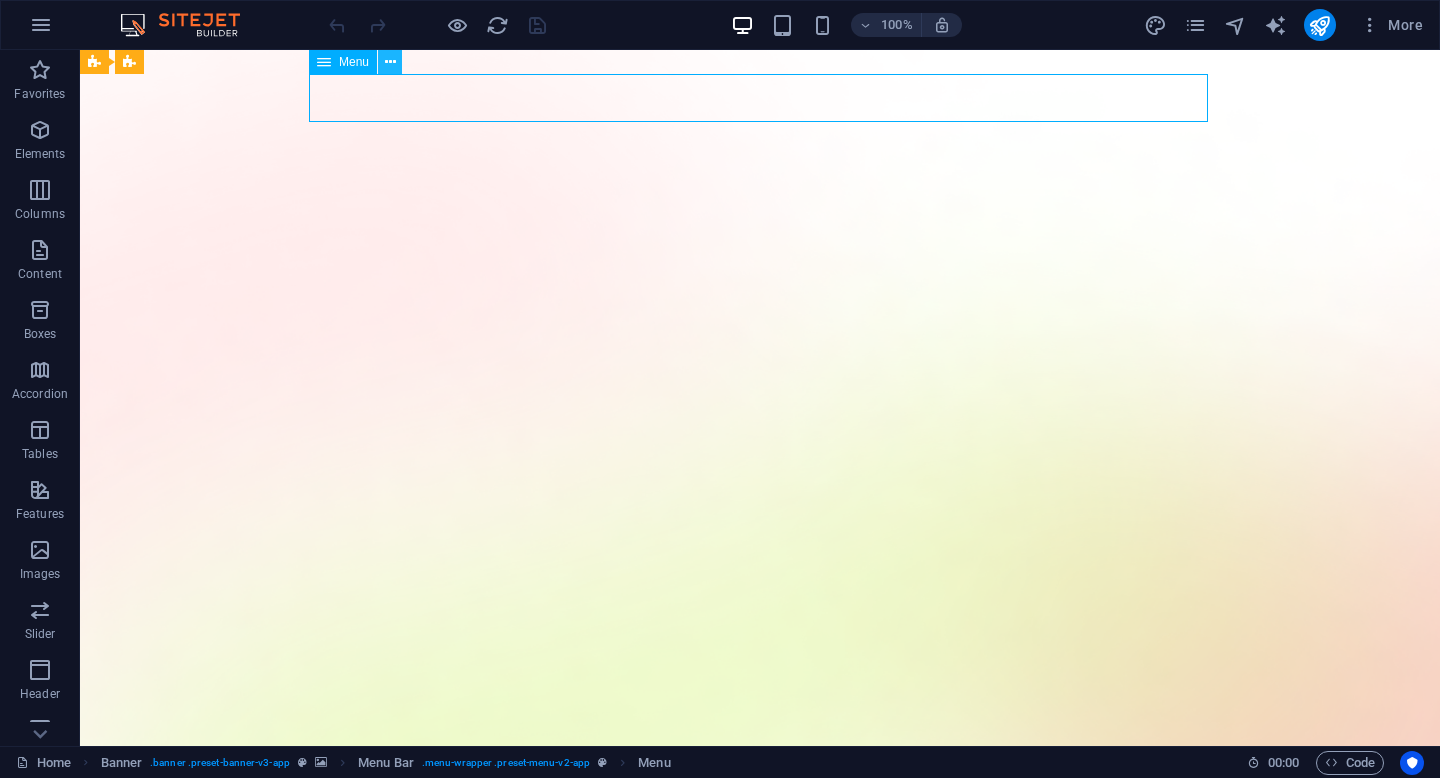 click at bounding box center [390, 62] 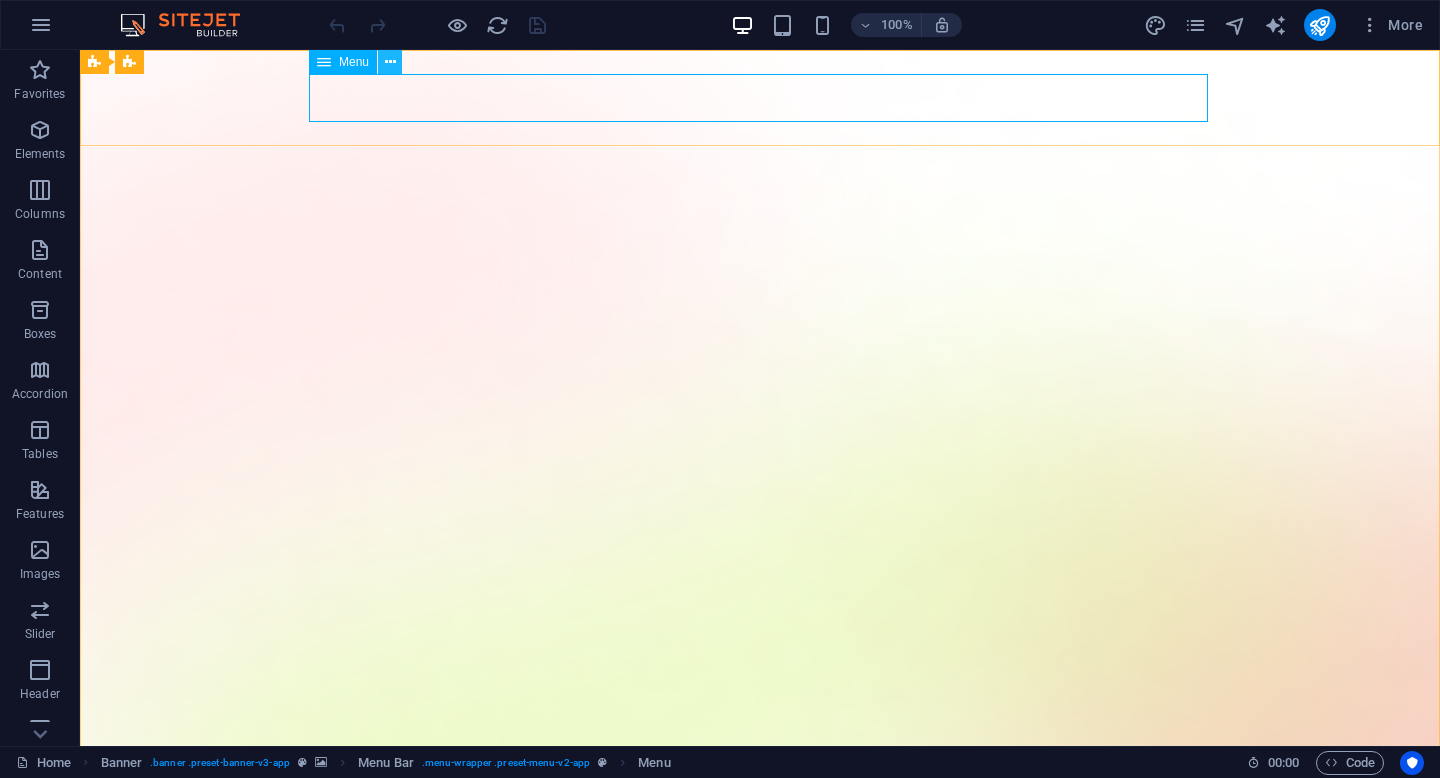 click at bounding box center [390, 62] 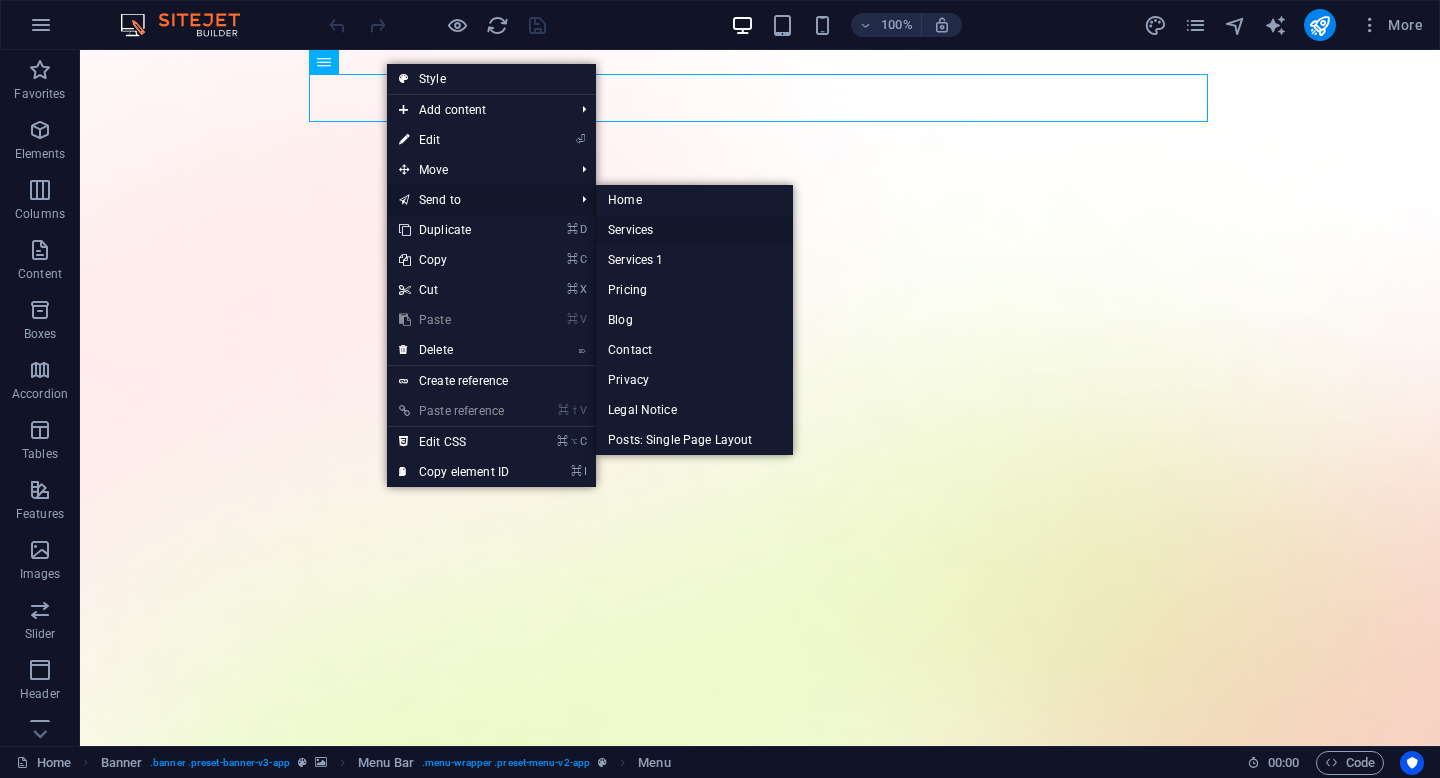 click on "Services" at bounding box center (694, 230) 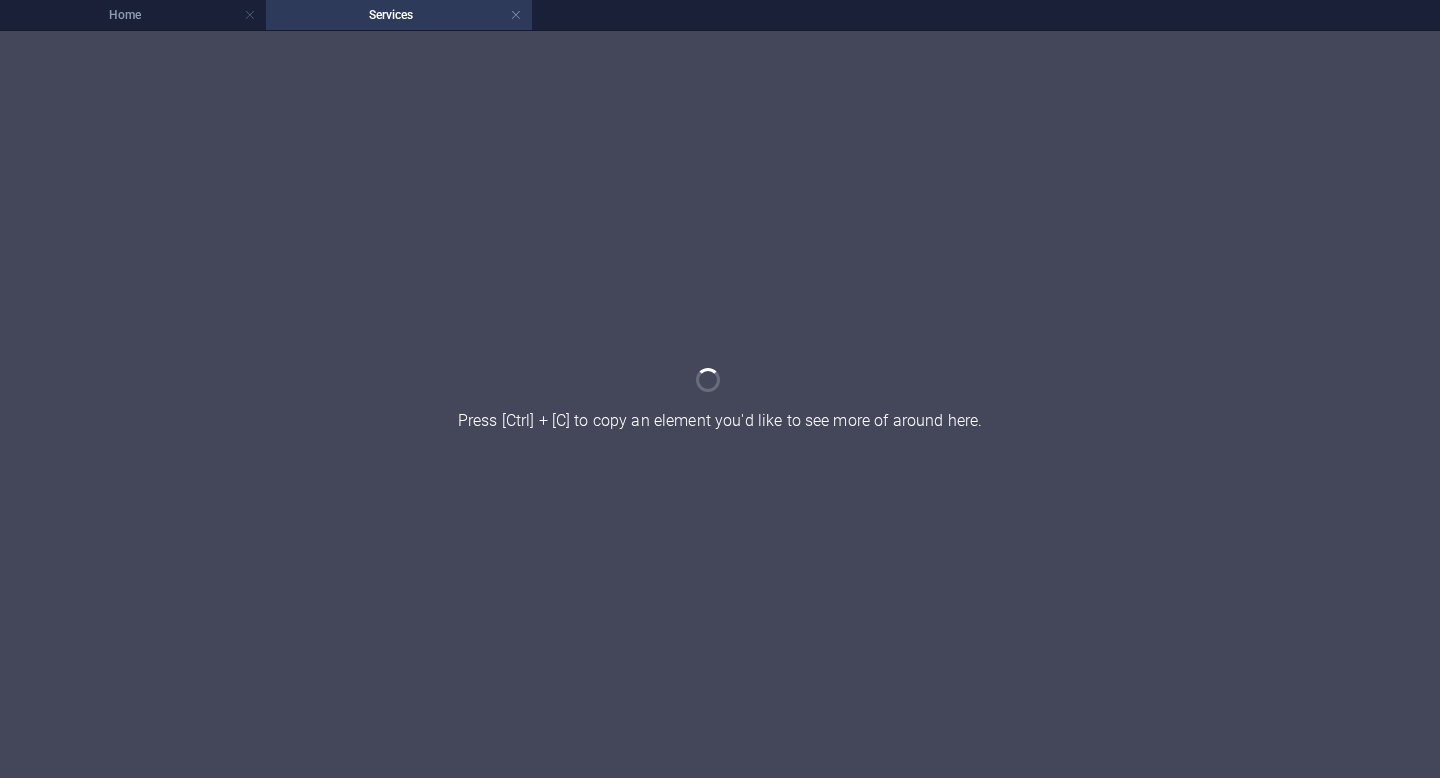 select on "1" 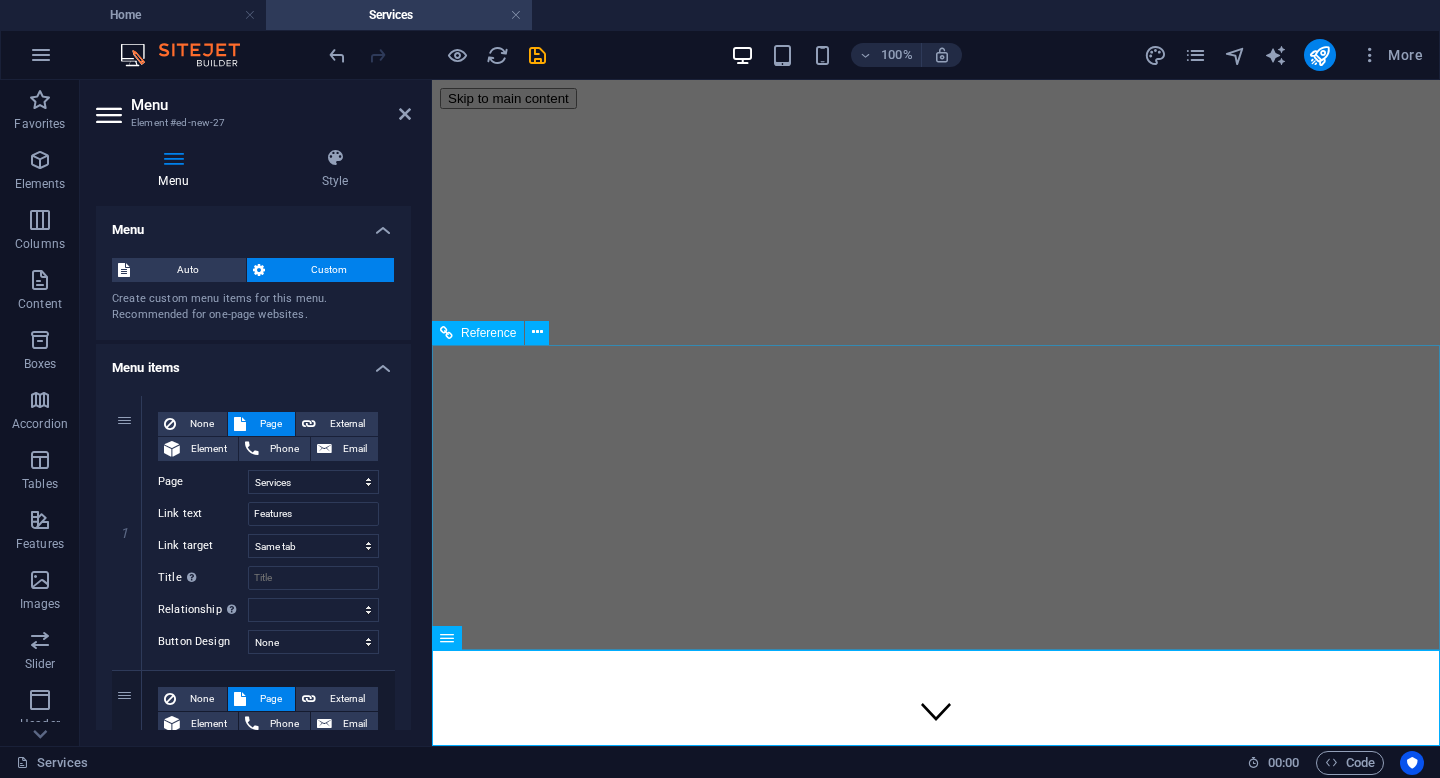 scroll, scrollTop: 5484, scrollLeft: 0, axis: vertical 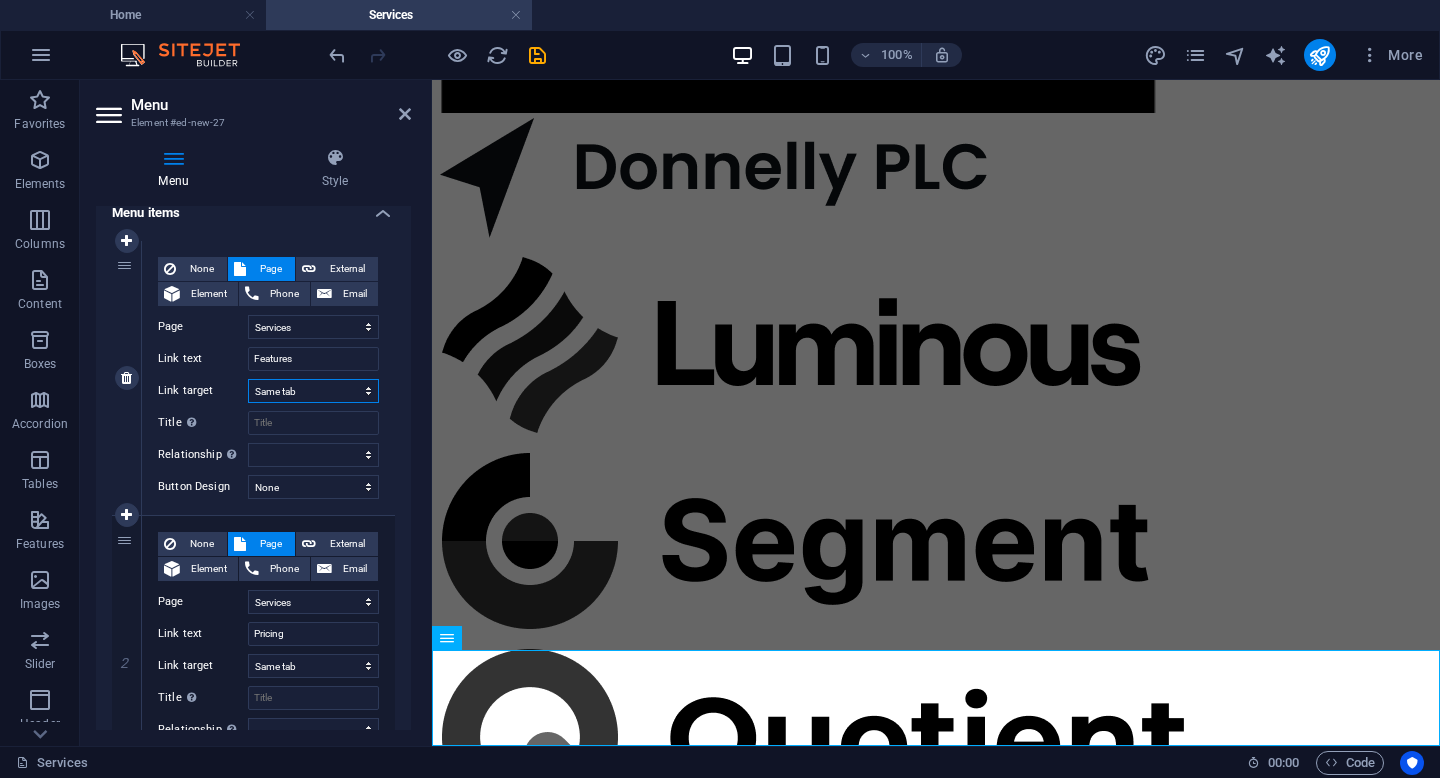 click on "New tab Same tab Overlay" at bounding box center (313, 391) 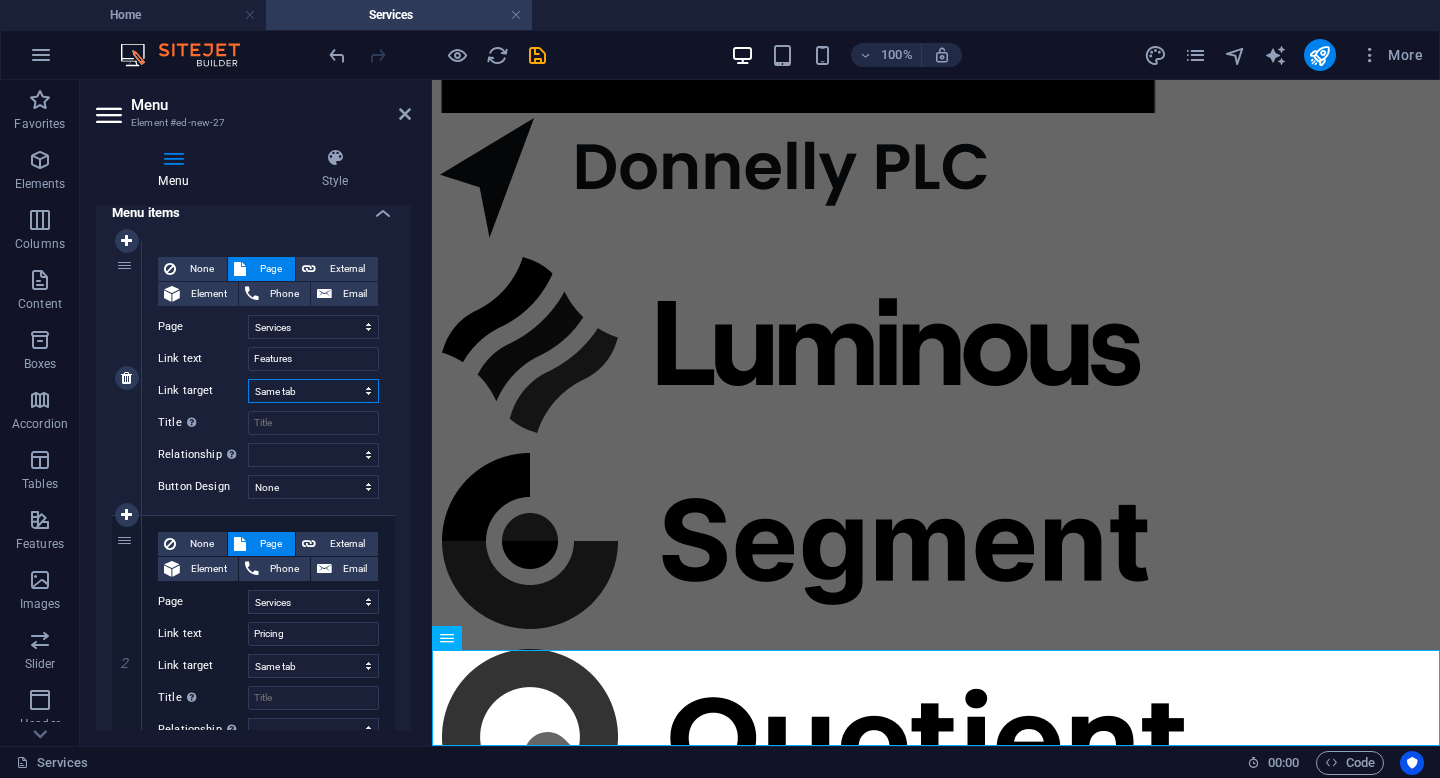 click on "New tab Same tab Overlay" at bounding box center (313, 391) 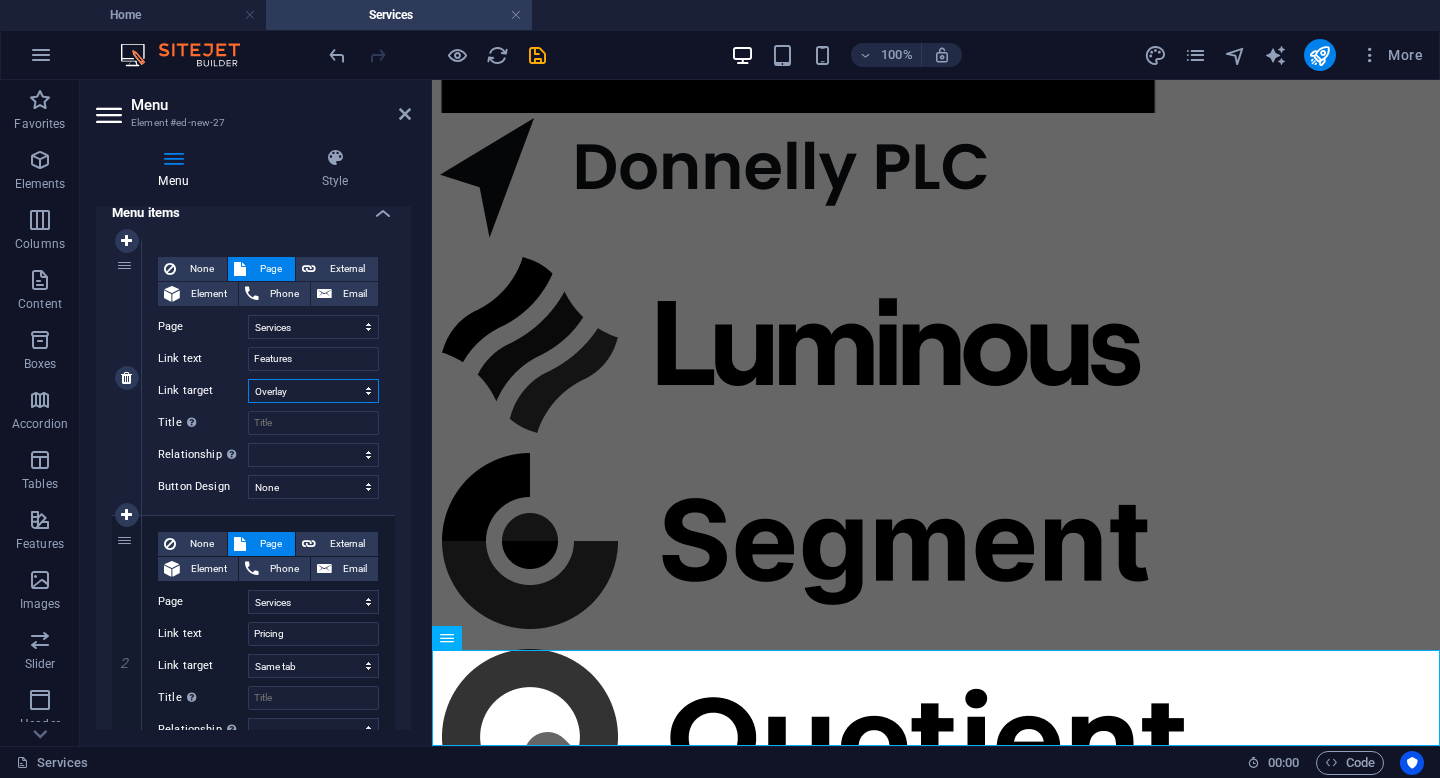 select 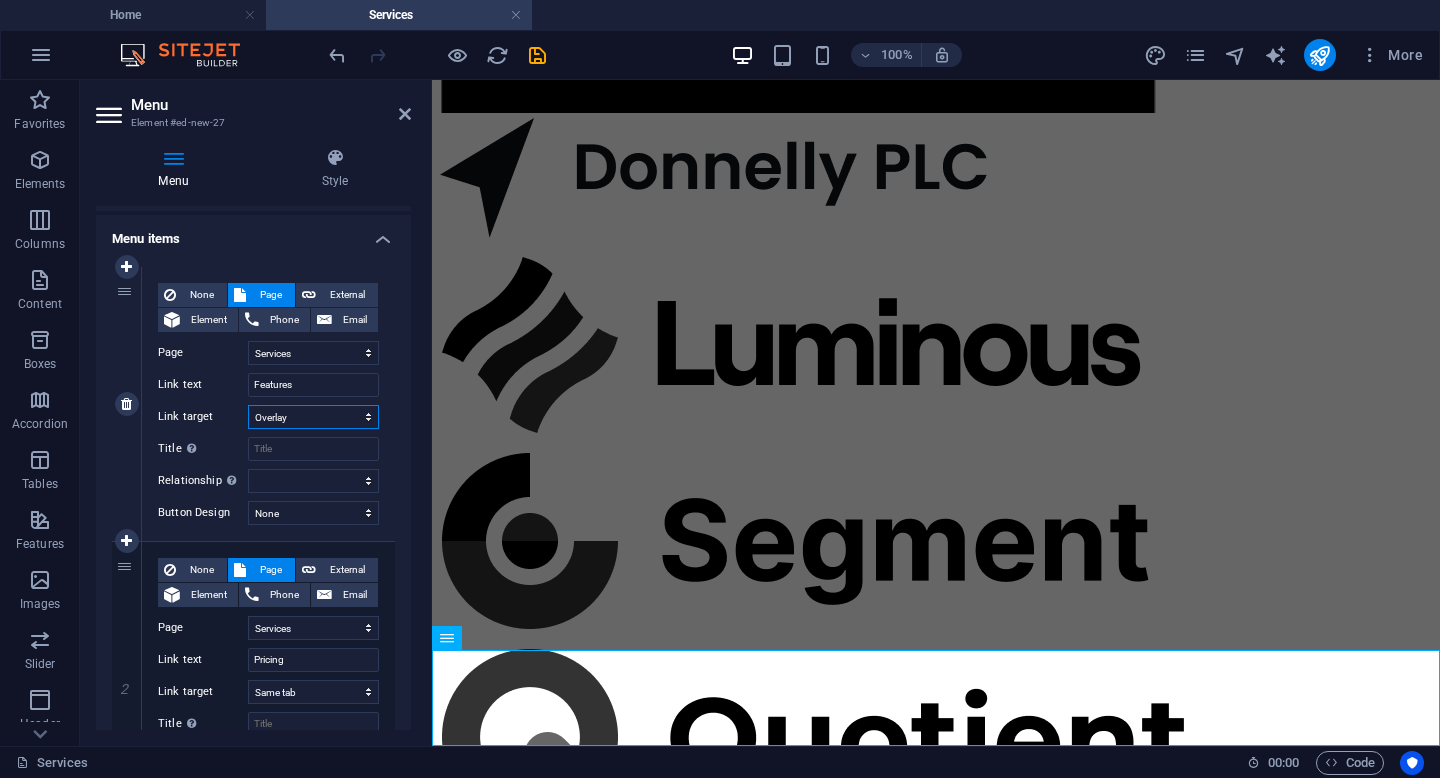 scroll, scrollTop: 133, scrollLeft: 0, axis: vertical 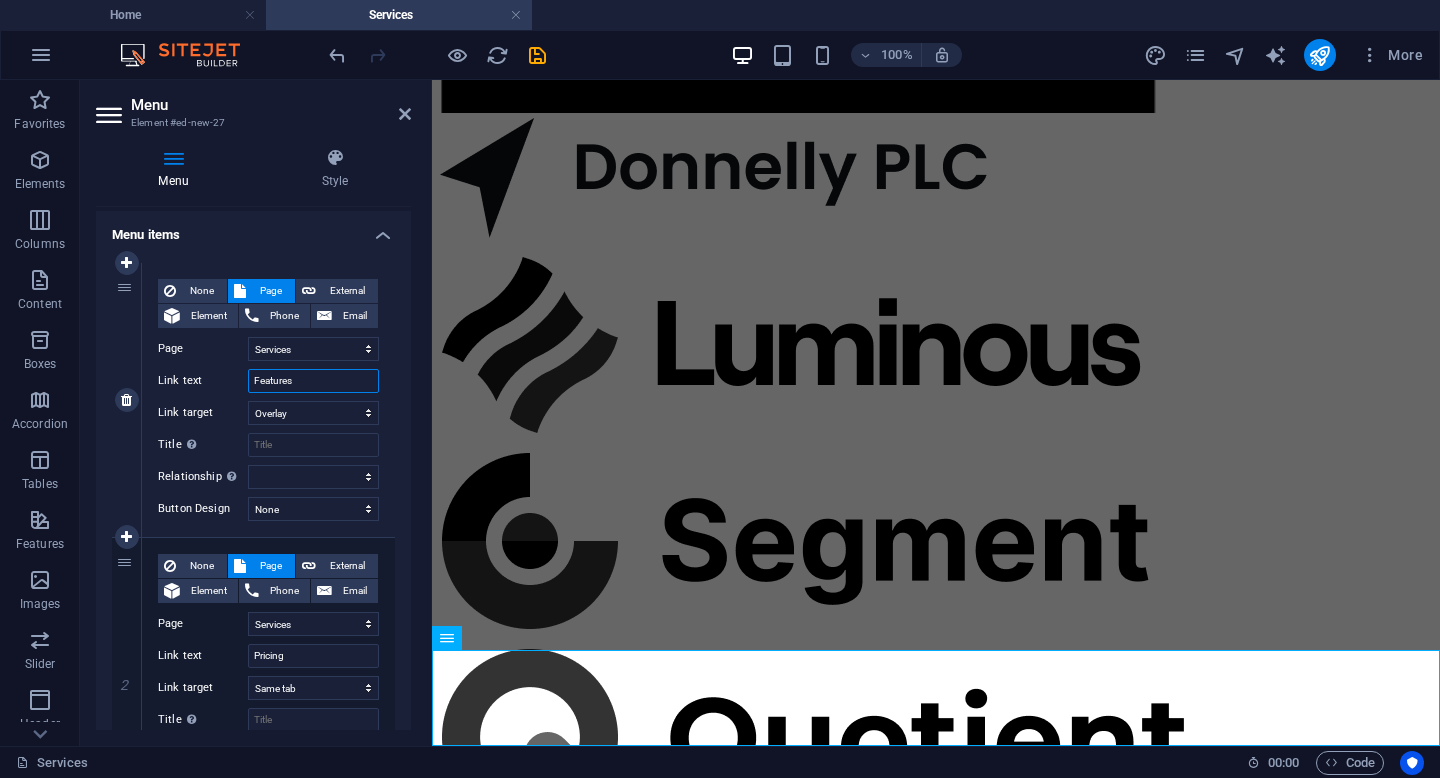 click on "Features" at bounding box center (313, 381) 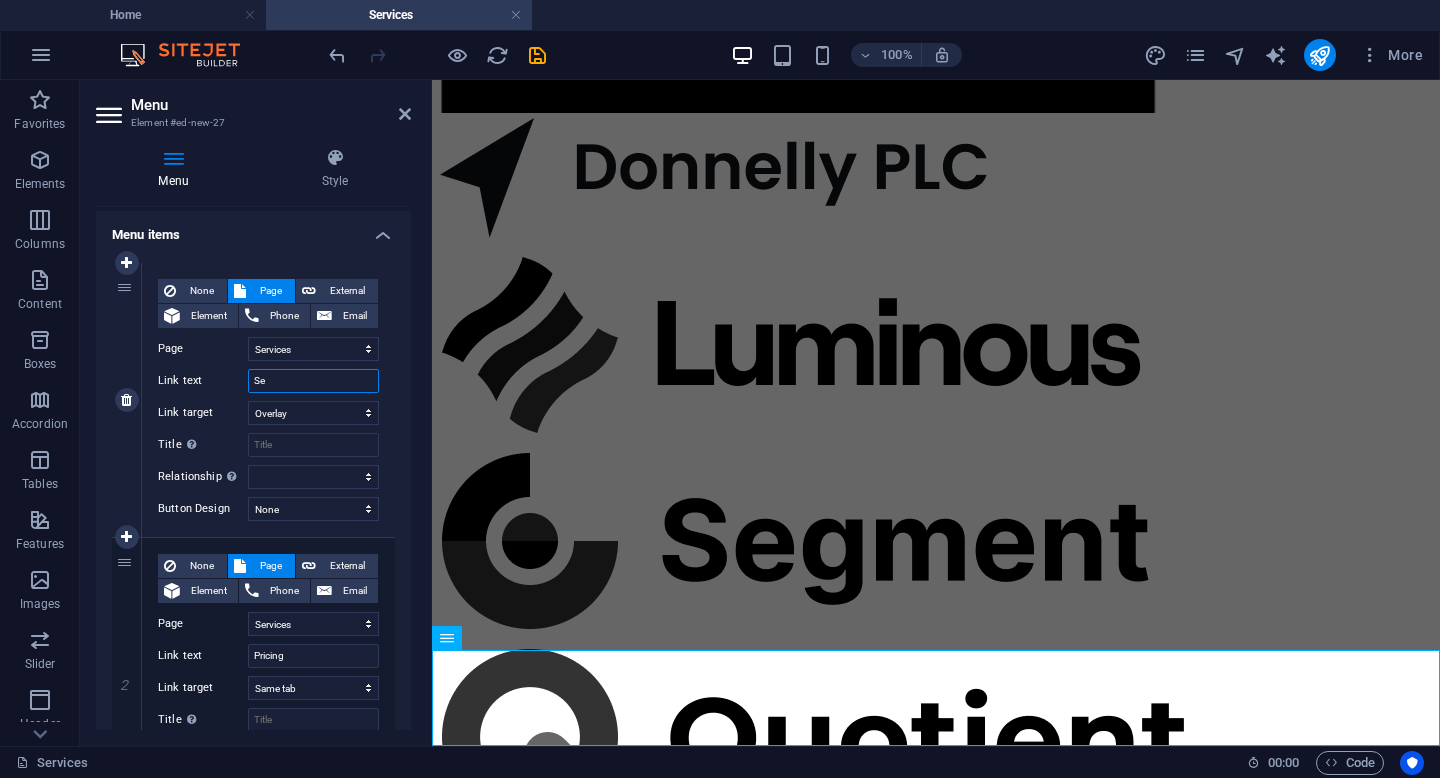 type on "Ser" 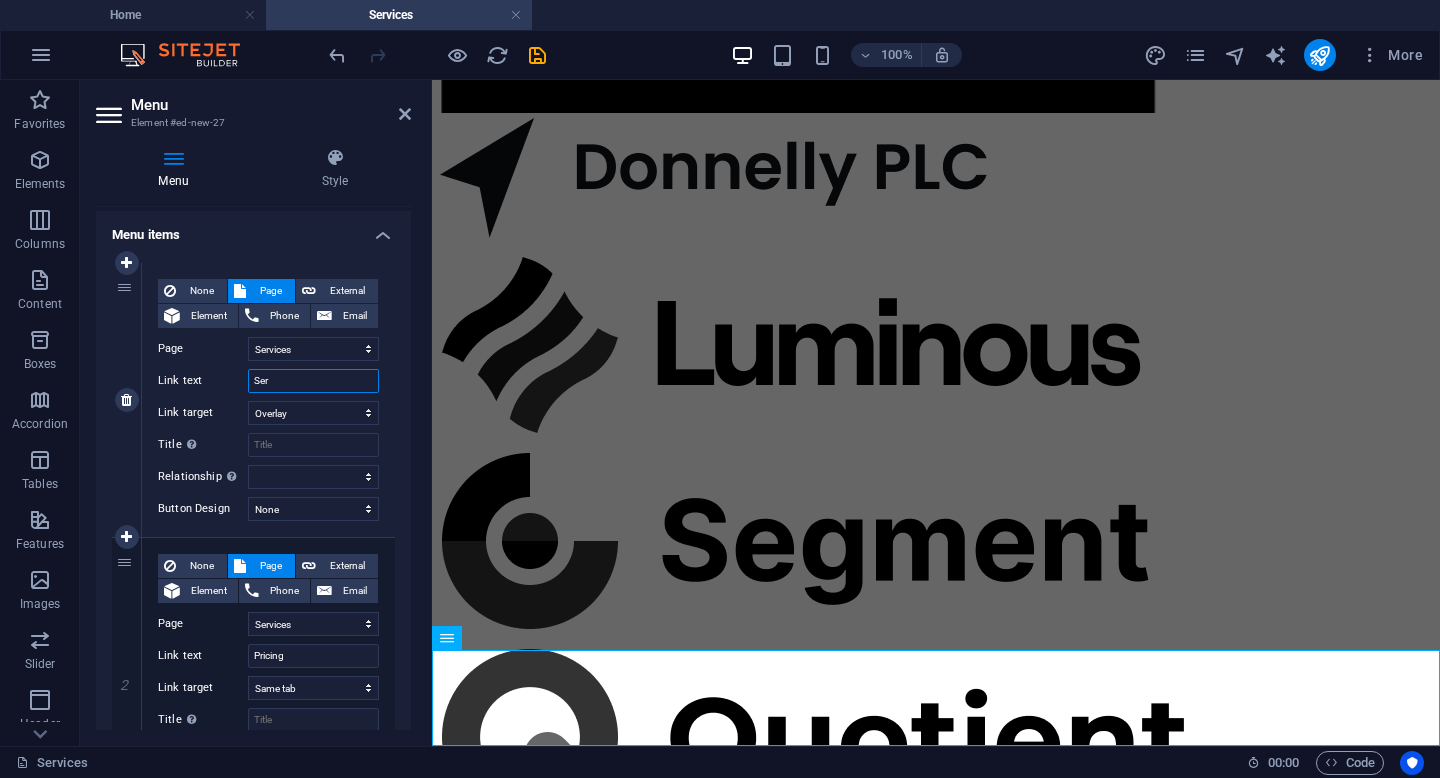 select 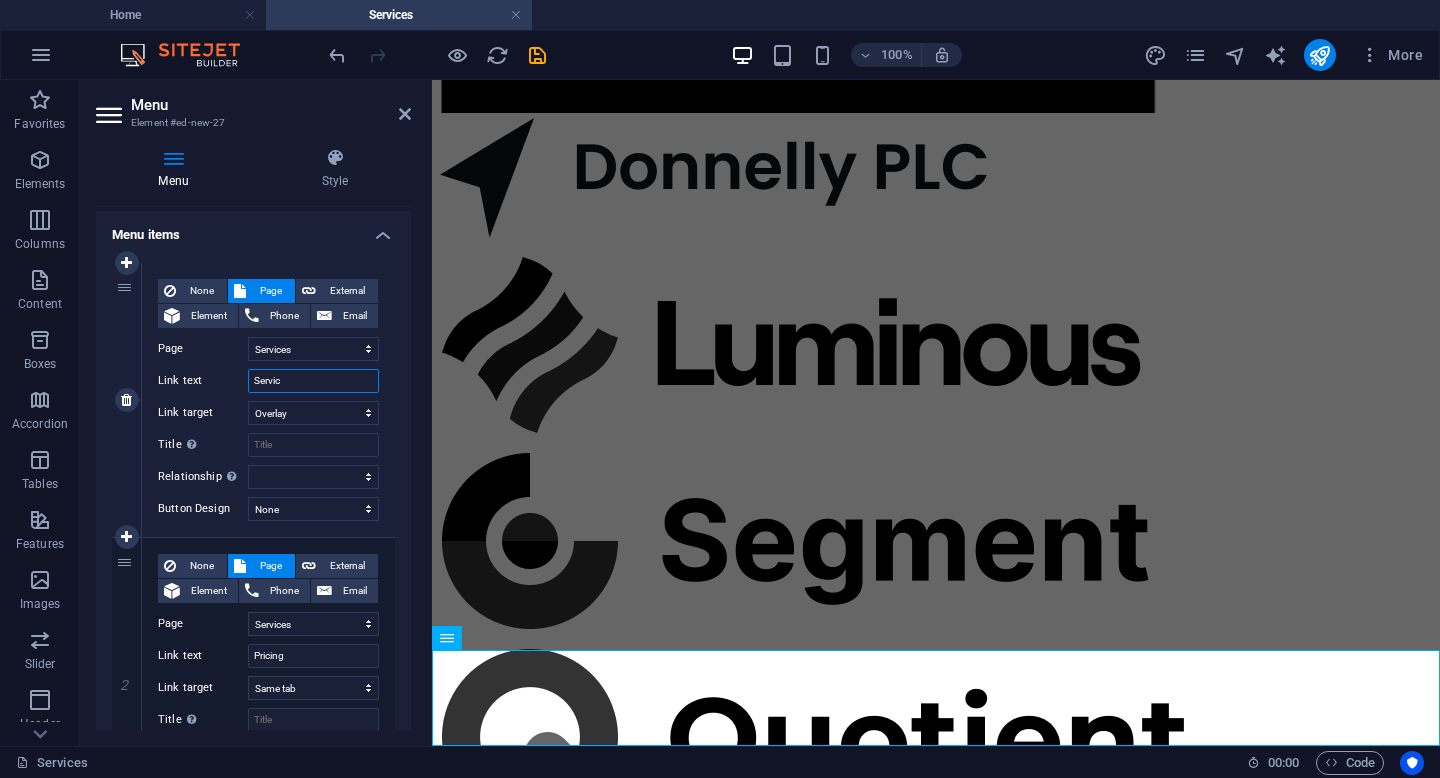 type on "Service" 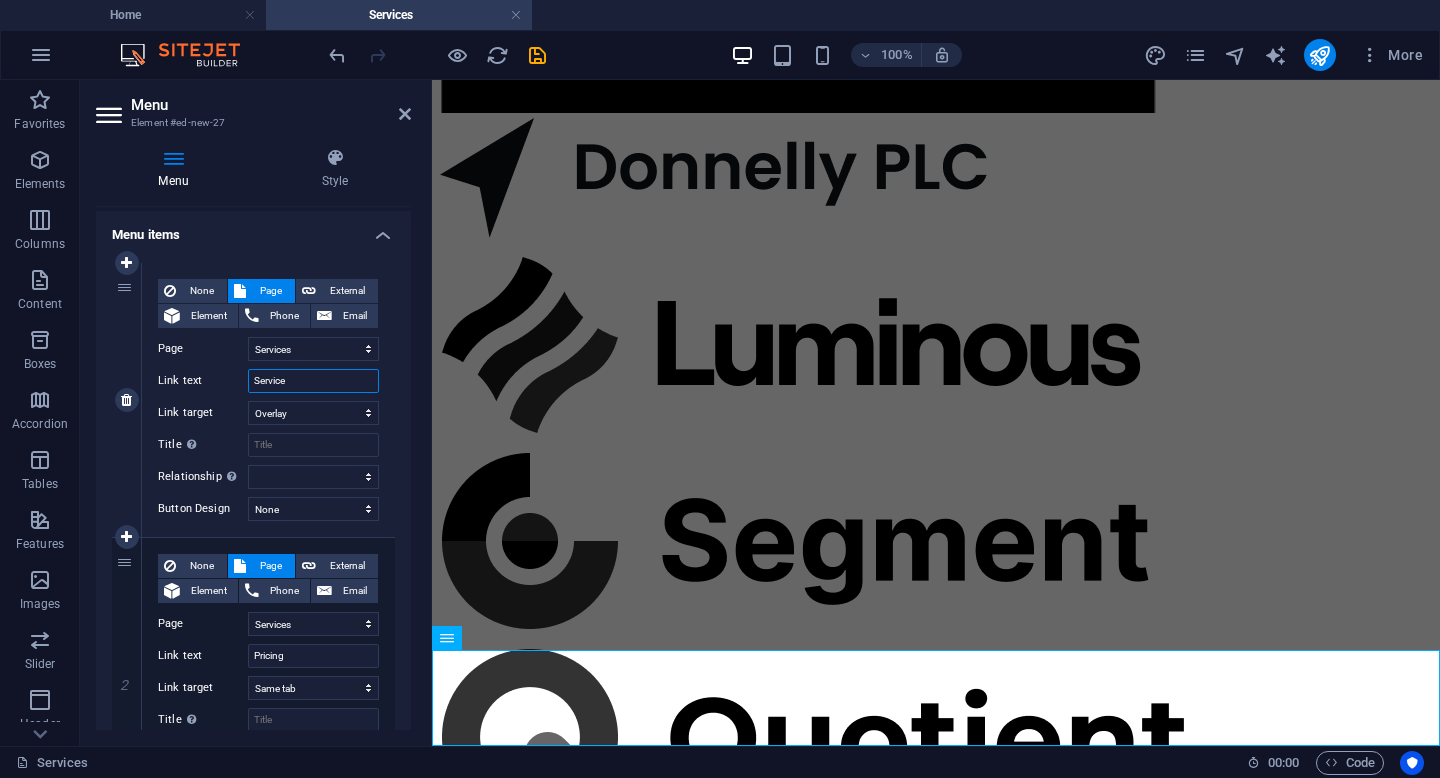 select 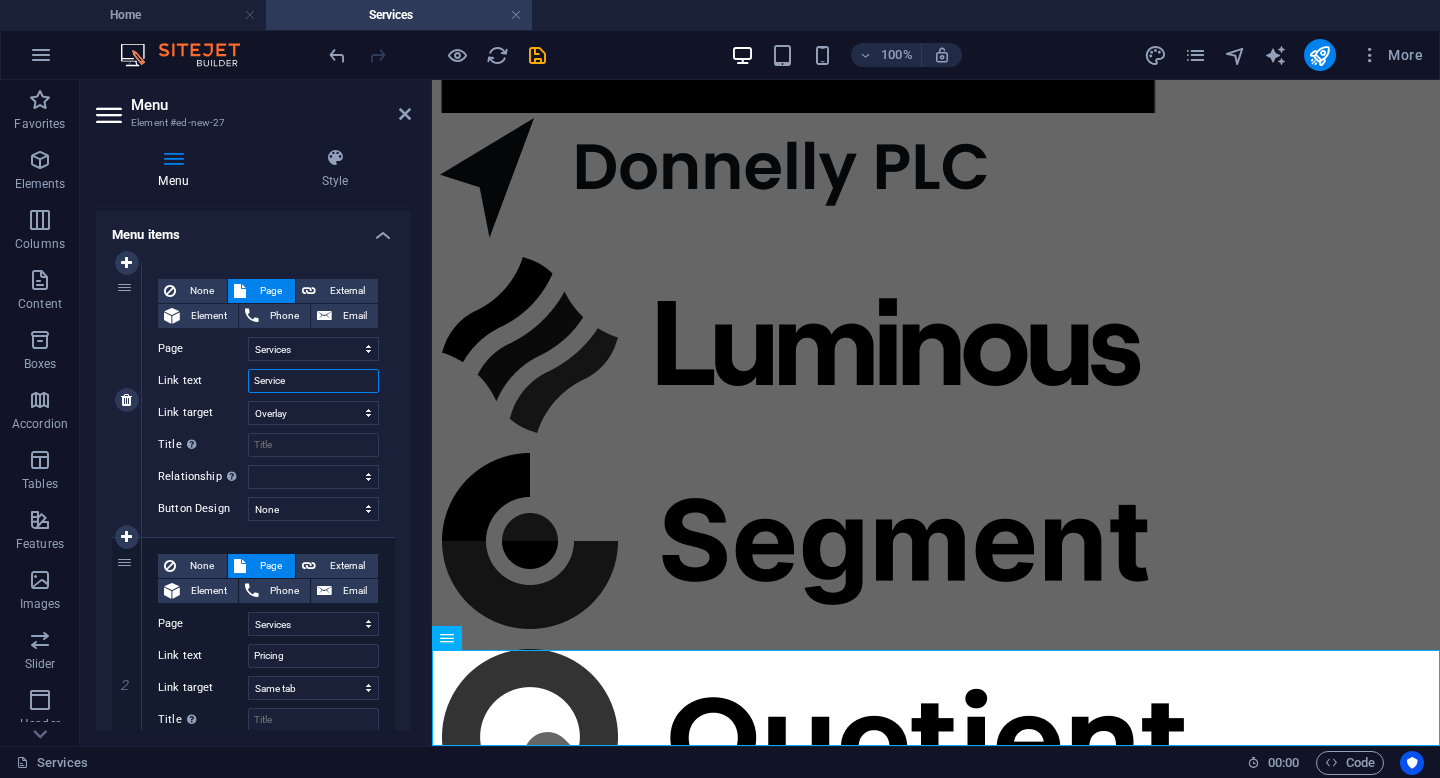 type on "Services" 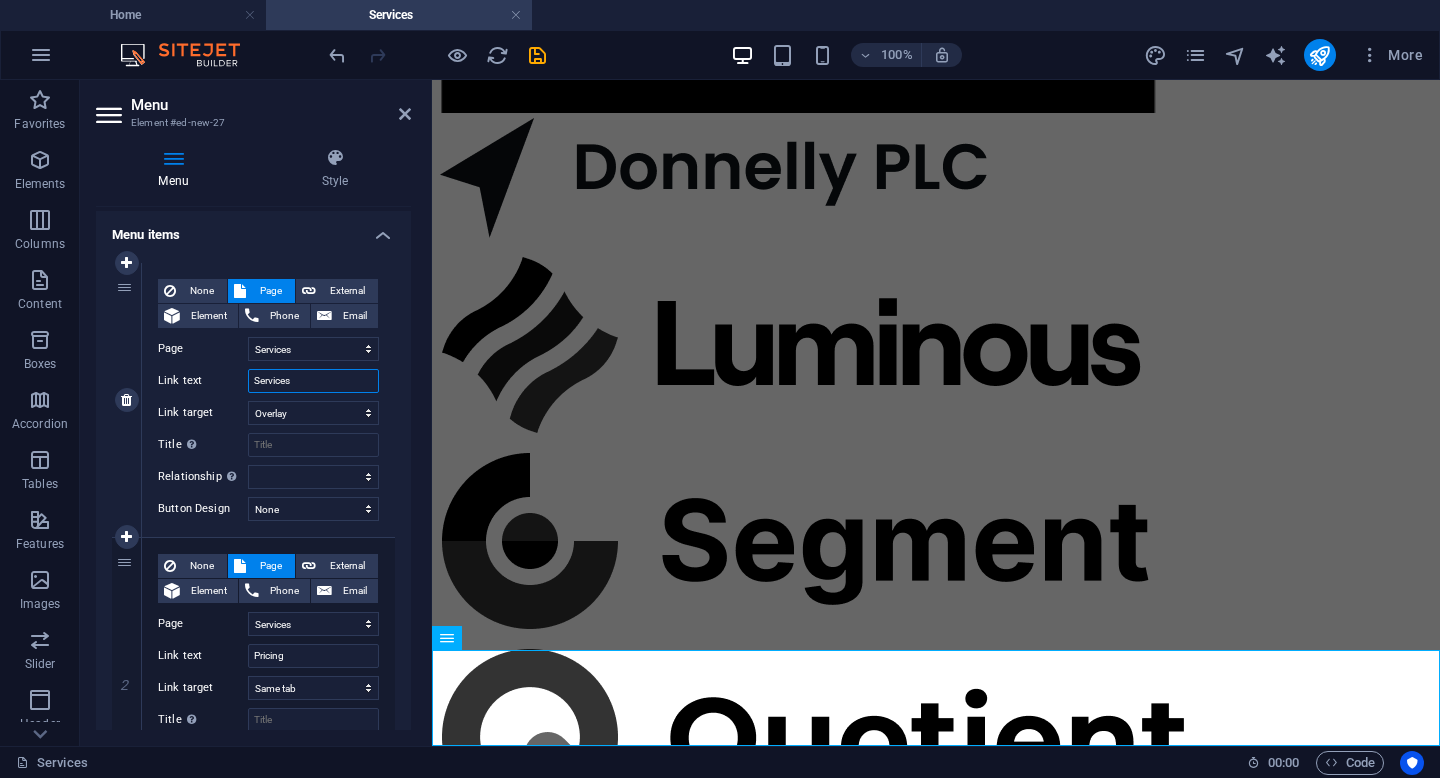 select 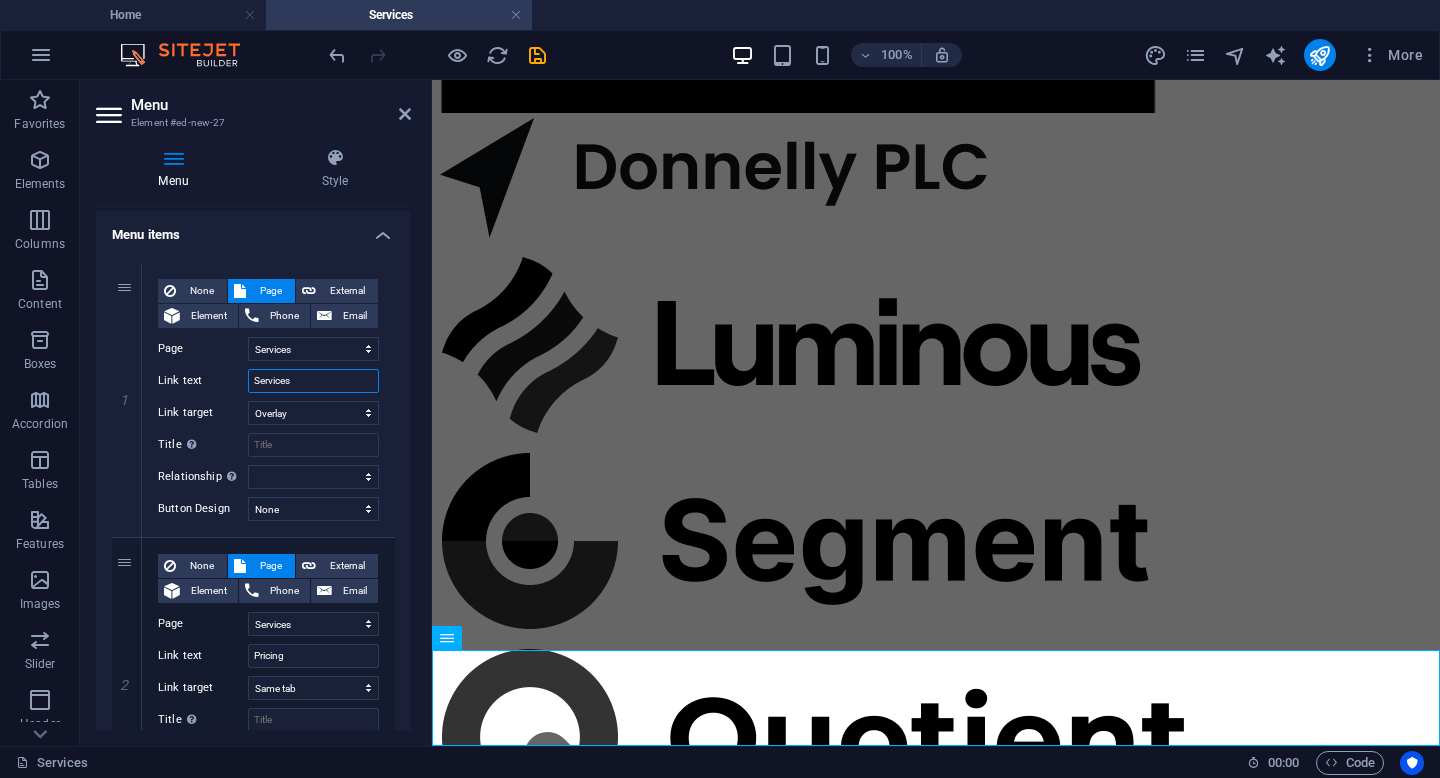 type on "Services" 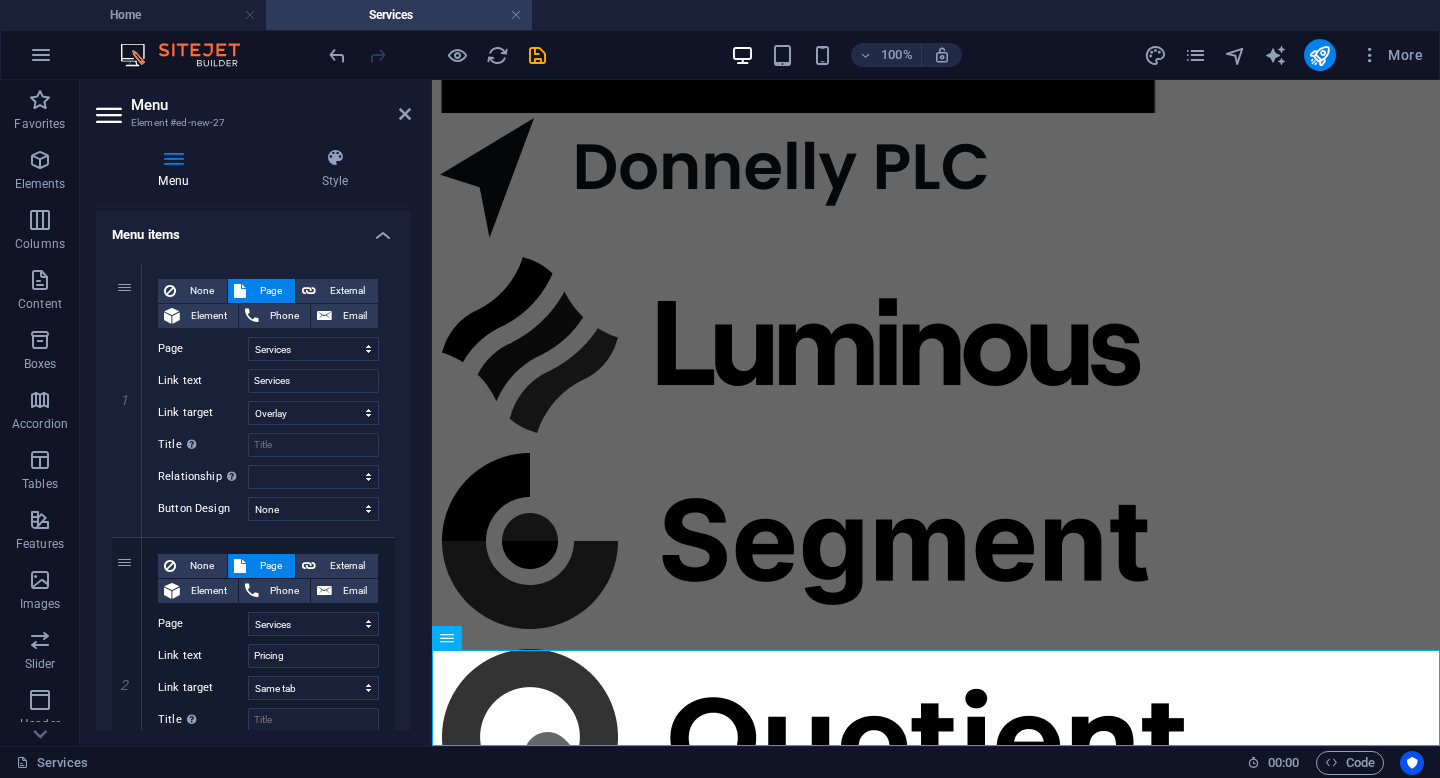 click on "1 None Page External Element Phone Email Page Home Services Services 1 Pricing Blog Contact Privacy Legal Notice Element
URL /15886489 Phone Email Link text Services Link target New tab Same tab Overlay Title Additional link description, should not be the same as the link text. The title is most often shown as a tooltip text when the mouse moves over the element. Leave empty if uncertain. Relationship Sets the  relationship of this link to the link target . For example, the value "nofollow" instructs search engines not to follow the link. Can be left empty. alternate author bookmark external help license next nofollow noreferrer noopener prev search tag Button Design None Default Primary Secondary 2 None Page External Element Phone Email Page Home Services Services 1 Pricing Blog Contact Privacy Legal Notice Element
URL /15886489 Phone Email Link text Pricing Link target New tab Same tab Overlay Title Relationship Sets the  alternate author bookmark external tag" at bounding box center (253, 812) 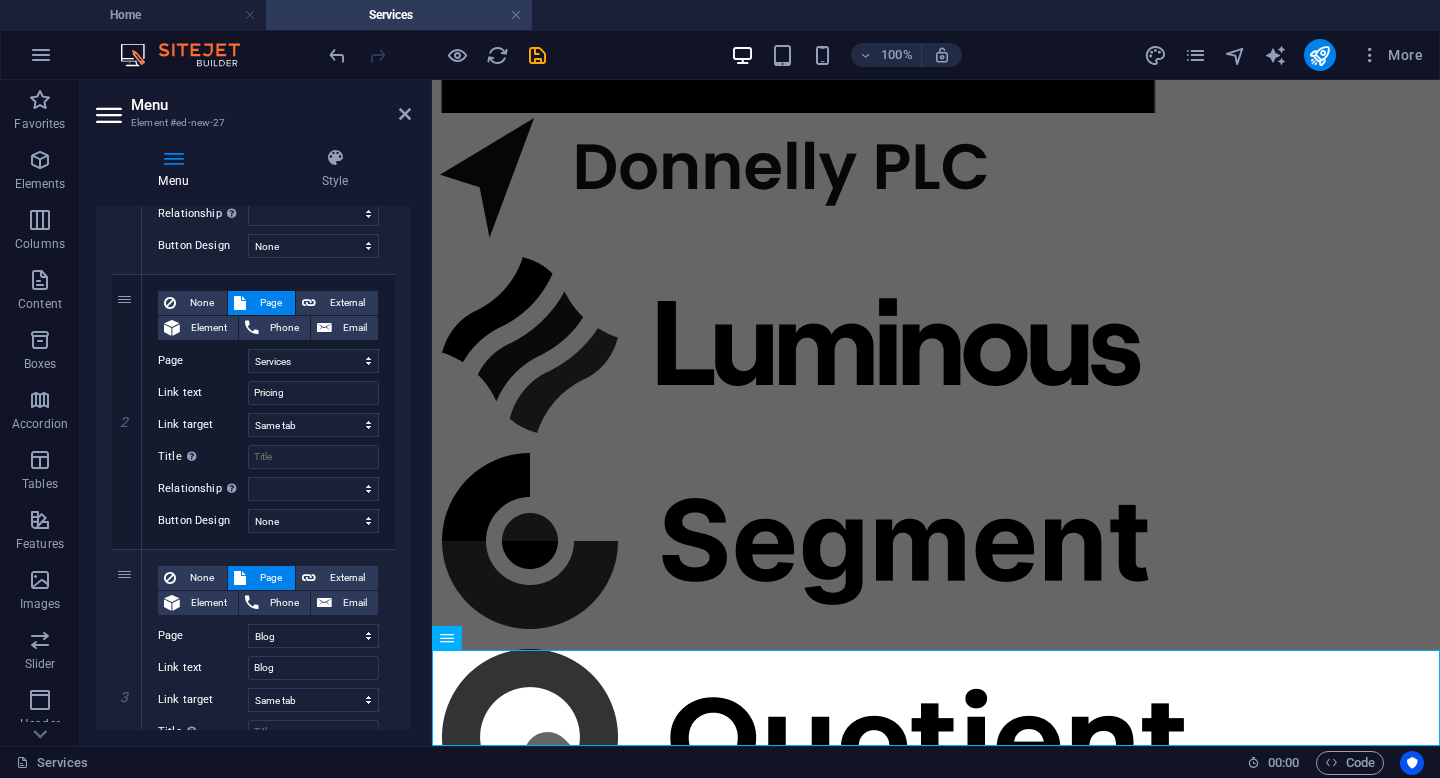 scroll, scrollTop: 403, scrollLeft: 0, axis: vertical 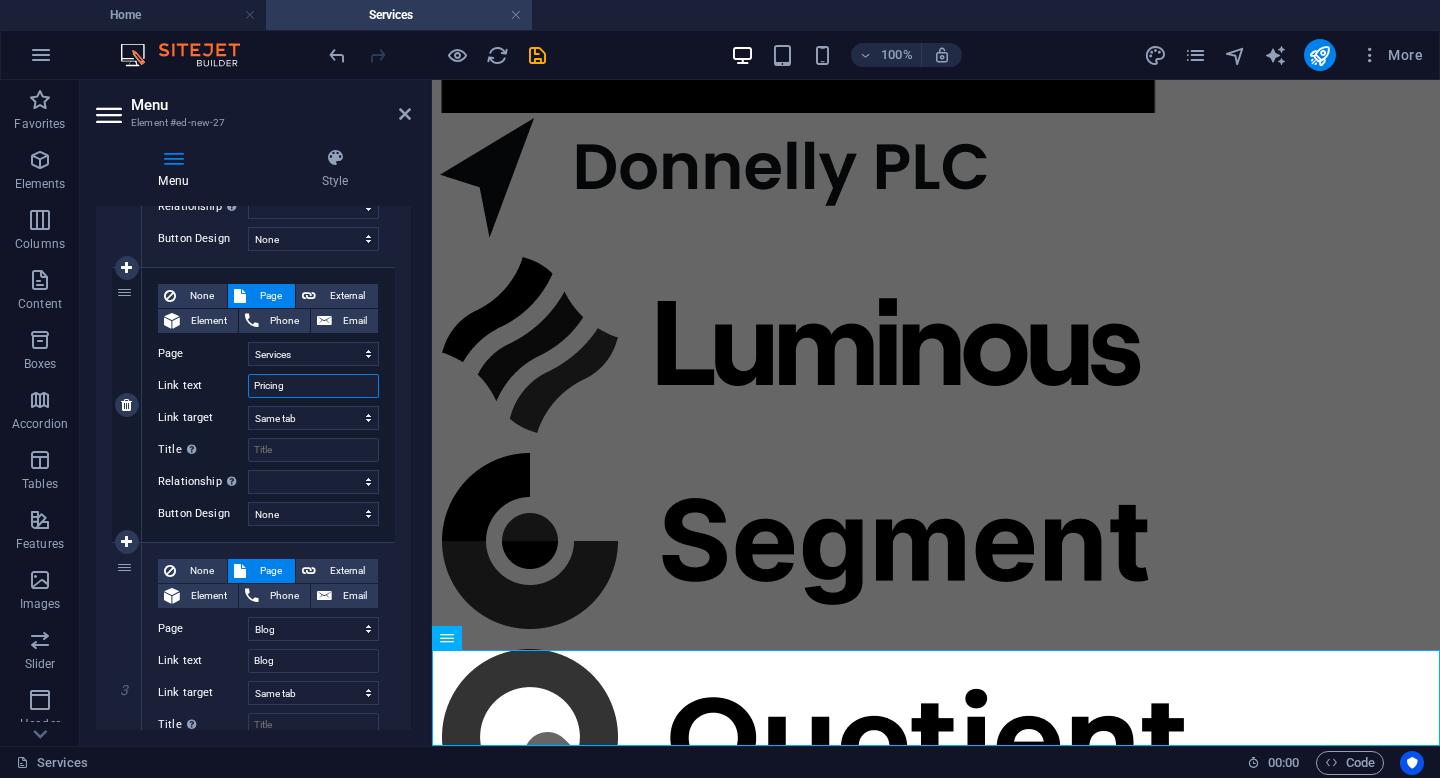 click on "Pricing" at bounding box center [313, 386] 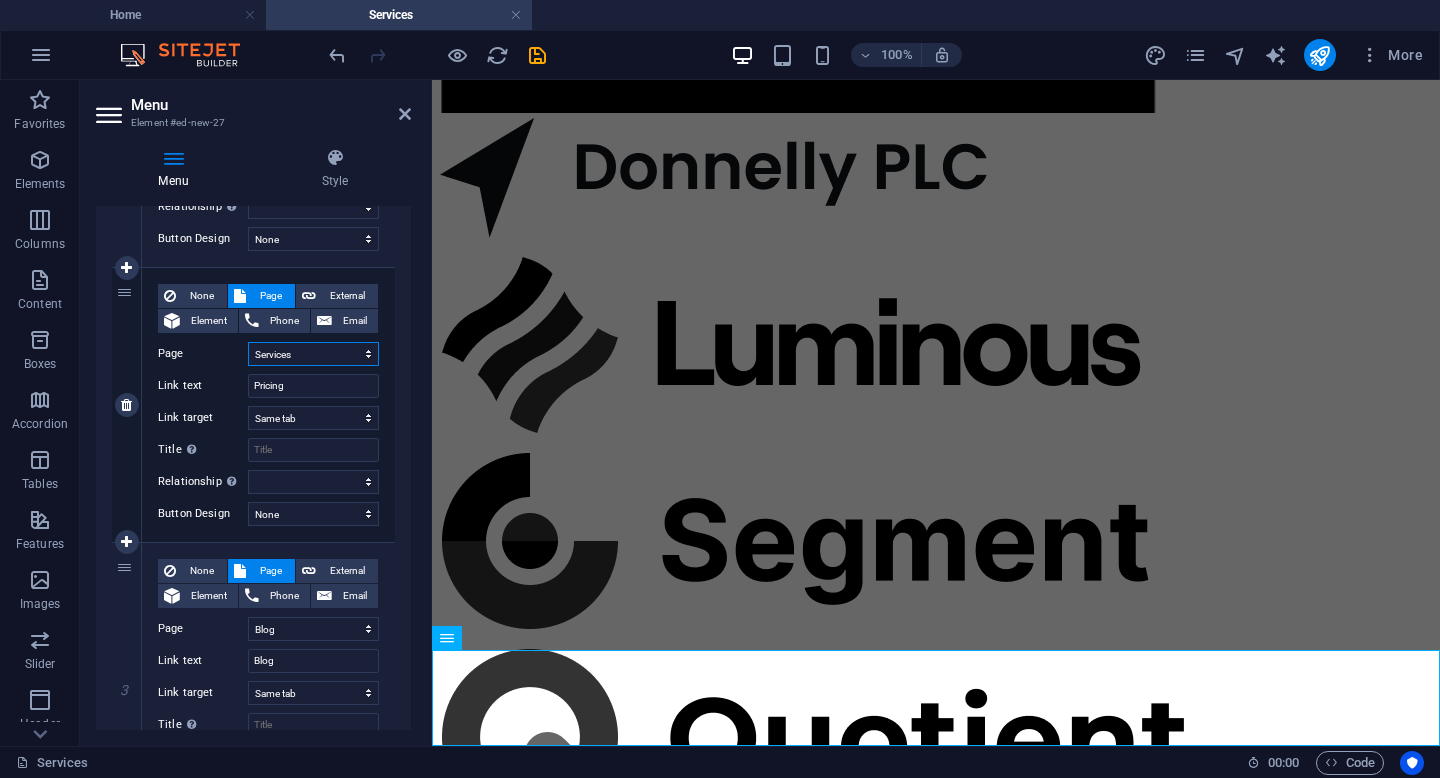 click on "Home Services Services 1 Pricing Blog Contact Privacy Legal Notice" at bounding box center (313, 354) 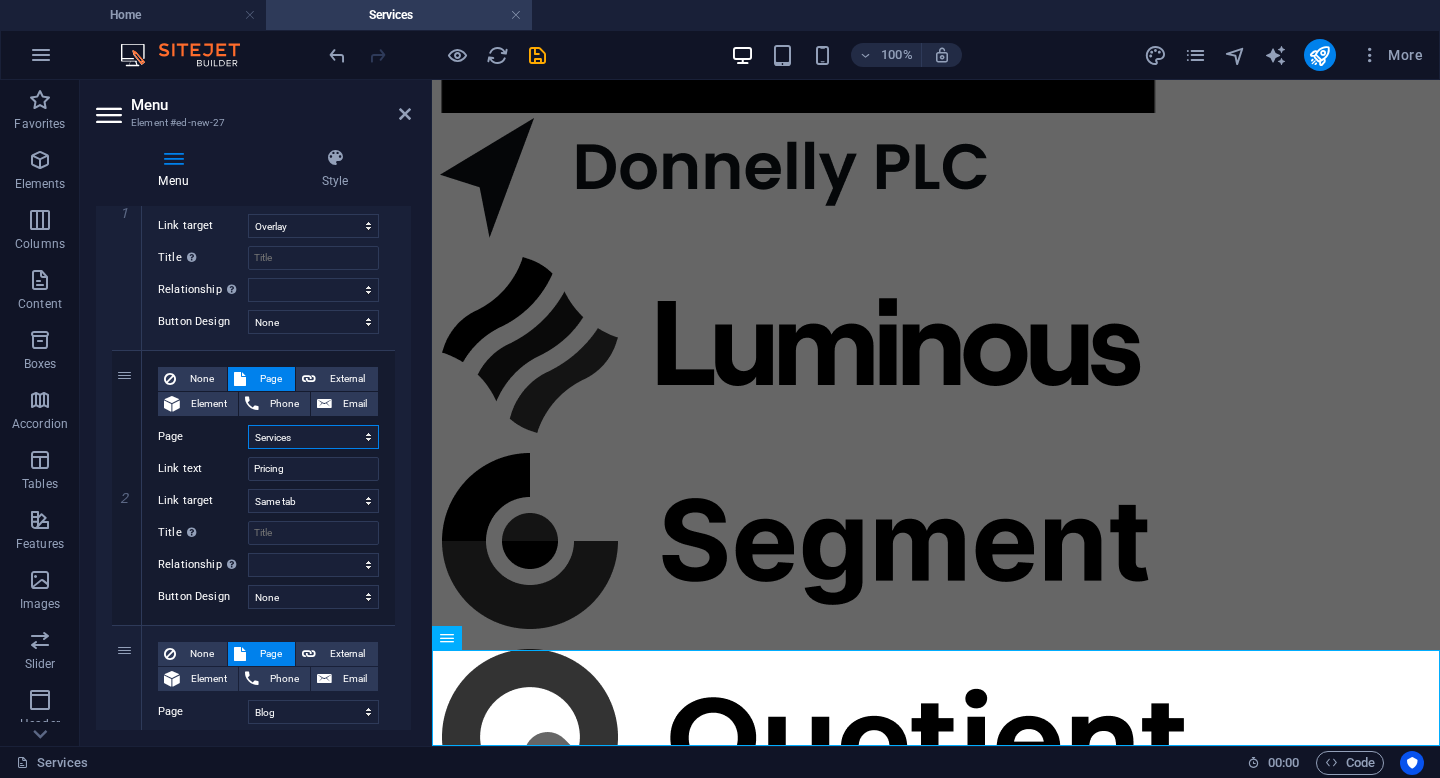 scroll, scrollTop: 290, scrollLeft: 0, axis: vertical 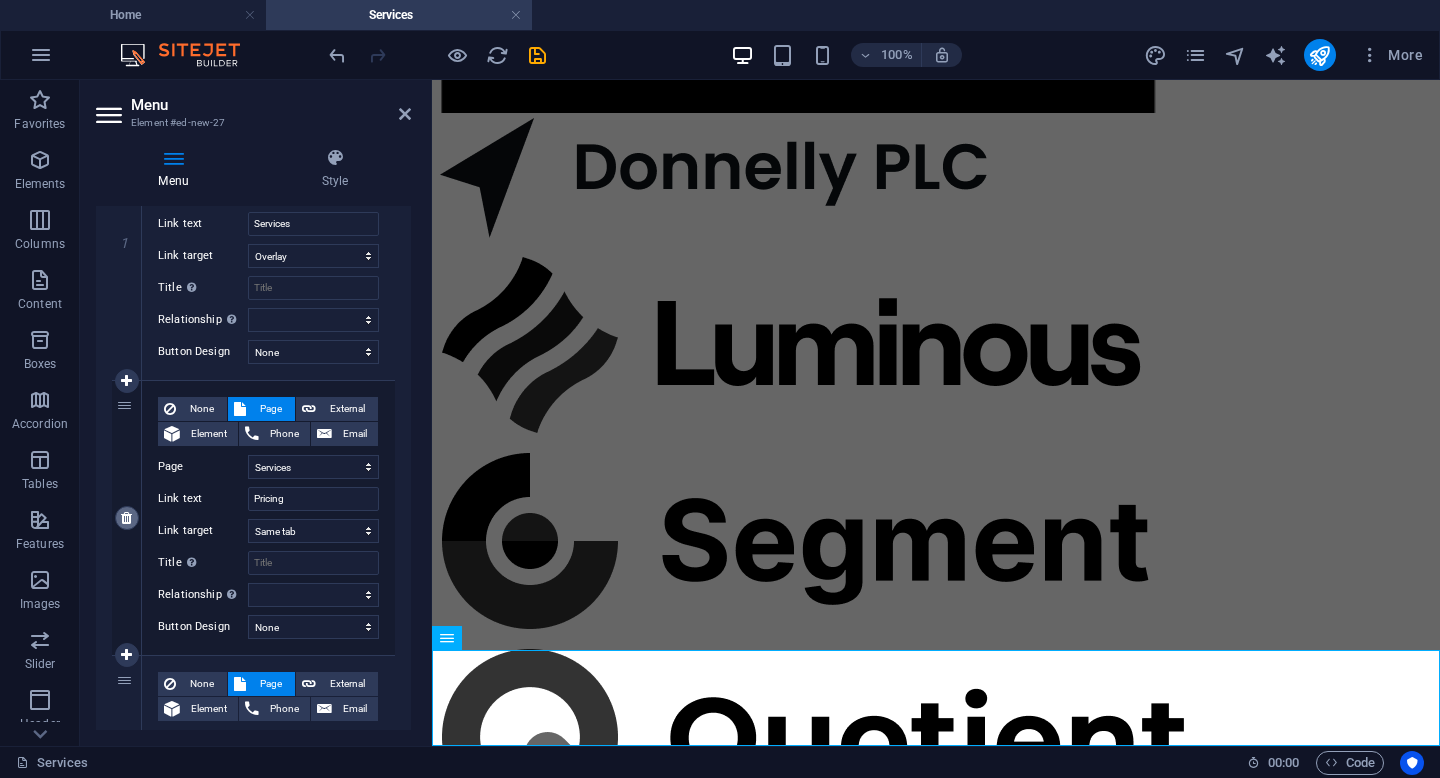 click at bounding box center [126, 518] 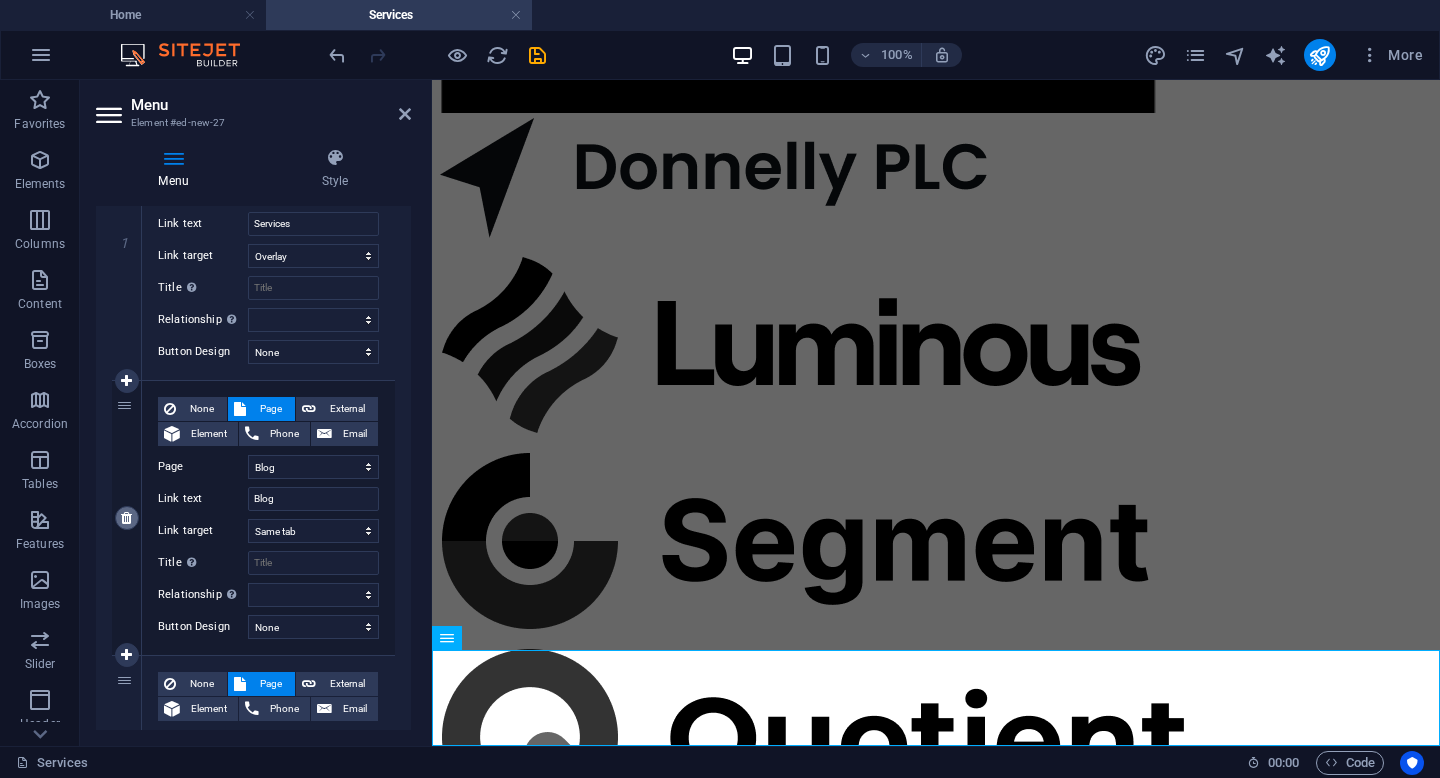 scroll, scrollTop: 5460, scrollLeft: 0, axis: vertical 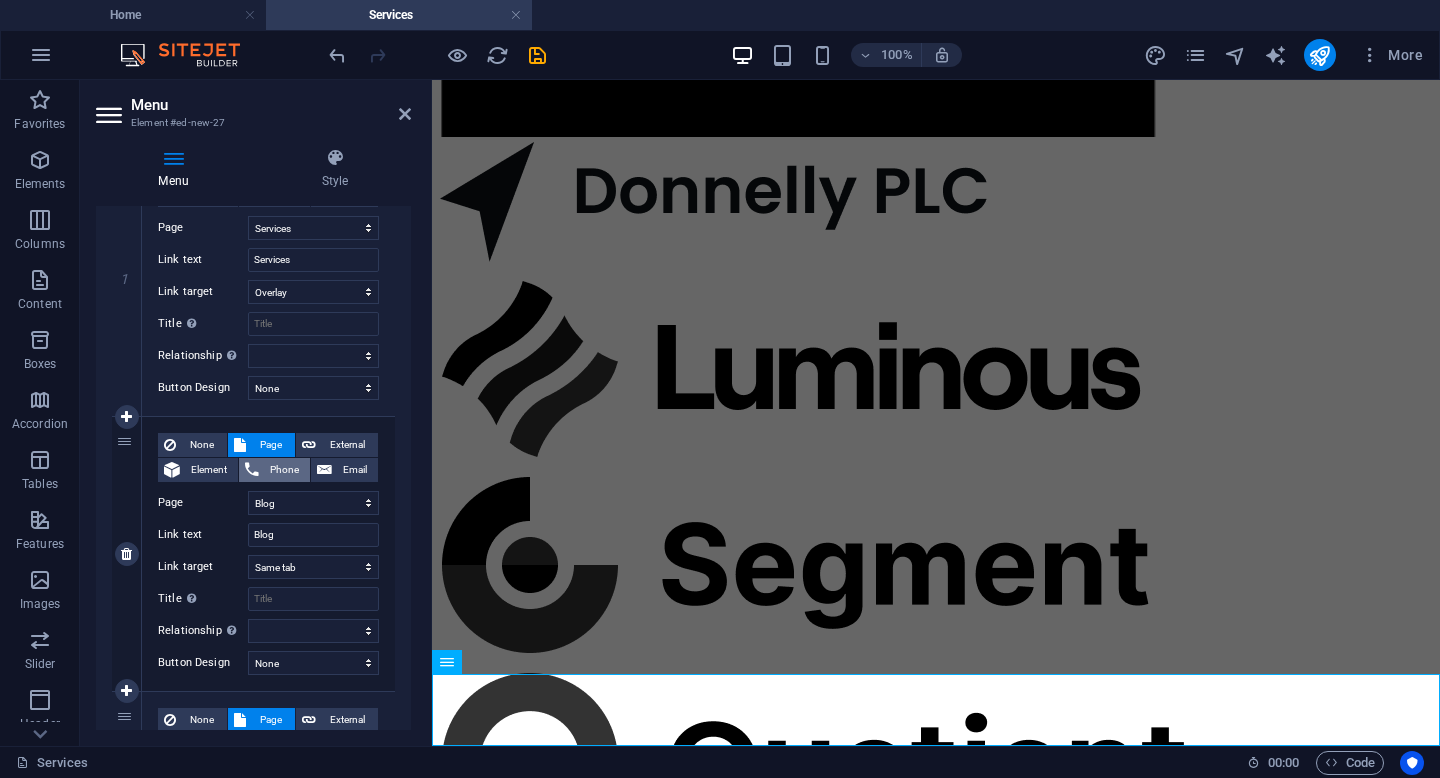 select 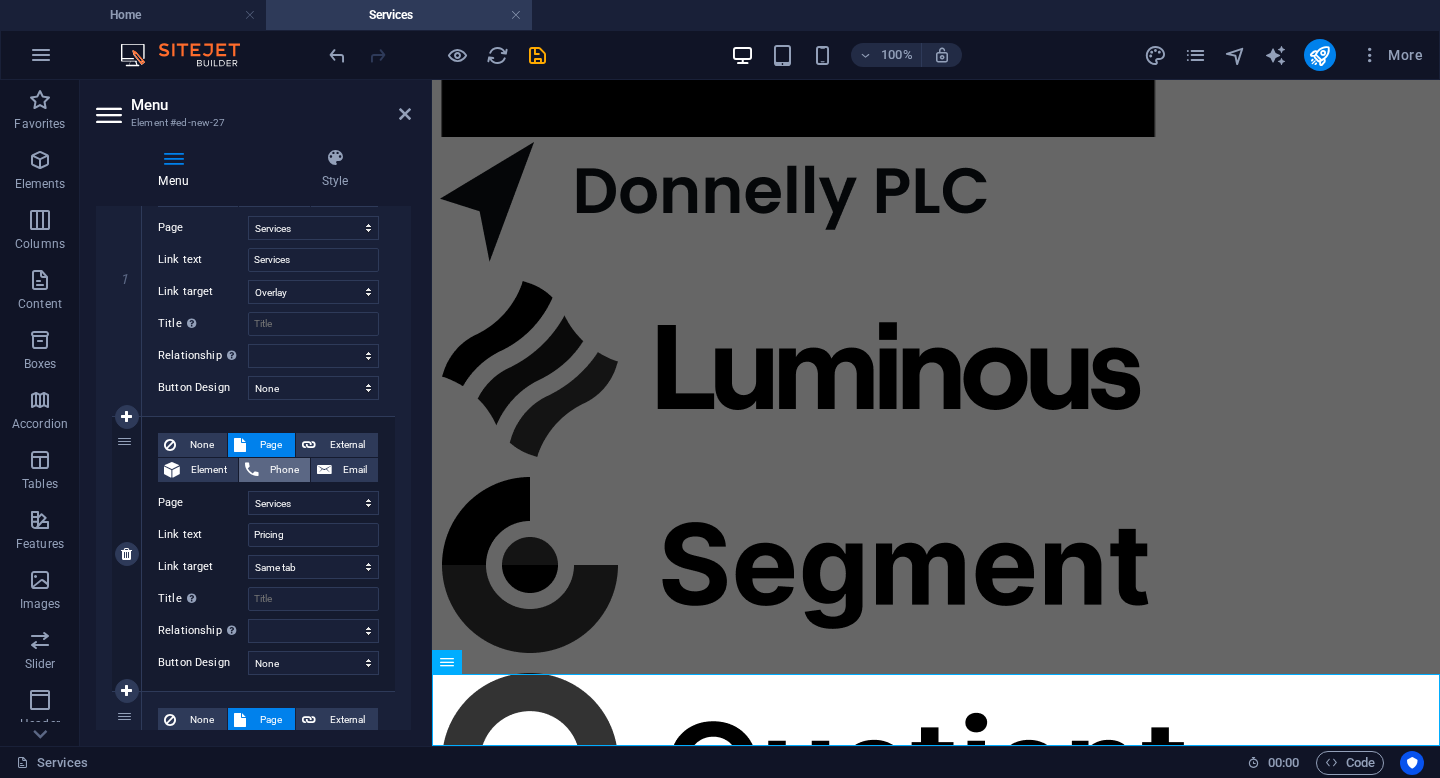 scroll, scrollTop: 5484, scrollLeft: 0, axis: vertical 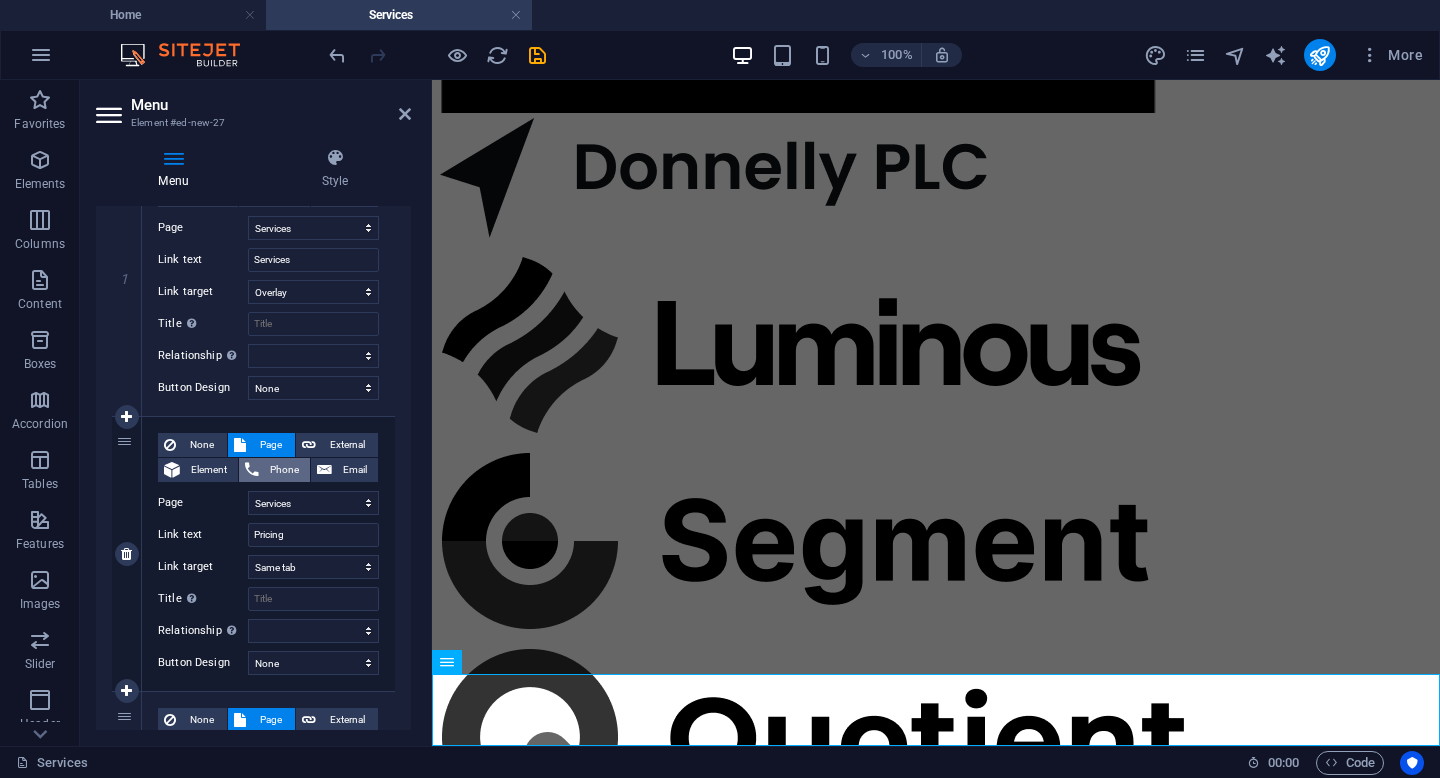 select on "5" 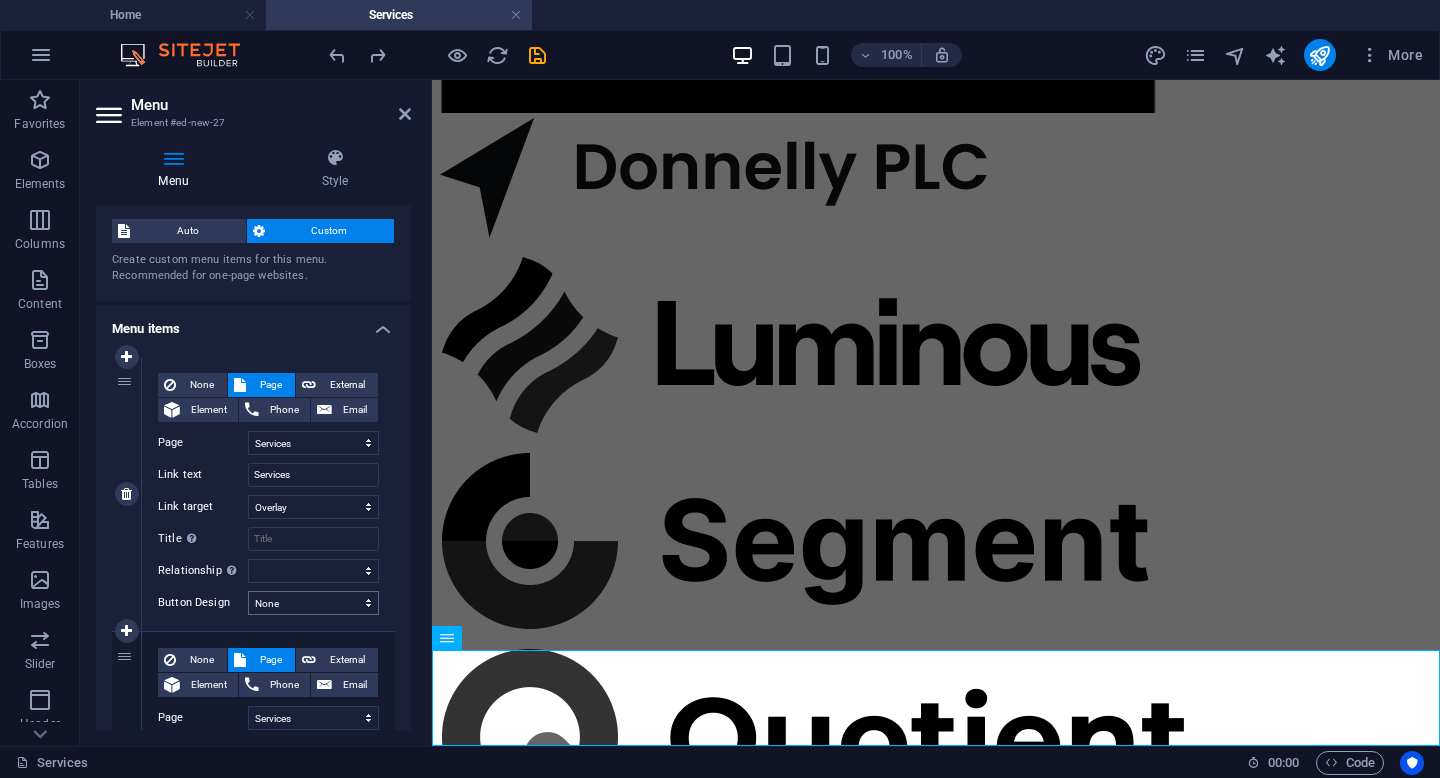 scroll, scrollTop: 46, scrollLeft: 0, axis: vertical 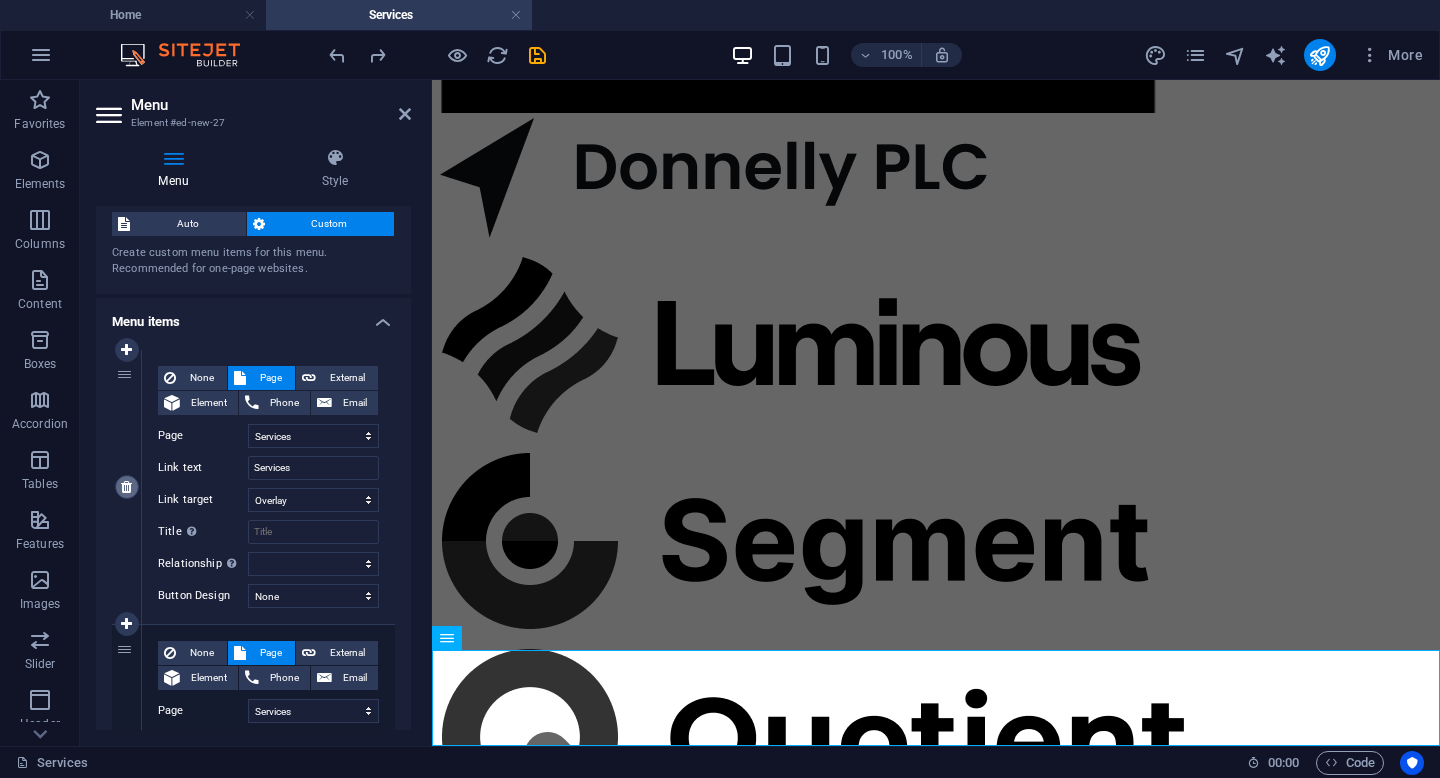 click at bounding box center (127, 487) 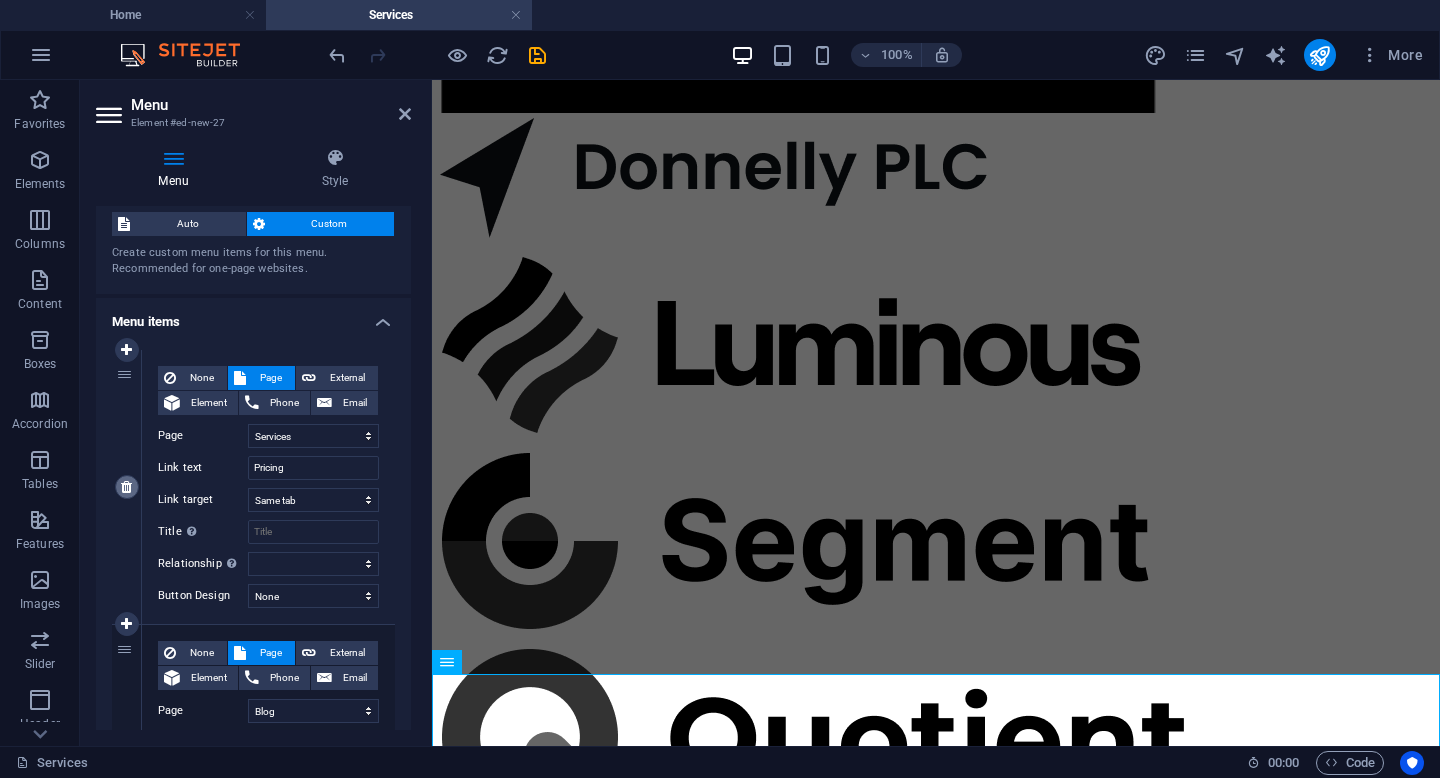 scroll, scrollTop: 5460, scrollLeft: 0, axis: vertical 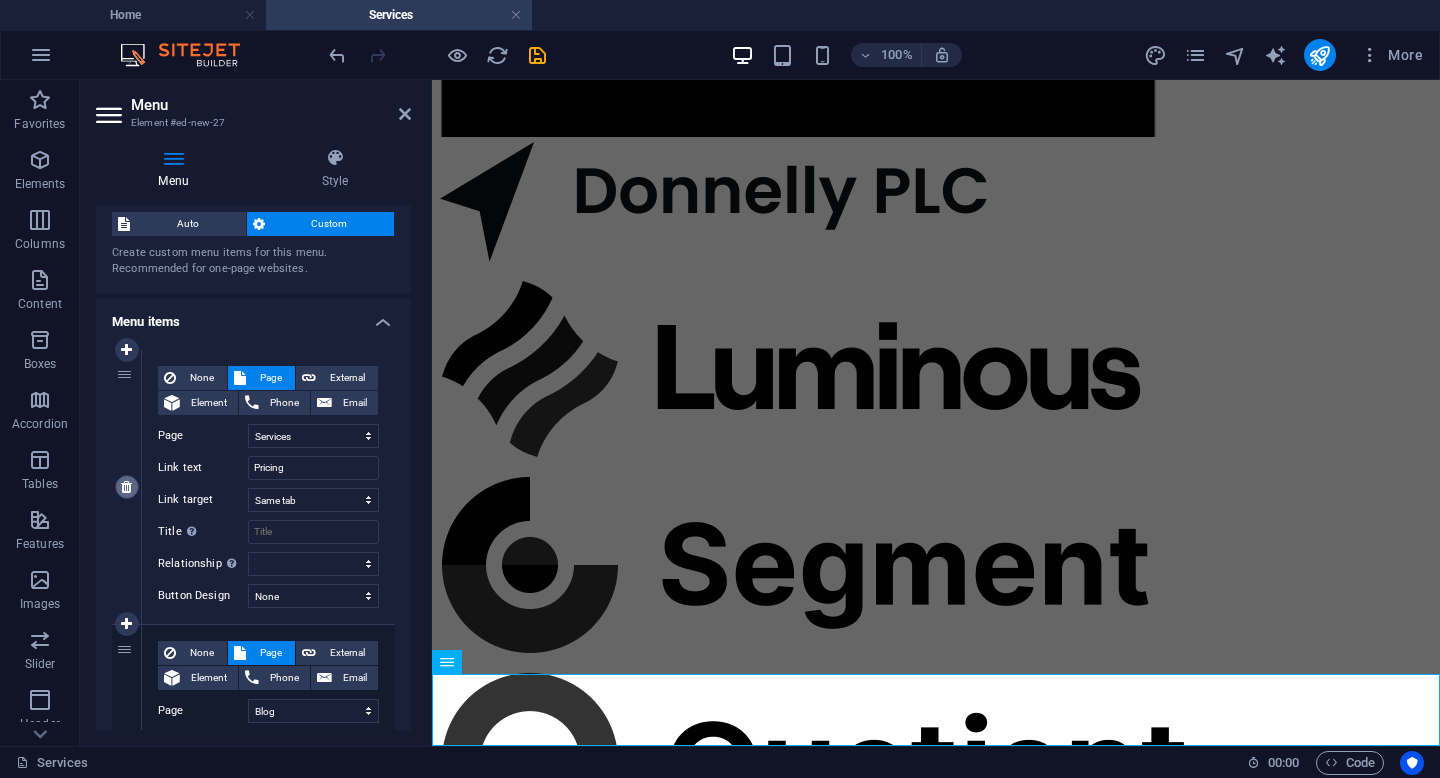 click at bounding box center (127, 487) 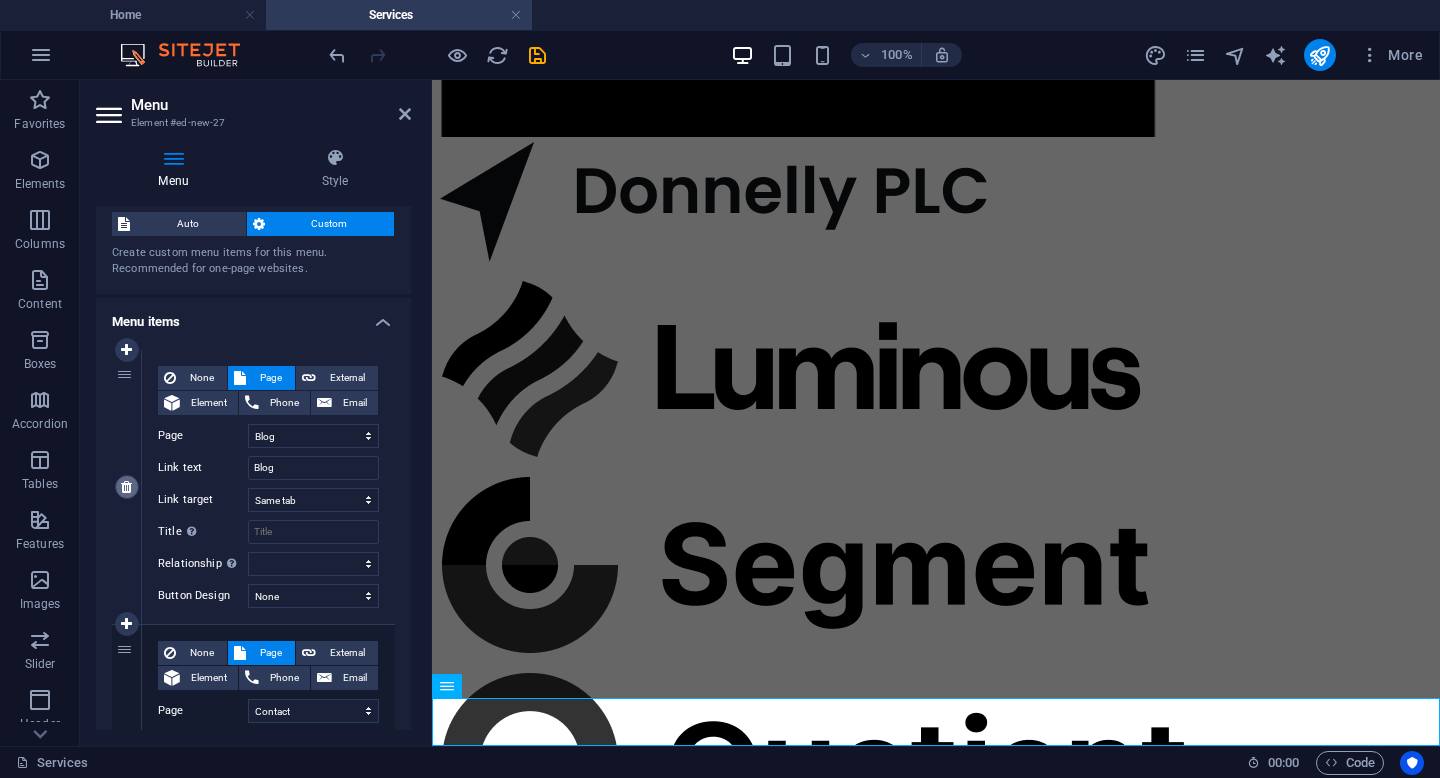 scroll, scrollTop: 5436, scrollLeft: 0, axis: vertical 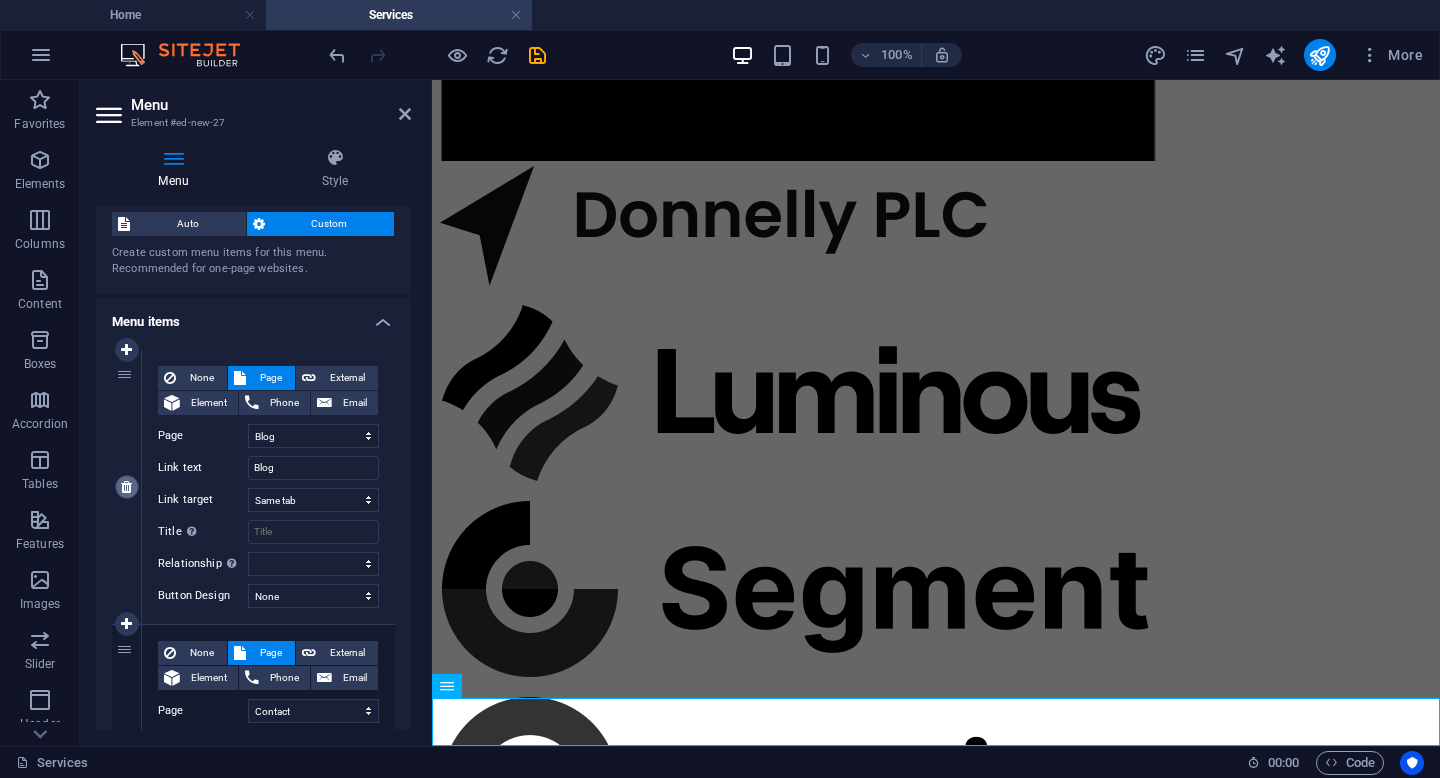 click at bounding box center (126, 487) 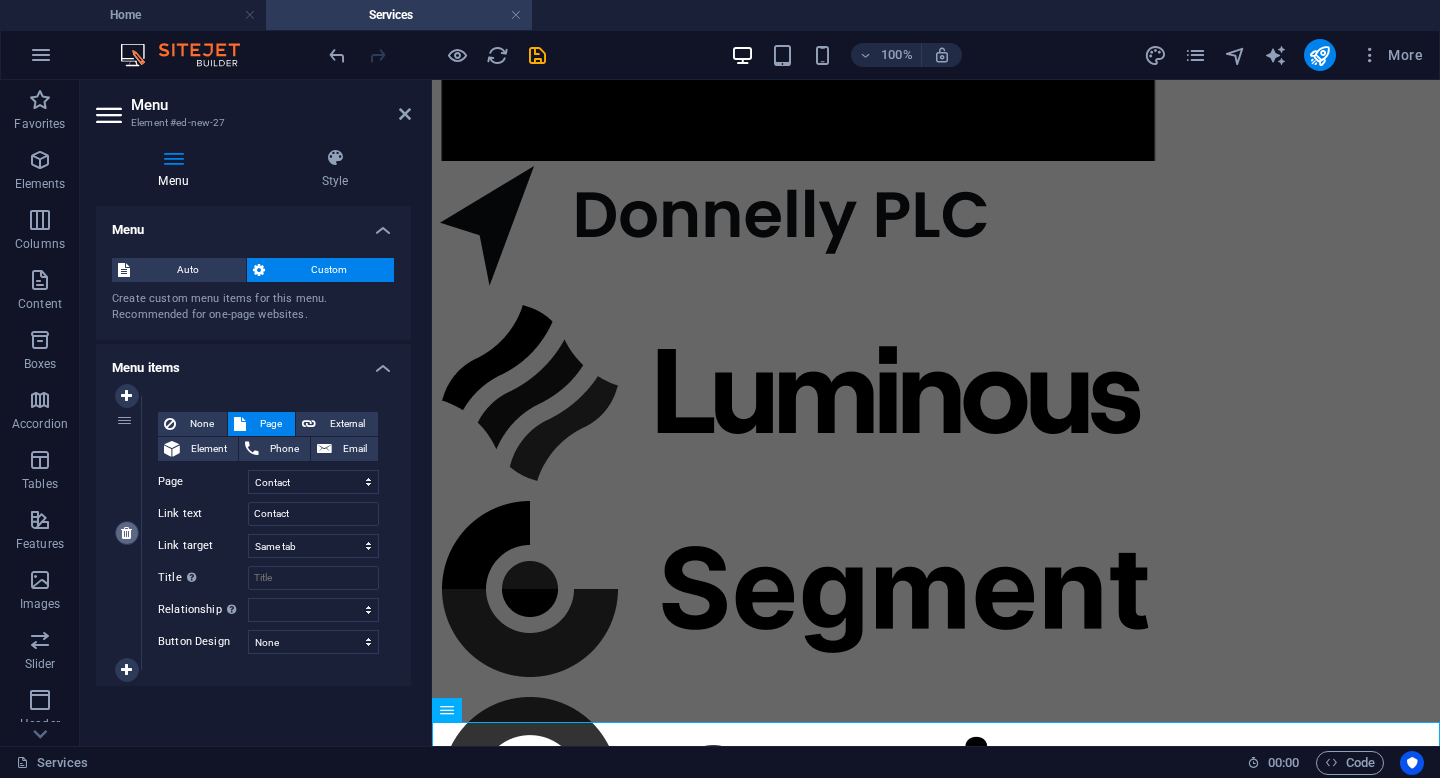 scroll, scrollTop: 5412, scrollLeft: 0, axis: vertical 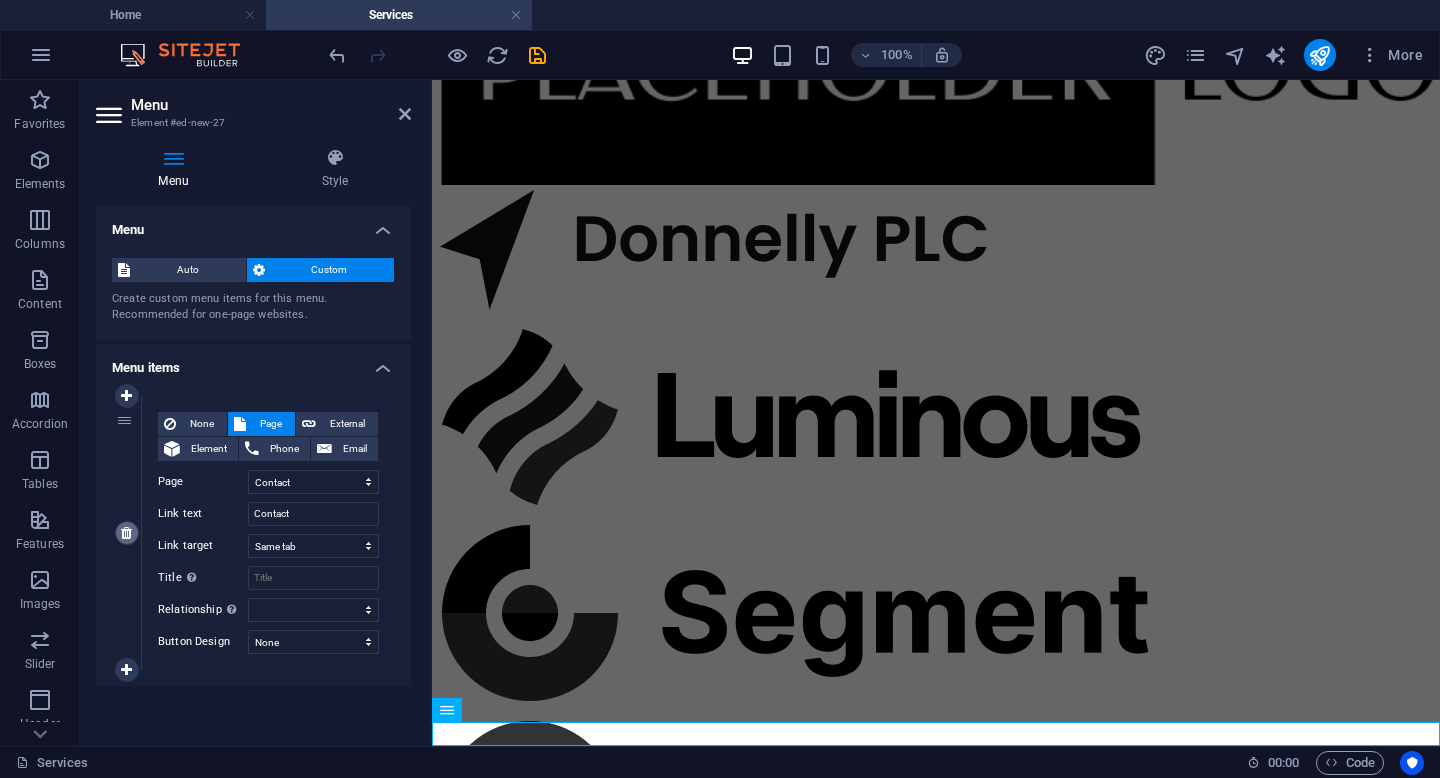 click at bounding box center [126, 533] 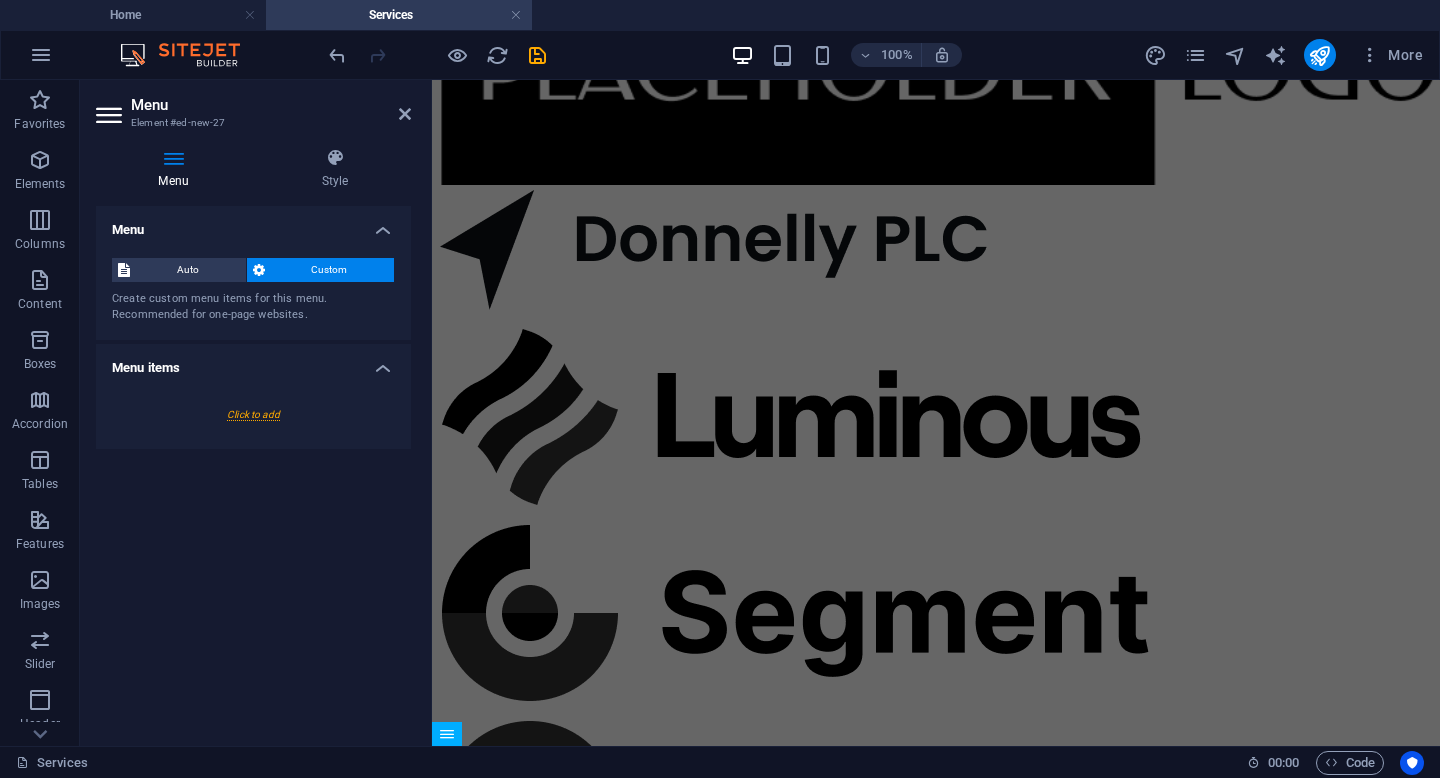 scroll, scrollTop: 5388, scrollLeft: 0, axis: vertical 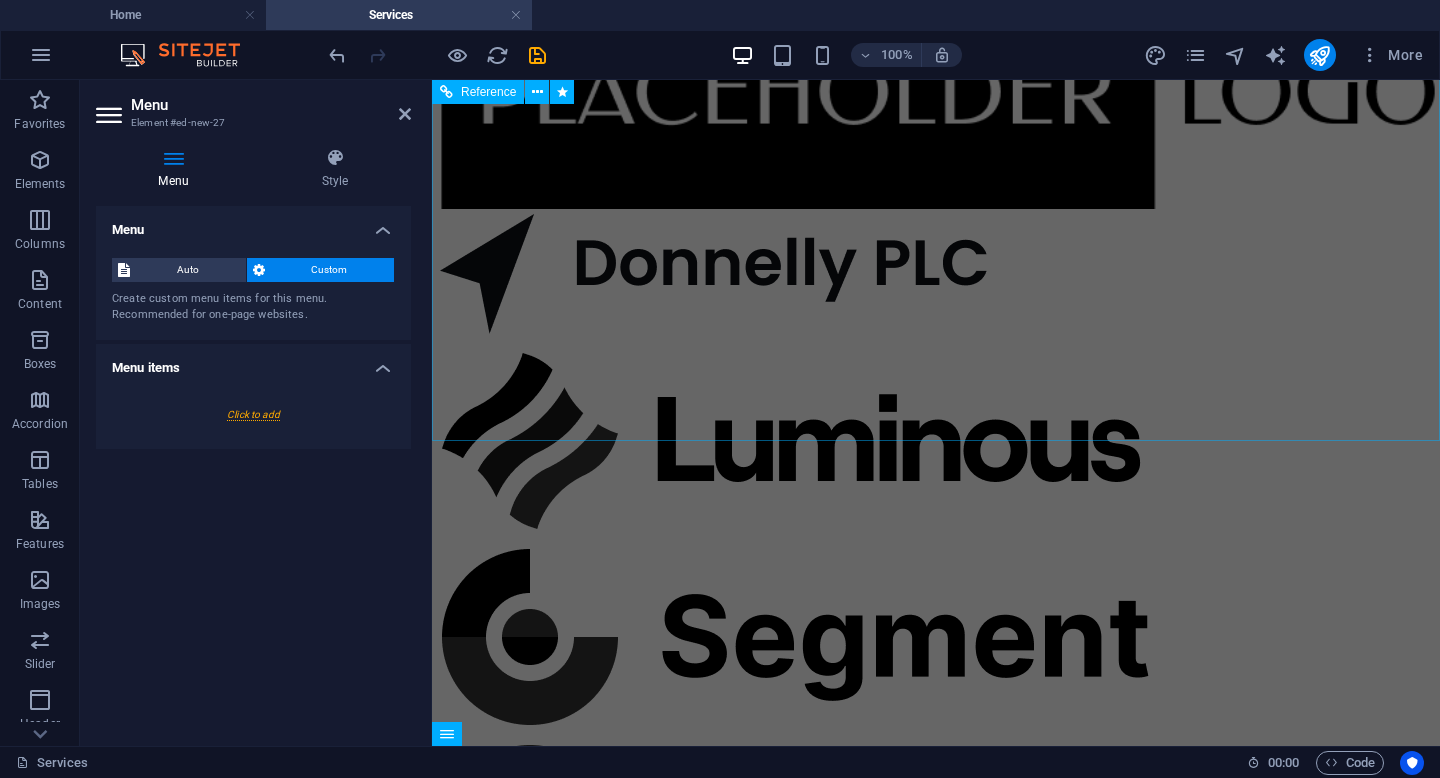 click on "Don’t miss it, download the app Lorem ipsum dolor sit amet, consectetur adipiscing elit, sed do eiusmod tempor incididunt ut labore et dolore magna aliqua. Download App" at bounding box center [936, 2441] 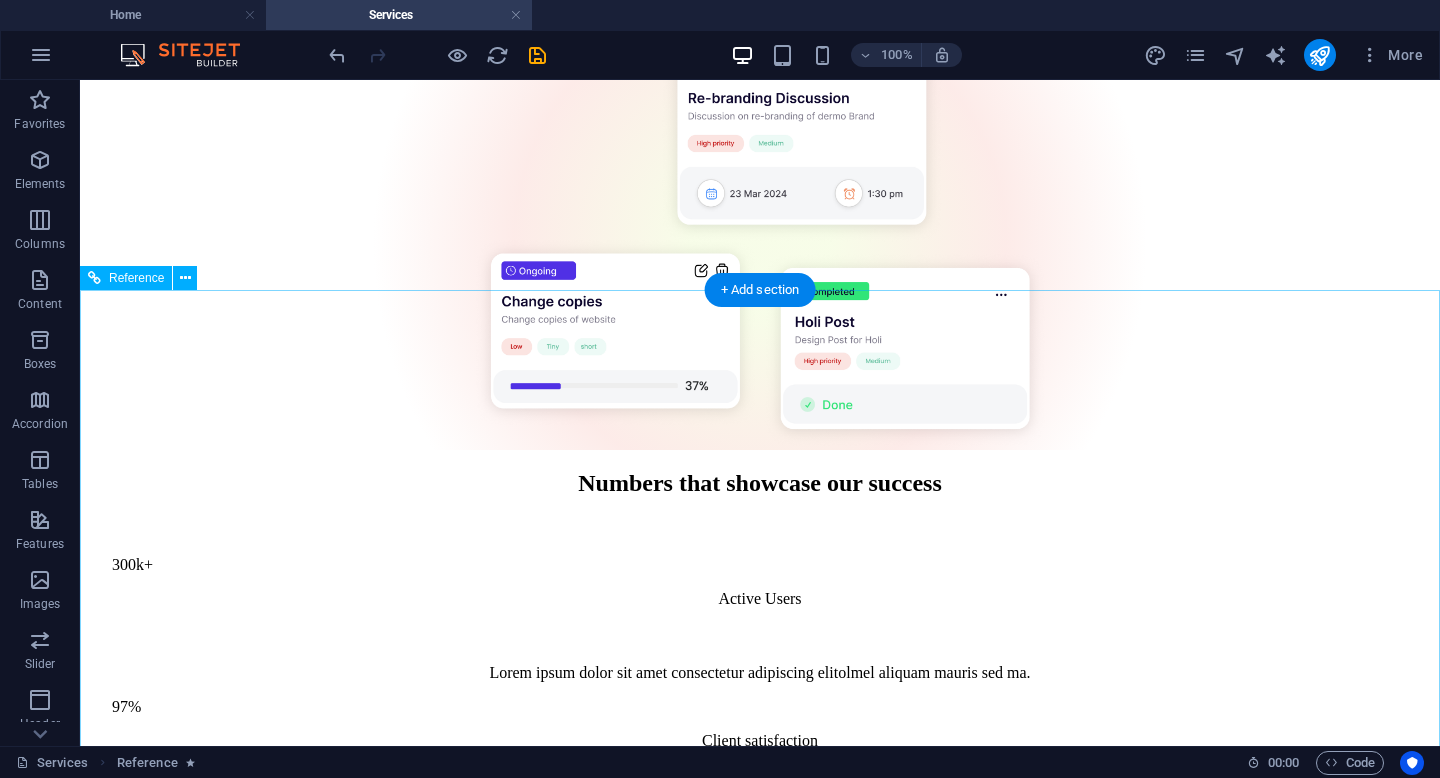 scroll, scrollTop: 3253, scrollLeft: 0, axis: vertical 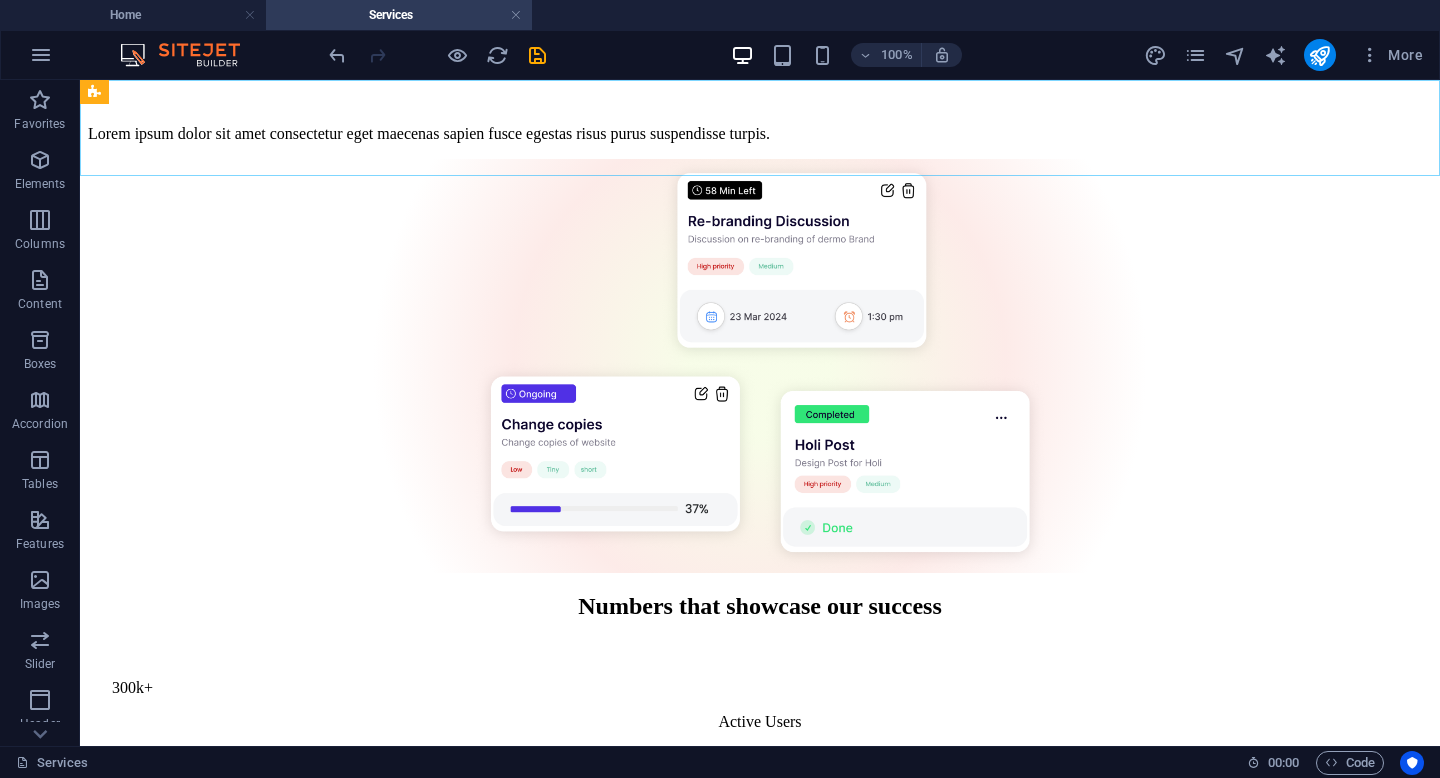 click on "Features Pricing Blog Contact" at bounding box center [760, -2472] 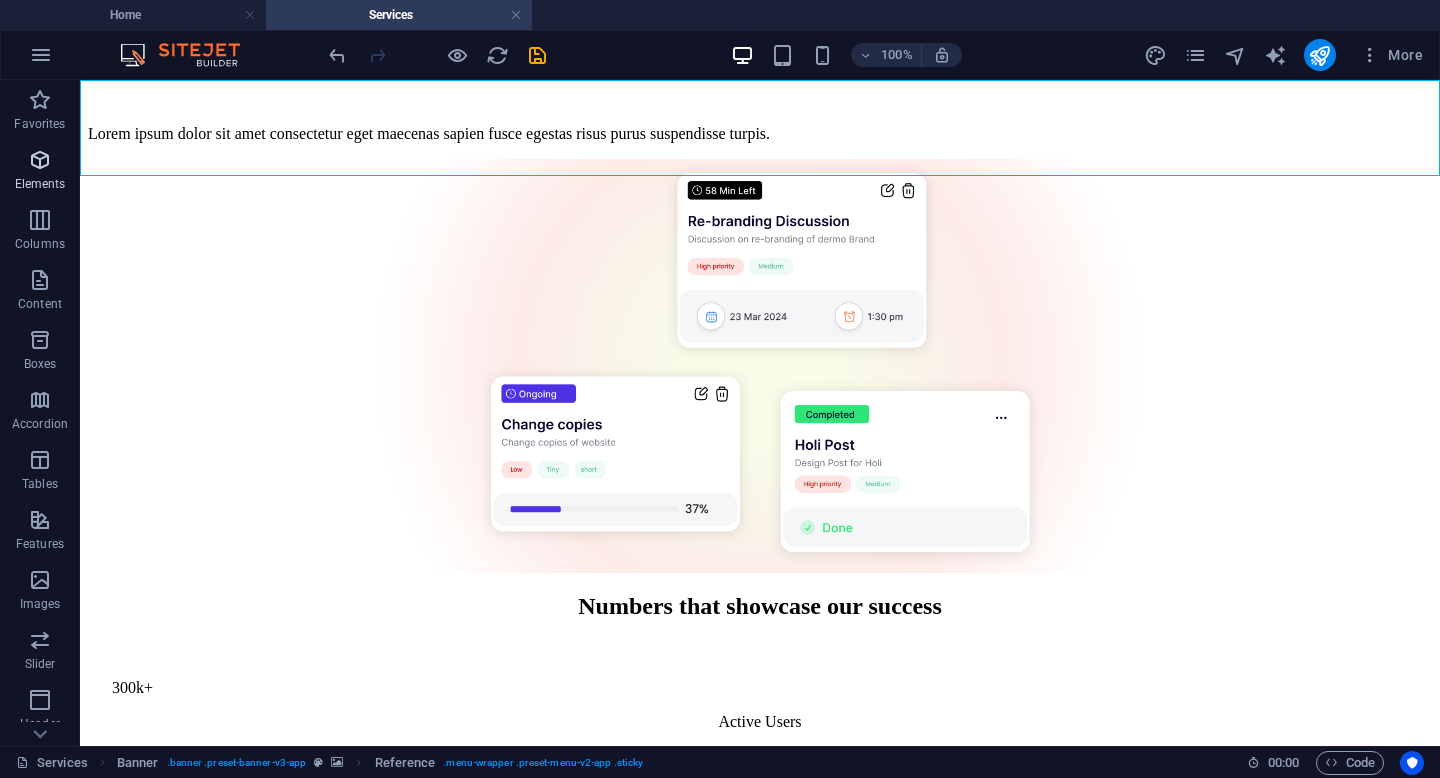 click at bounding box center [40, 160] 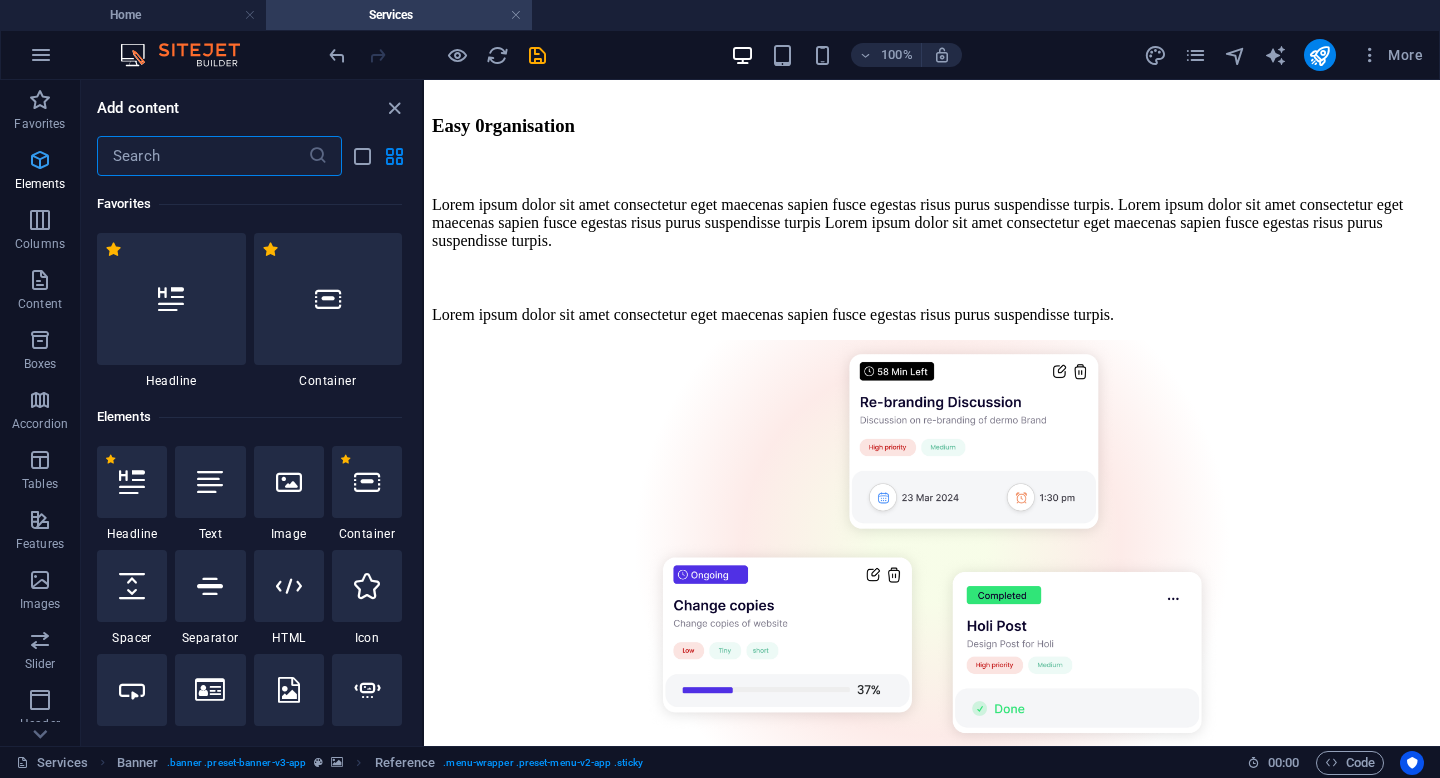scroll, scrollTop: 3508, scrollLeft: 0, axis: vertical 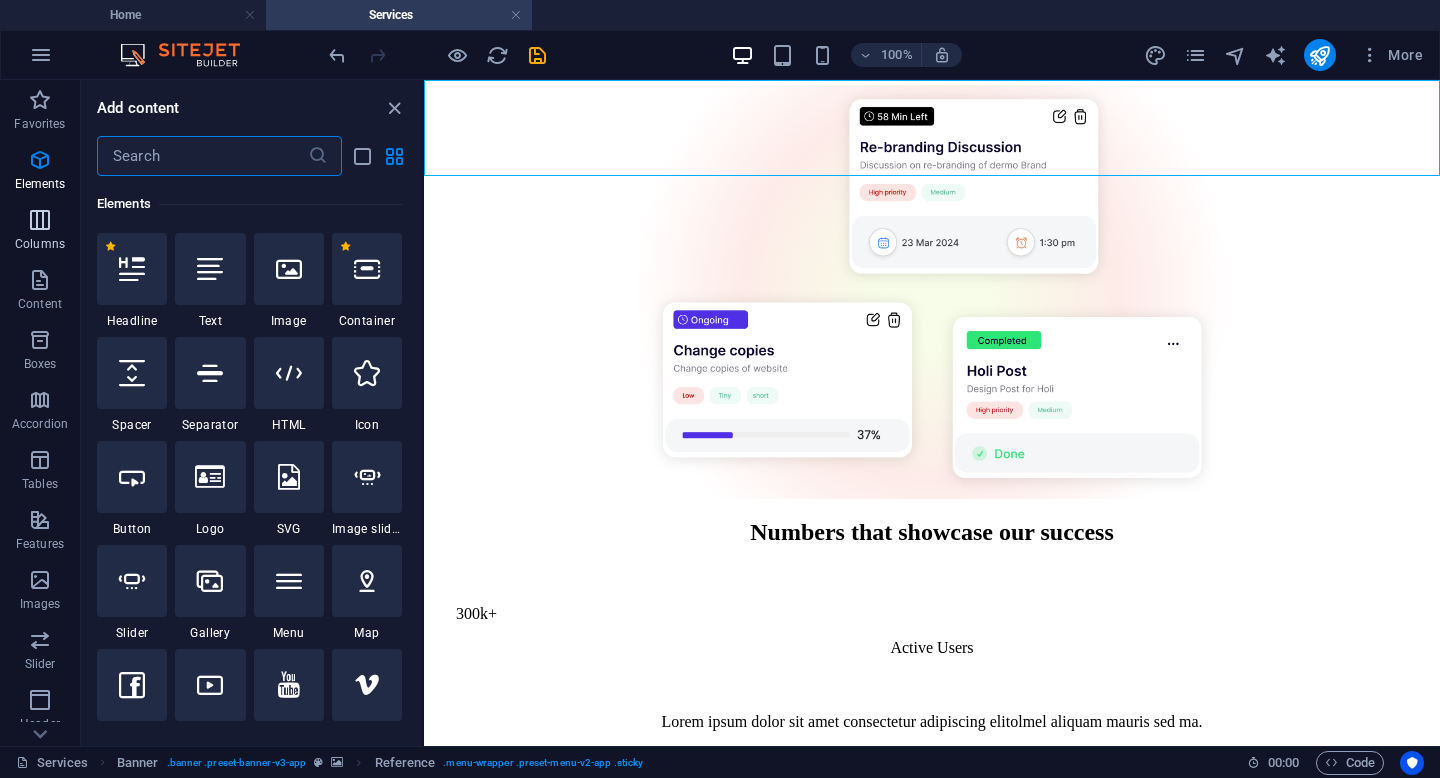 click on "Columns" at bounding box center (40, 232) 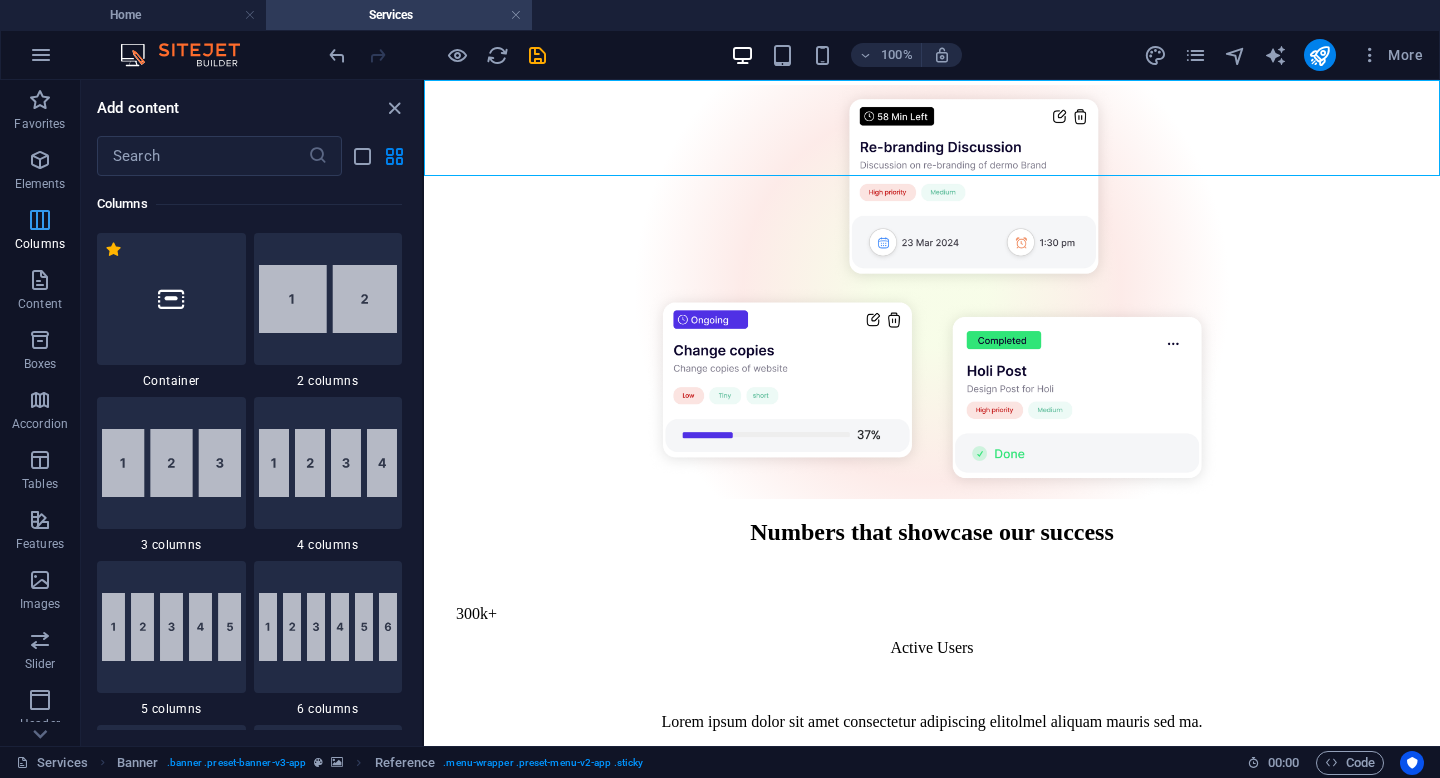 scroll, scrollTop: 990, scrollLeft: 0, axis: vertical 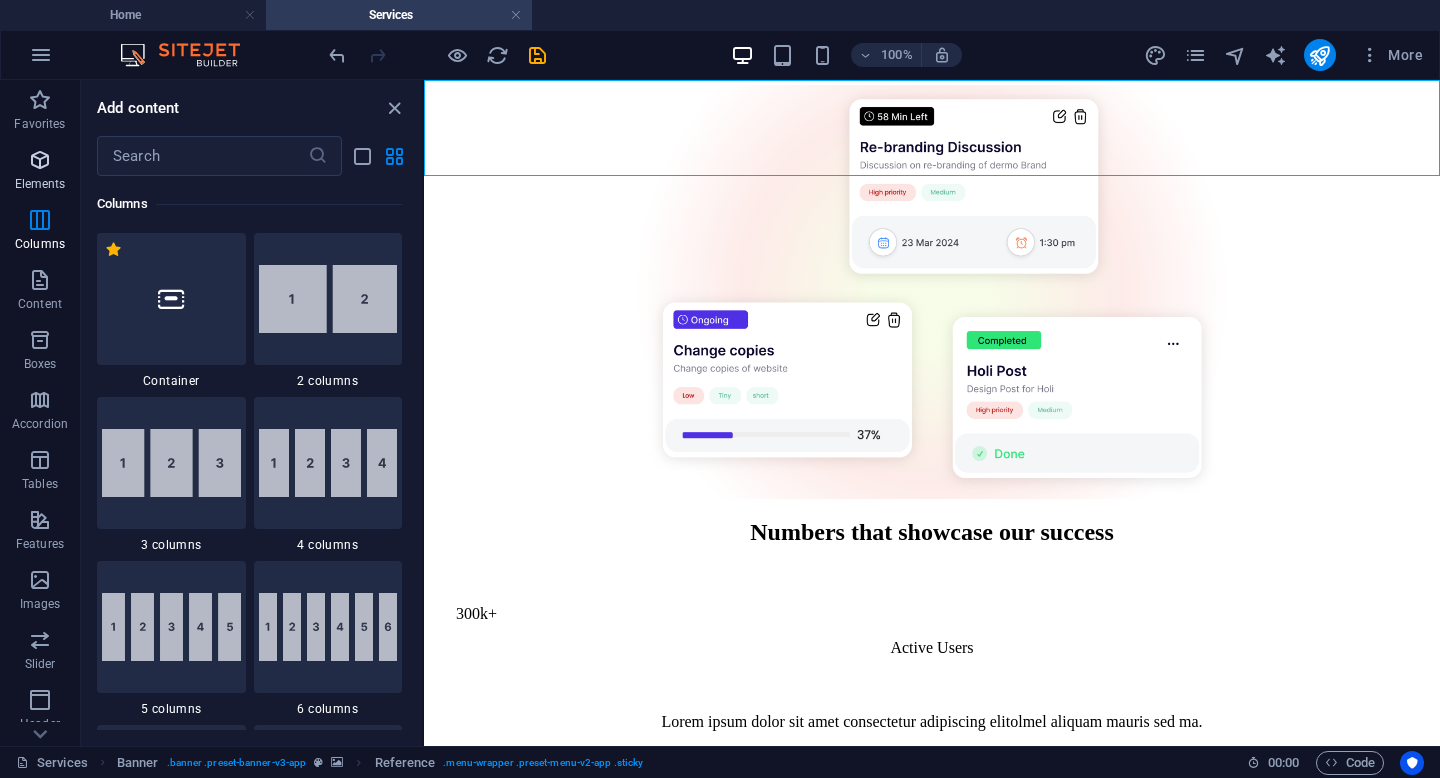 click at bounding box center [40, 160] 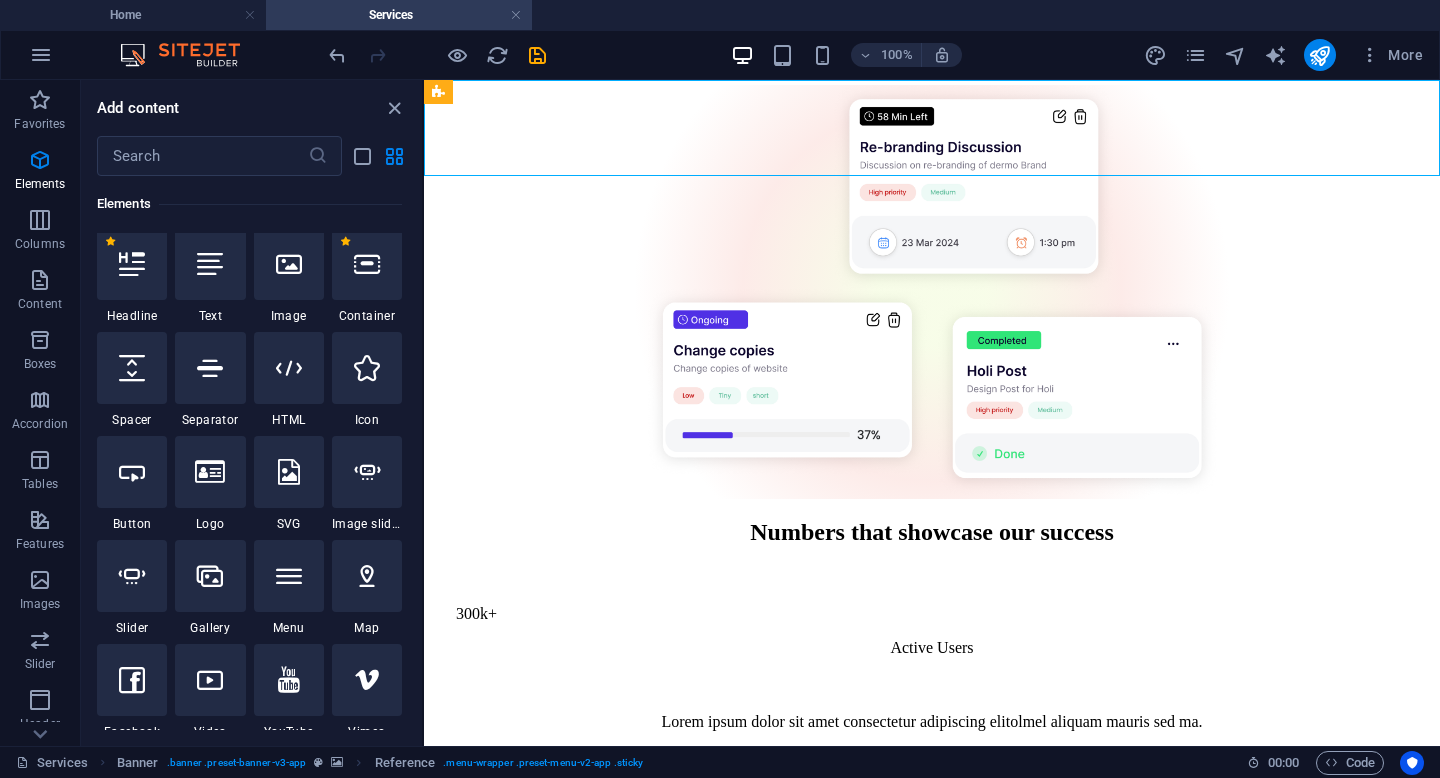 scroll, scrollTop: 213, scrollLeft: 0, axis: vertical 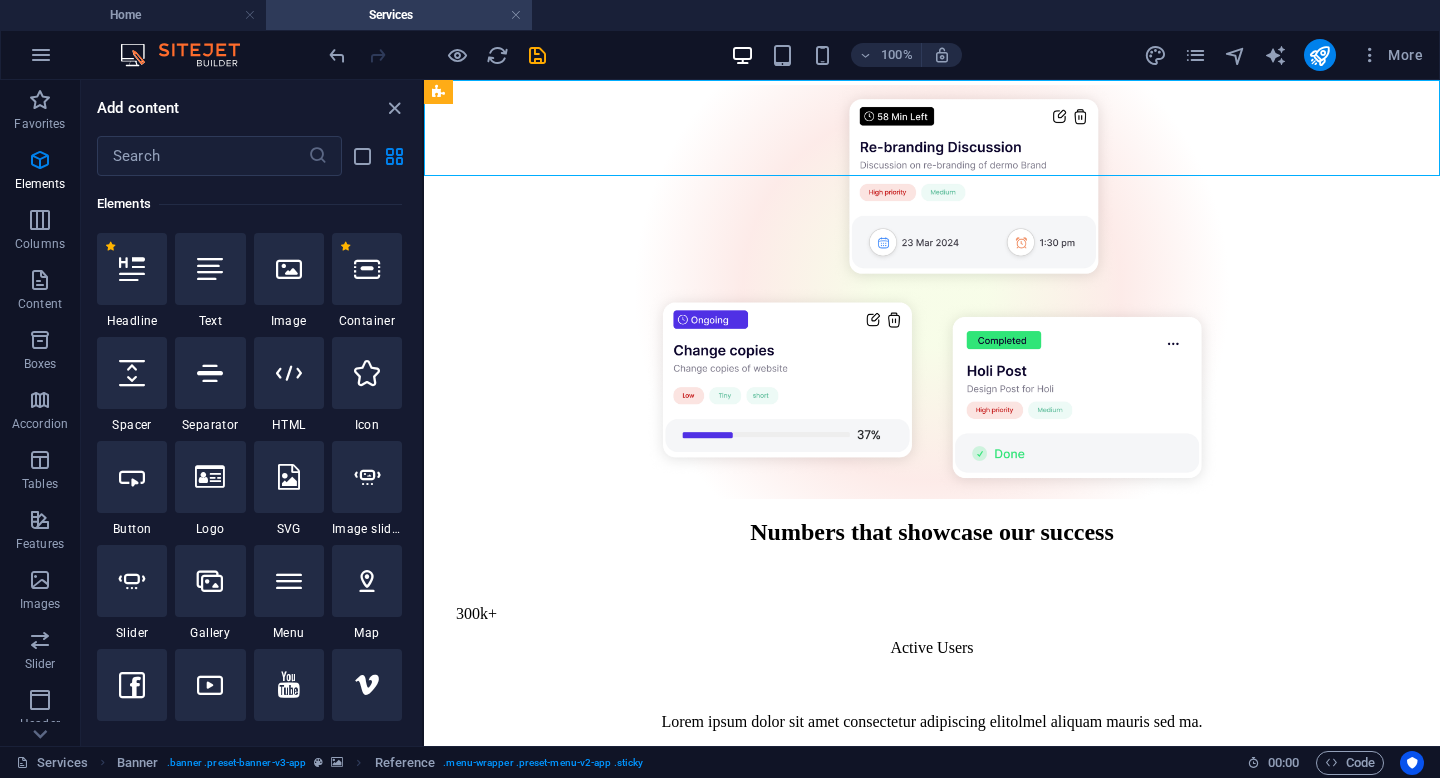 click on "Features Pricing Blog Contact" at bounding box center [932, -2618] 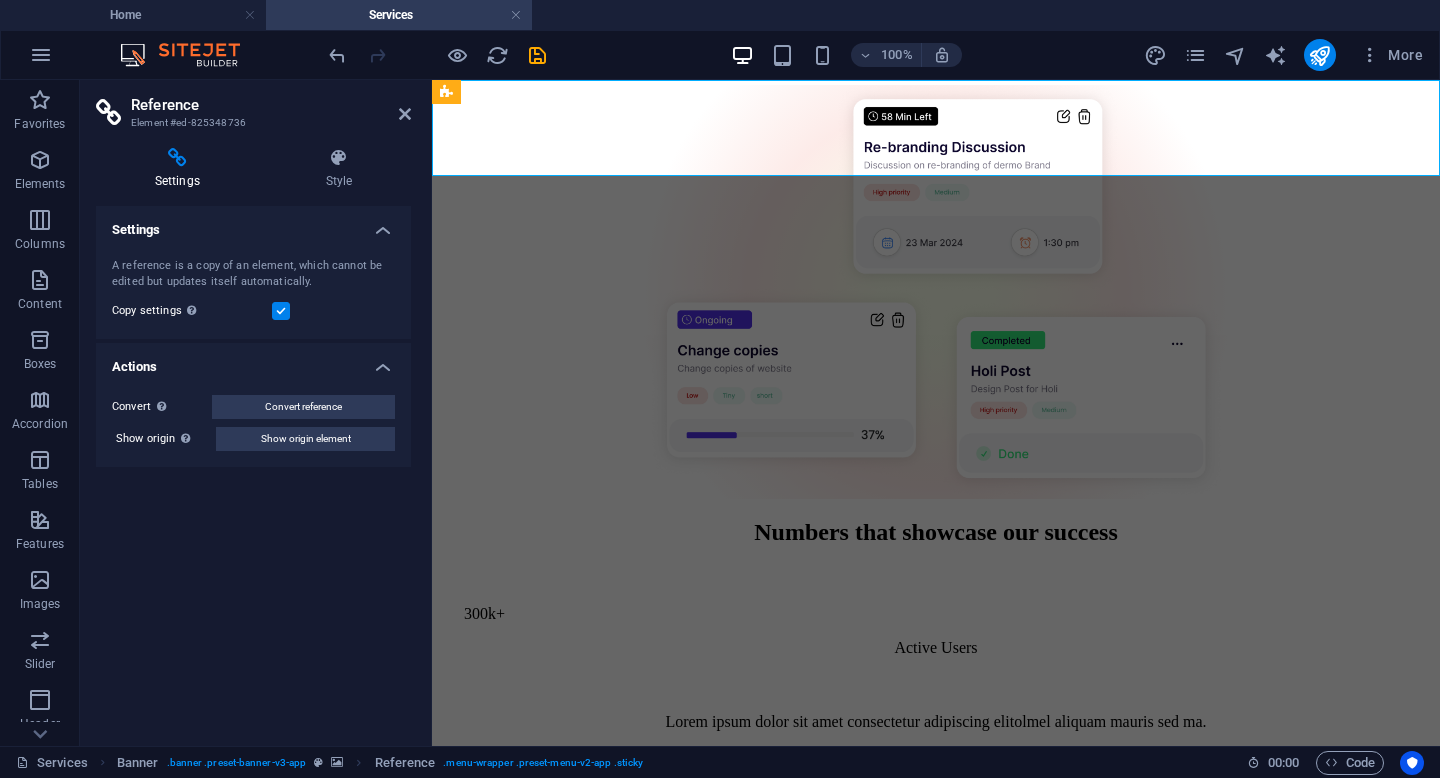click on "Features Pricing Blog Contact" at bounding box center (936, -2618) 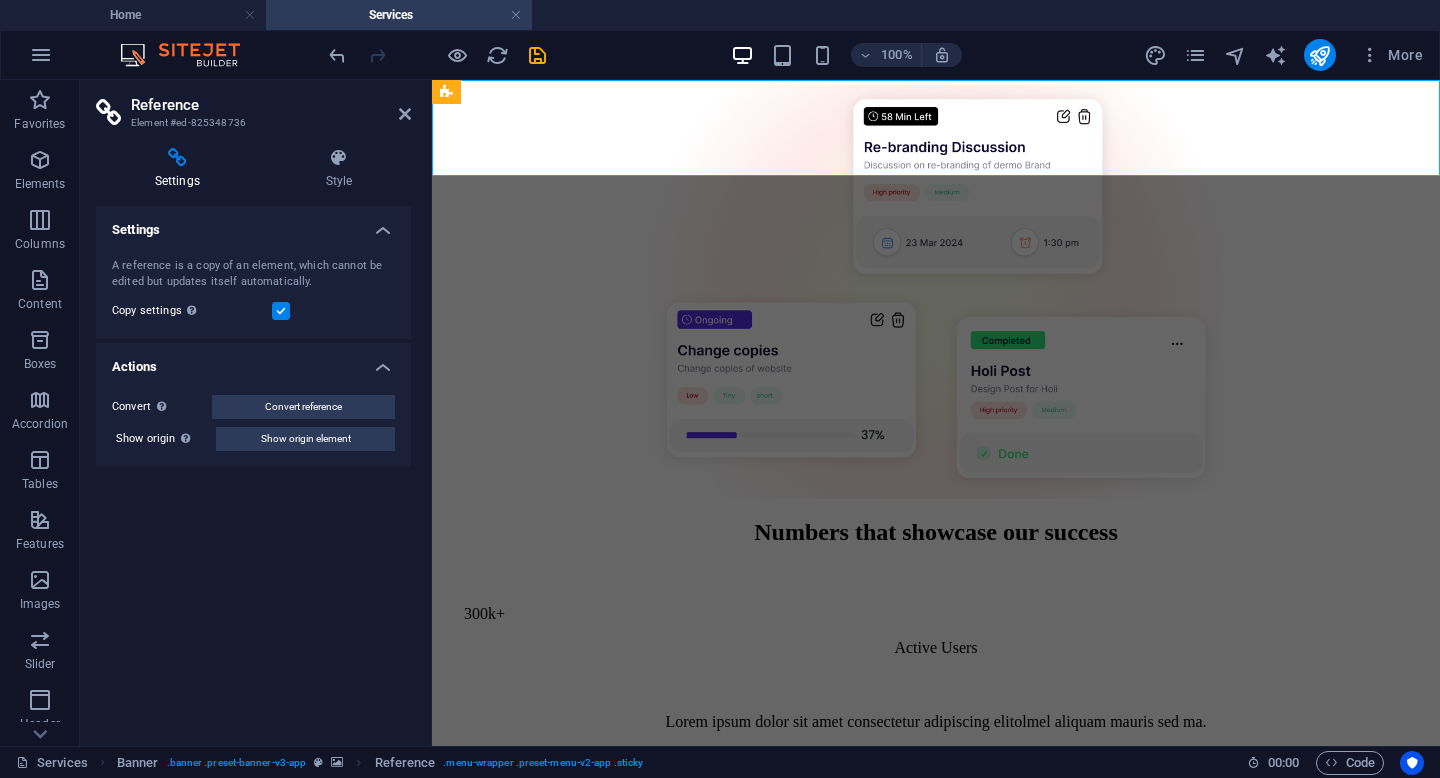 click on "Features Pricing Blog Contact" at bounding box center [936, -2618] 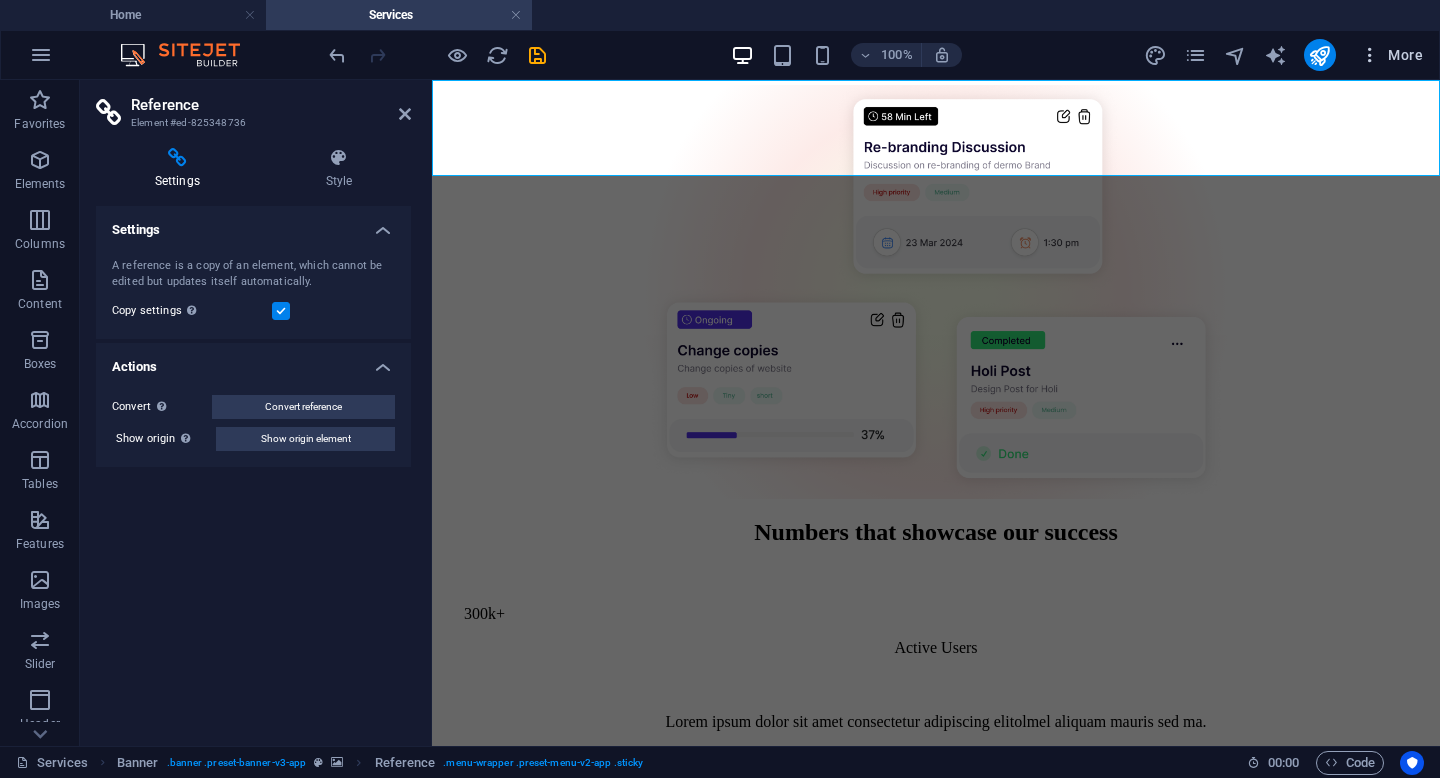 click on "More" at bounding box center (1391, 55) 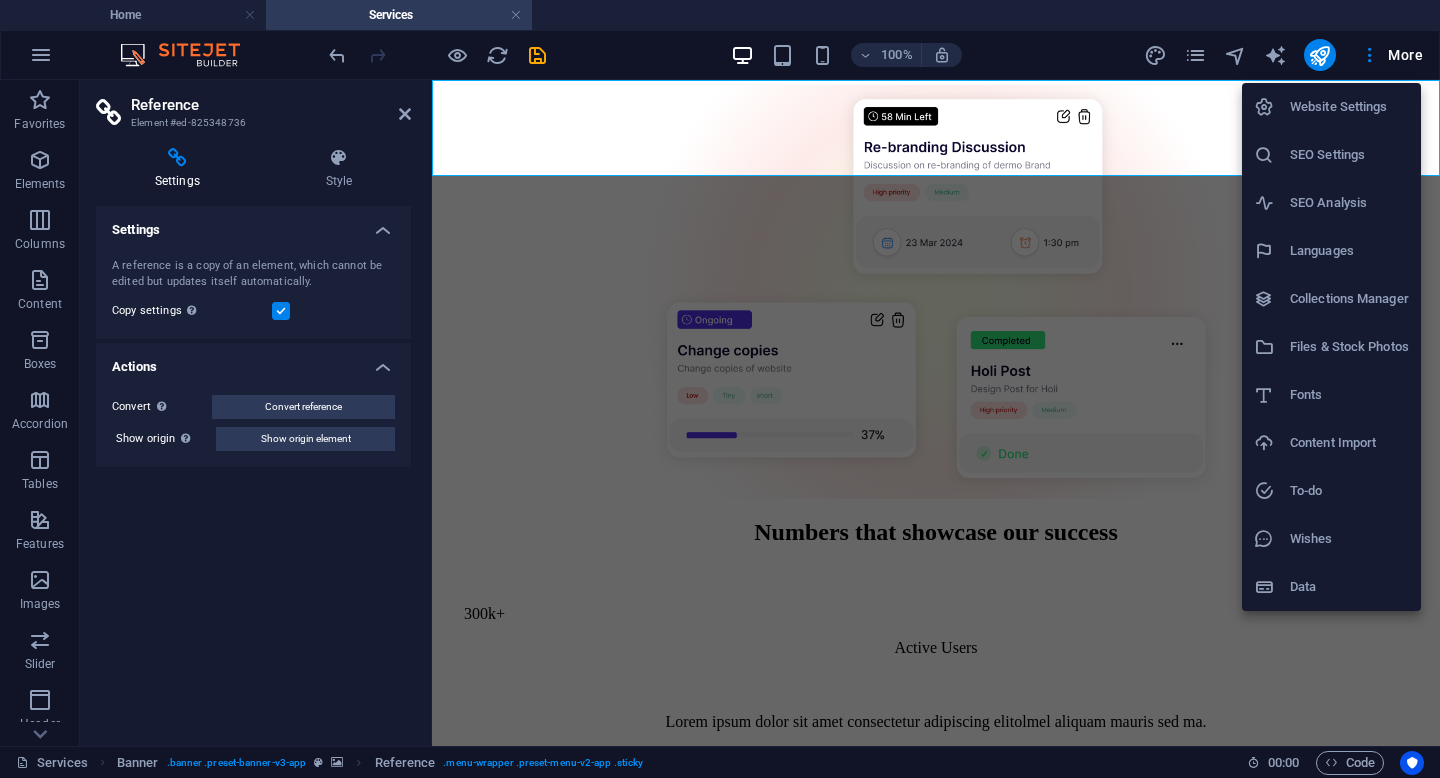click at bounding box center (720, 389) 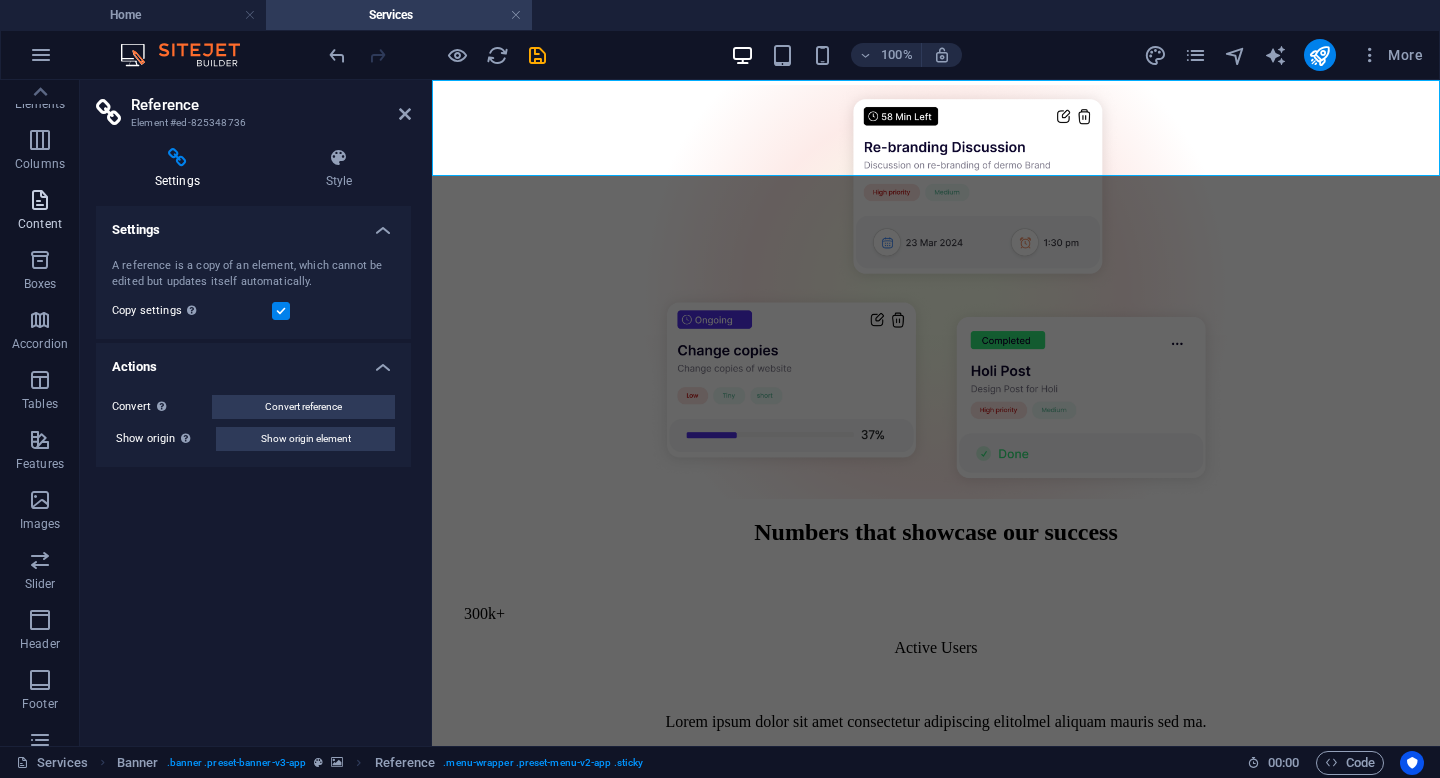 scroll, scrollTop: 31, scrollLeft: 0, axis: vertical 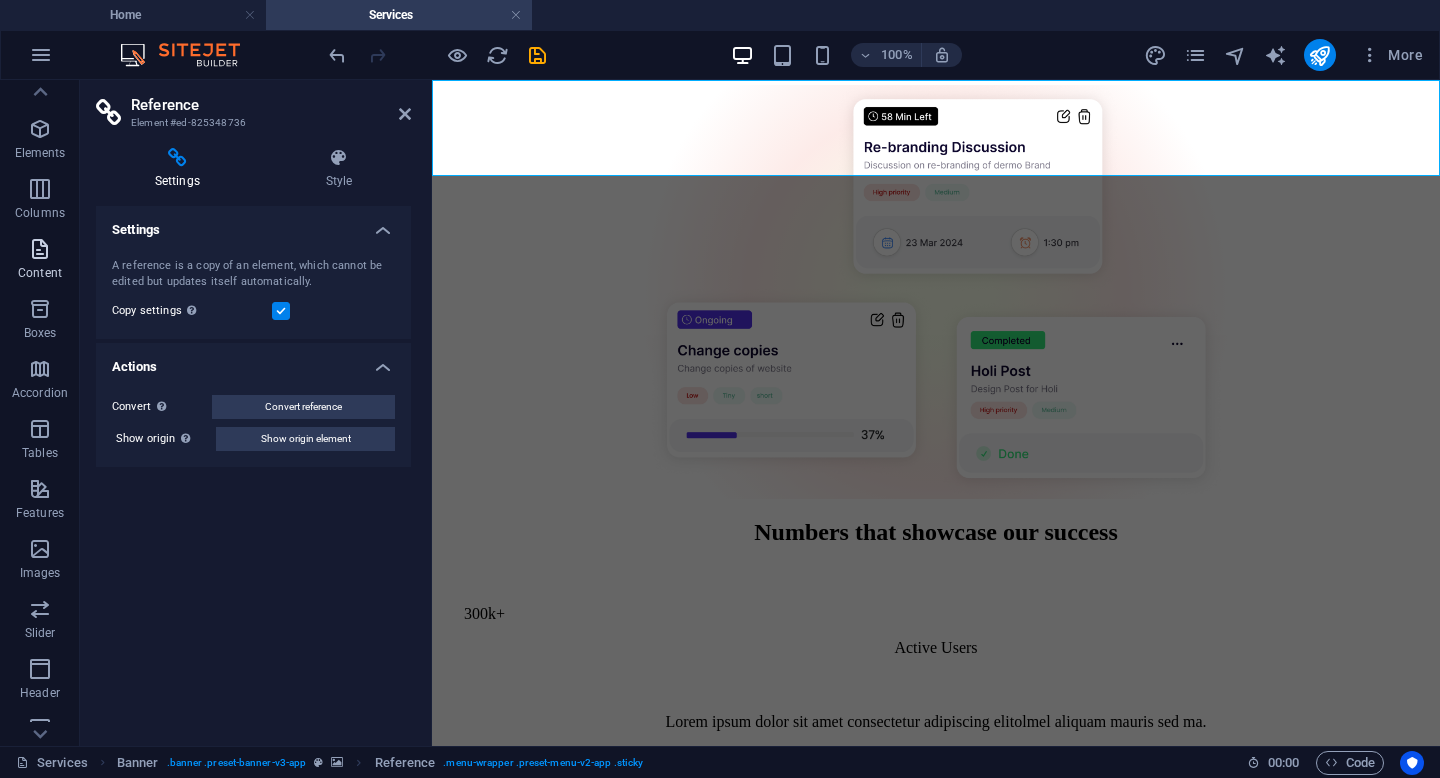 click at bounding box center [40, 249] 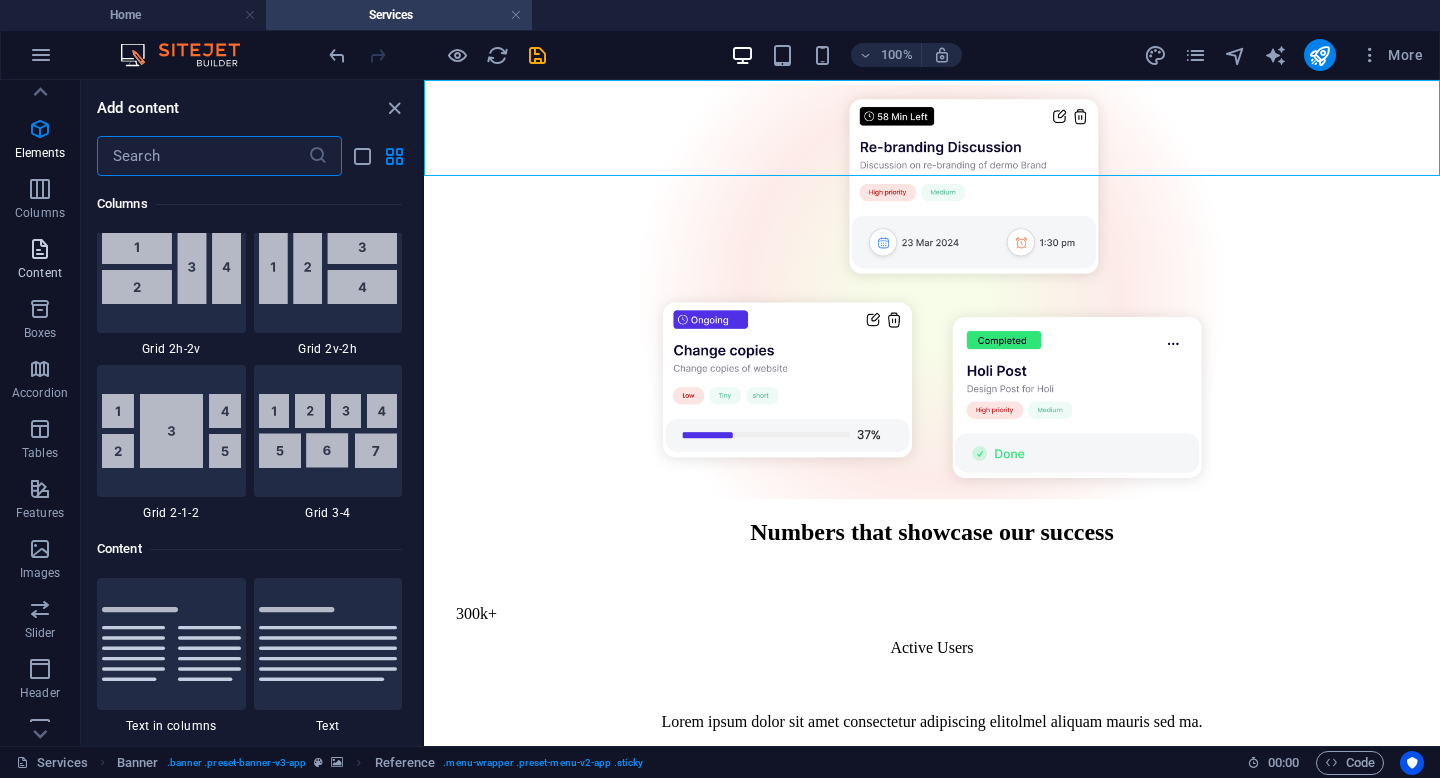 scroll, scrollTop: 3499, scrollLeft: 0, axis: vertical 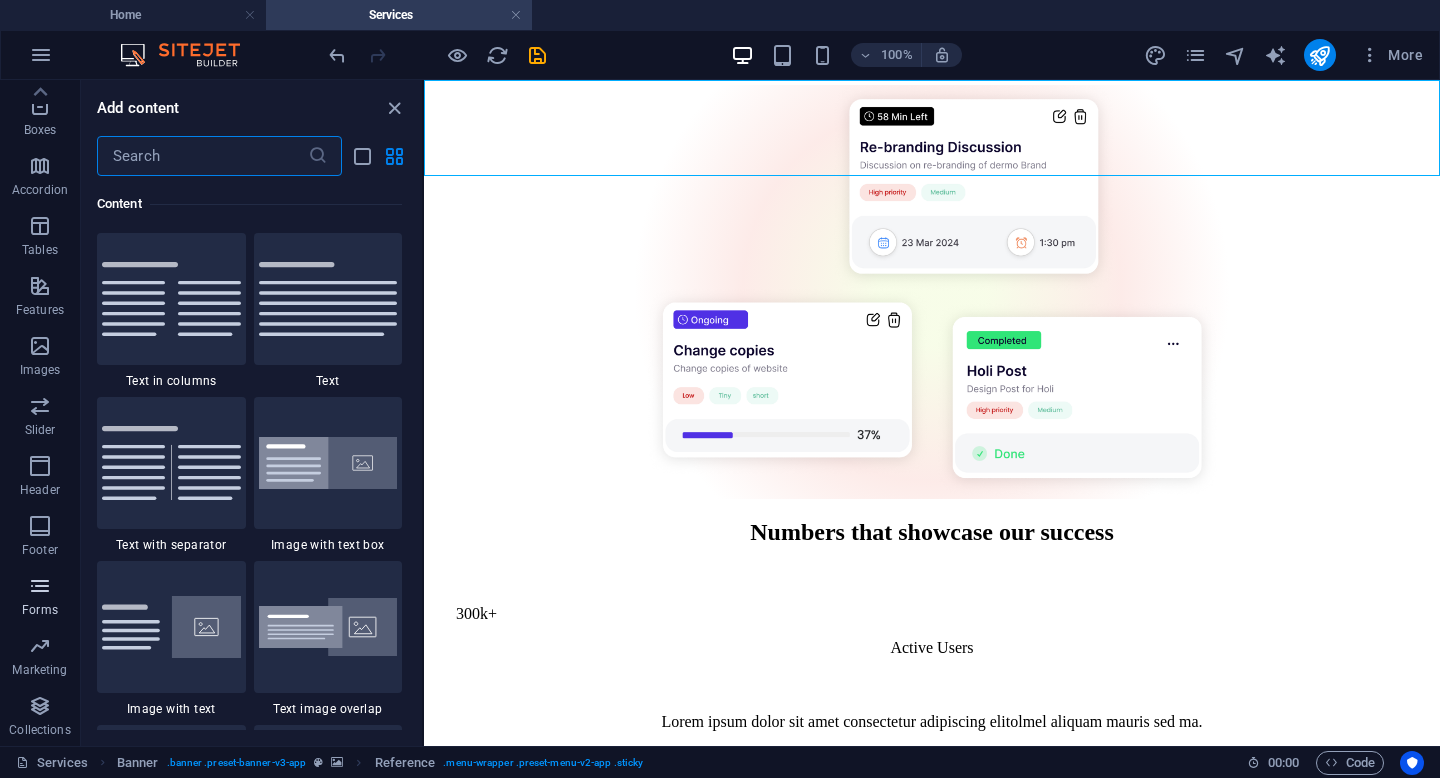 click on "Forms" at bounding box center [40, 610] 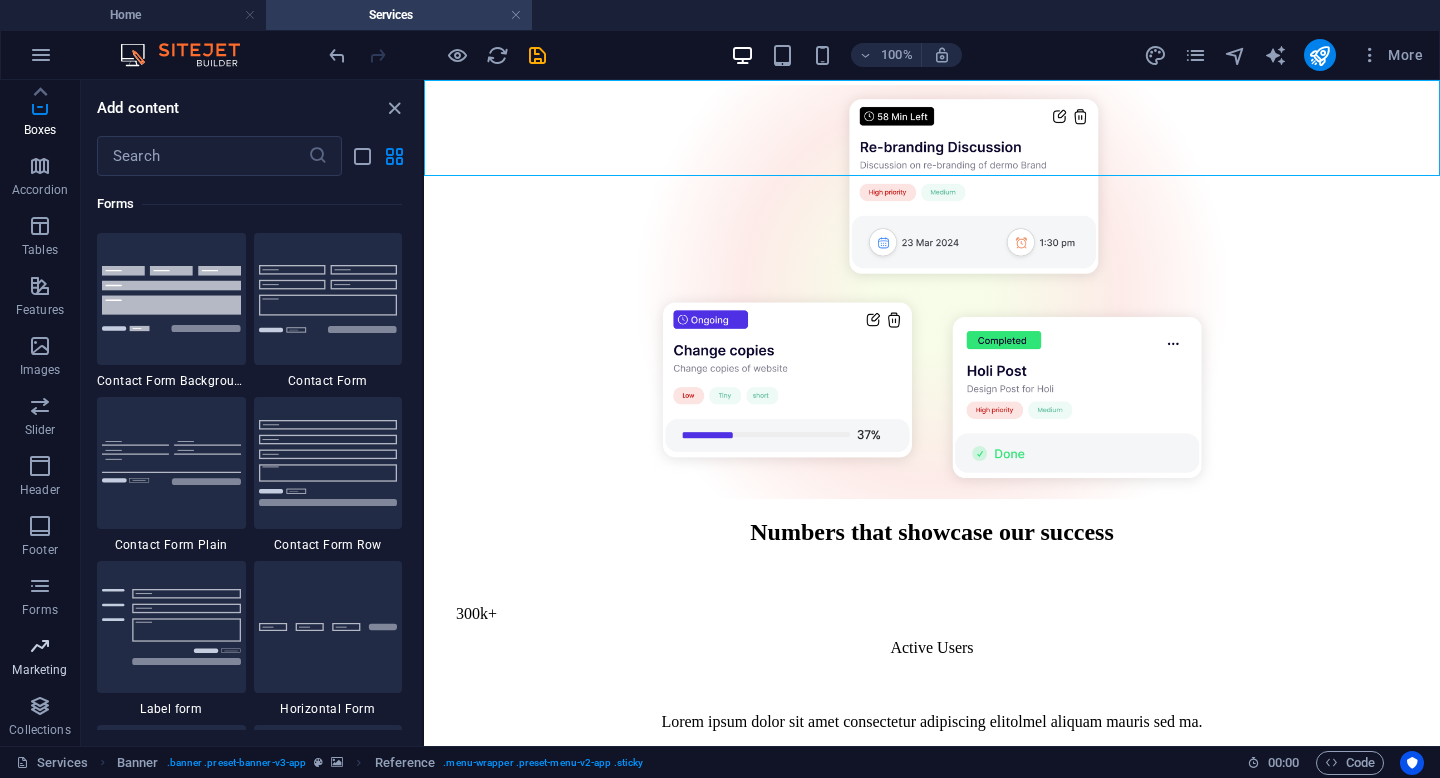 click at bounding box center [40, 646] 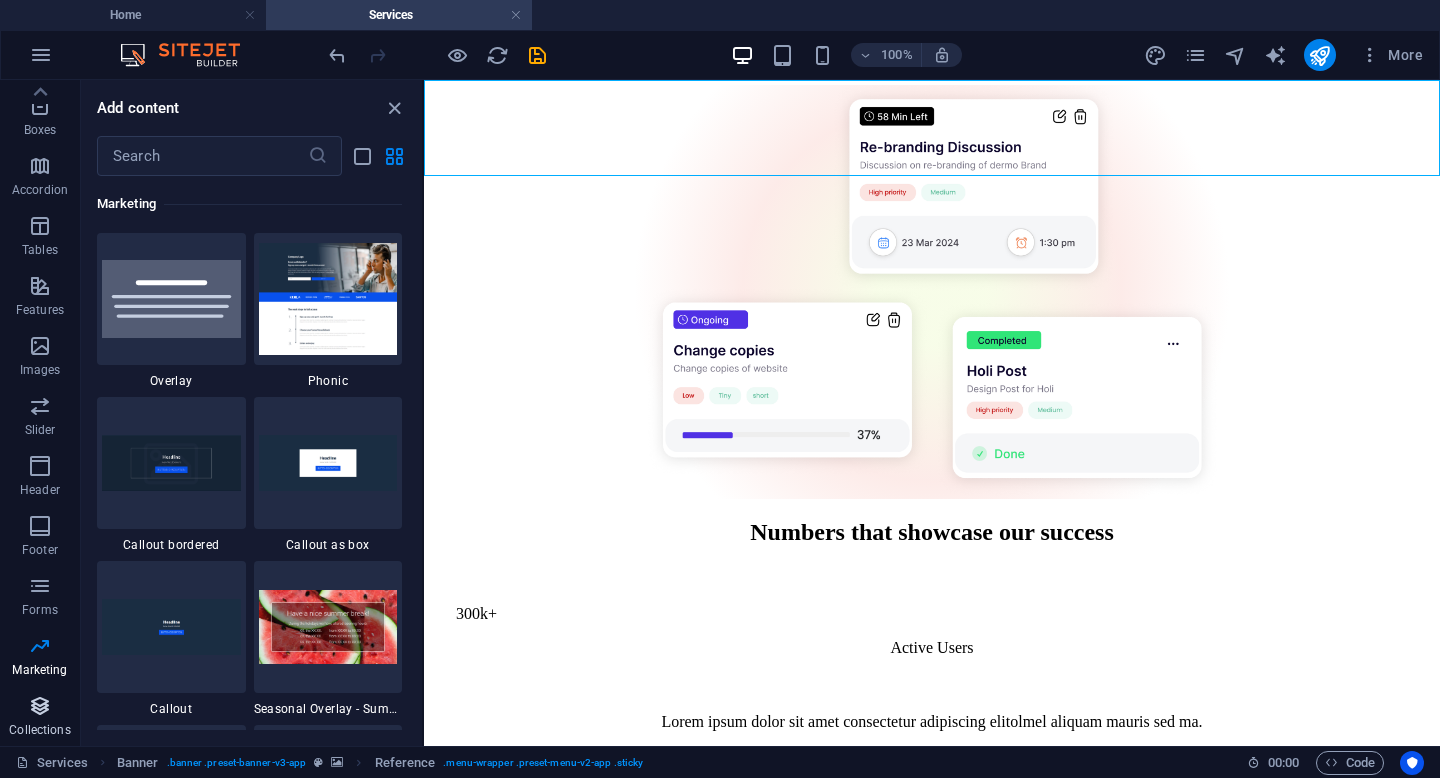 click at bounding box center [40, 706] 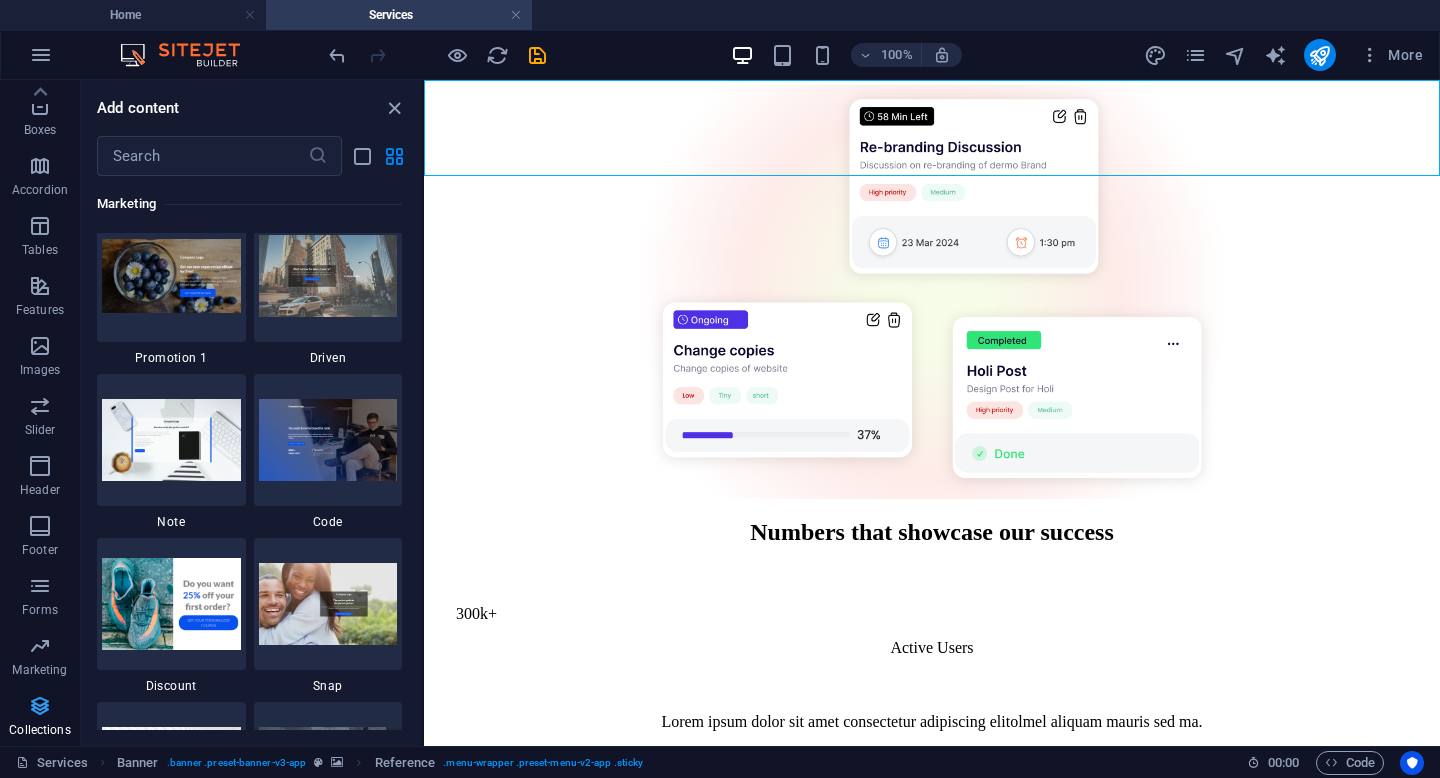 scroll, scrollTop: 18306, scrollLeft: 0, axis: vertical 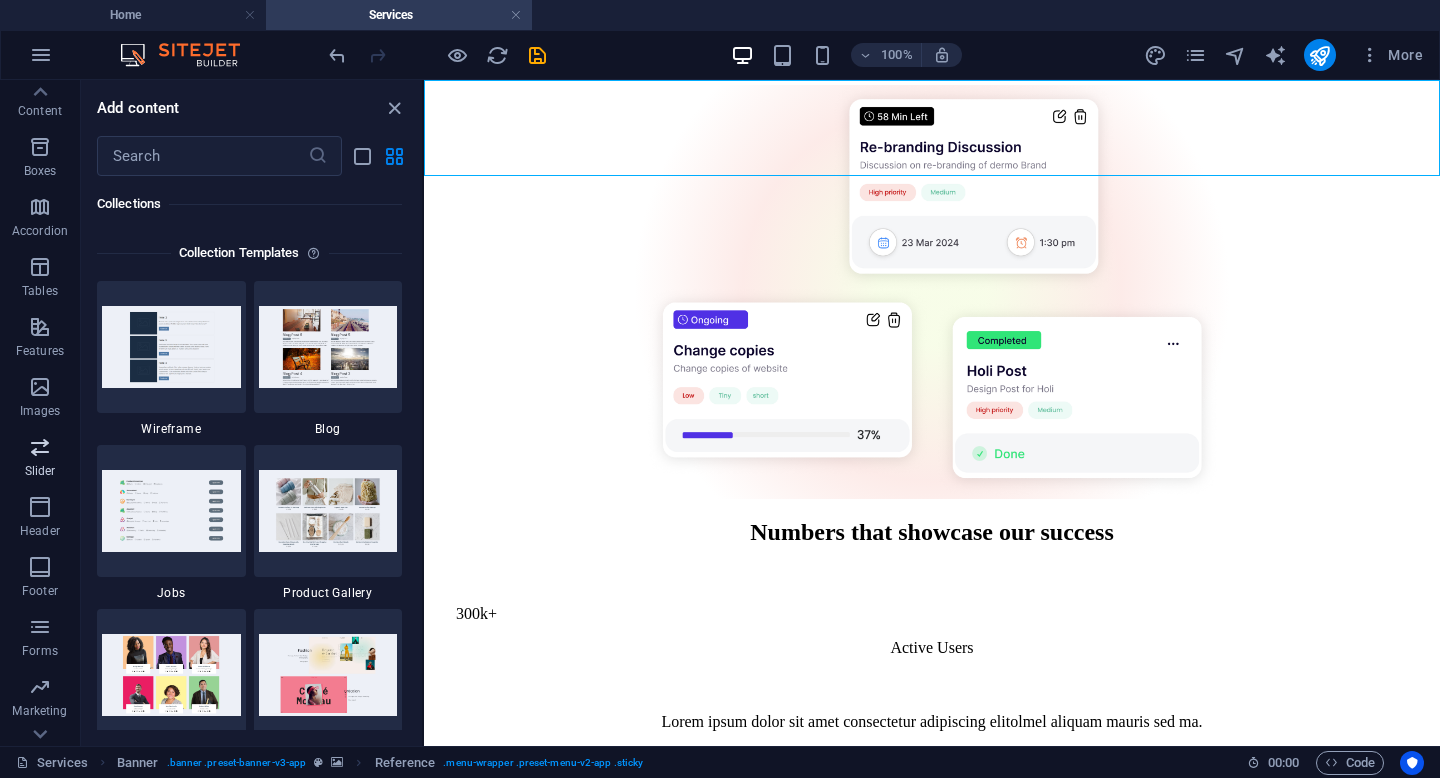 click at bounding box center (40, 447) 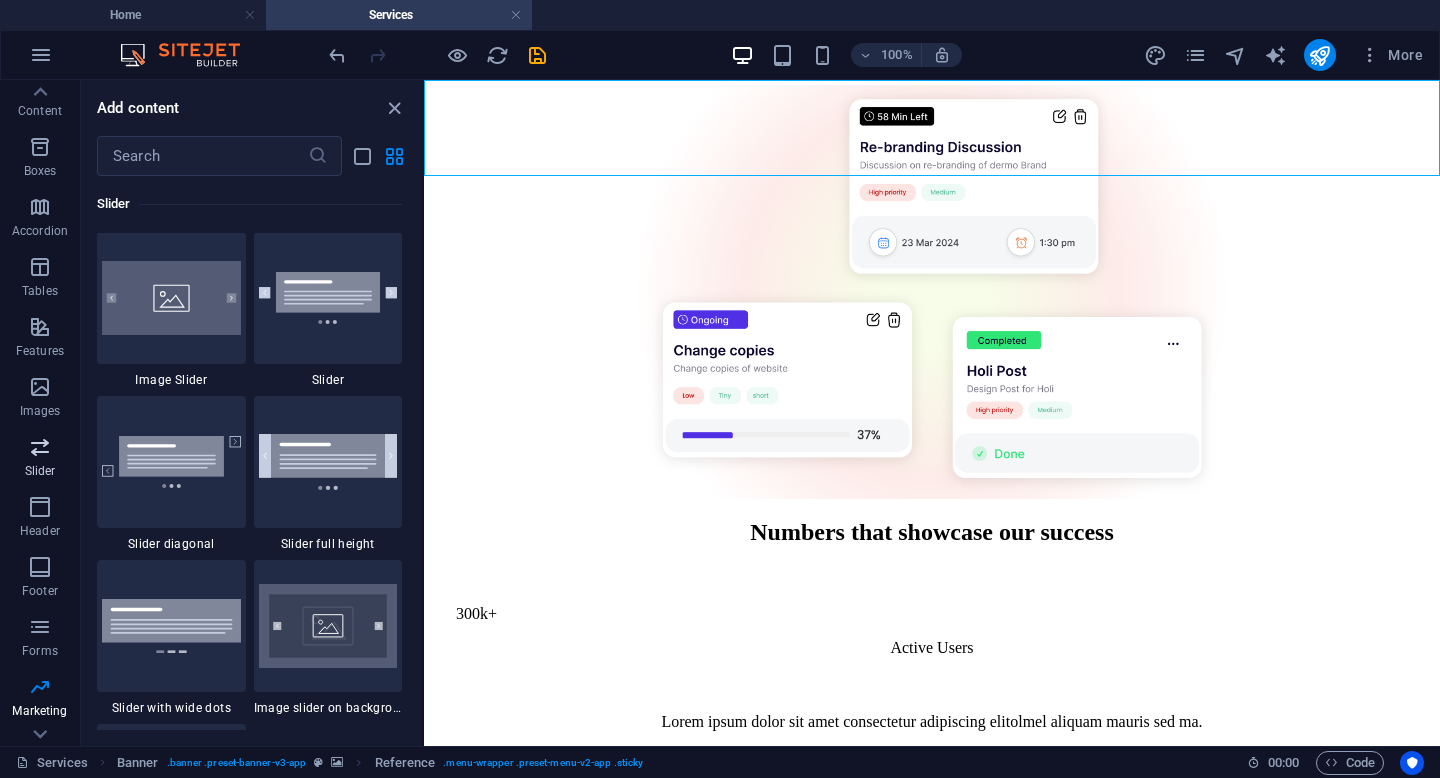 scroll, scrollTop: 11337, scrollLeft: 0, axis: vertical 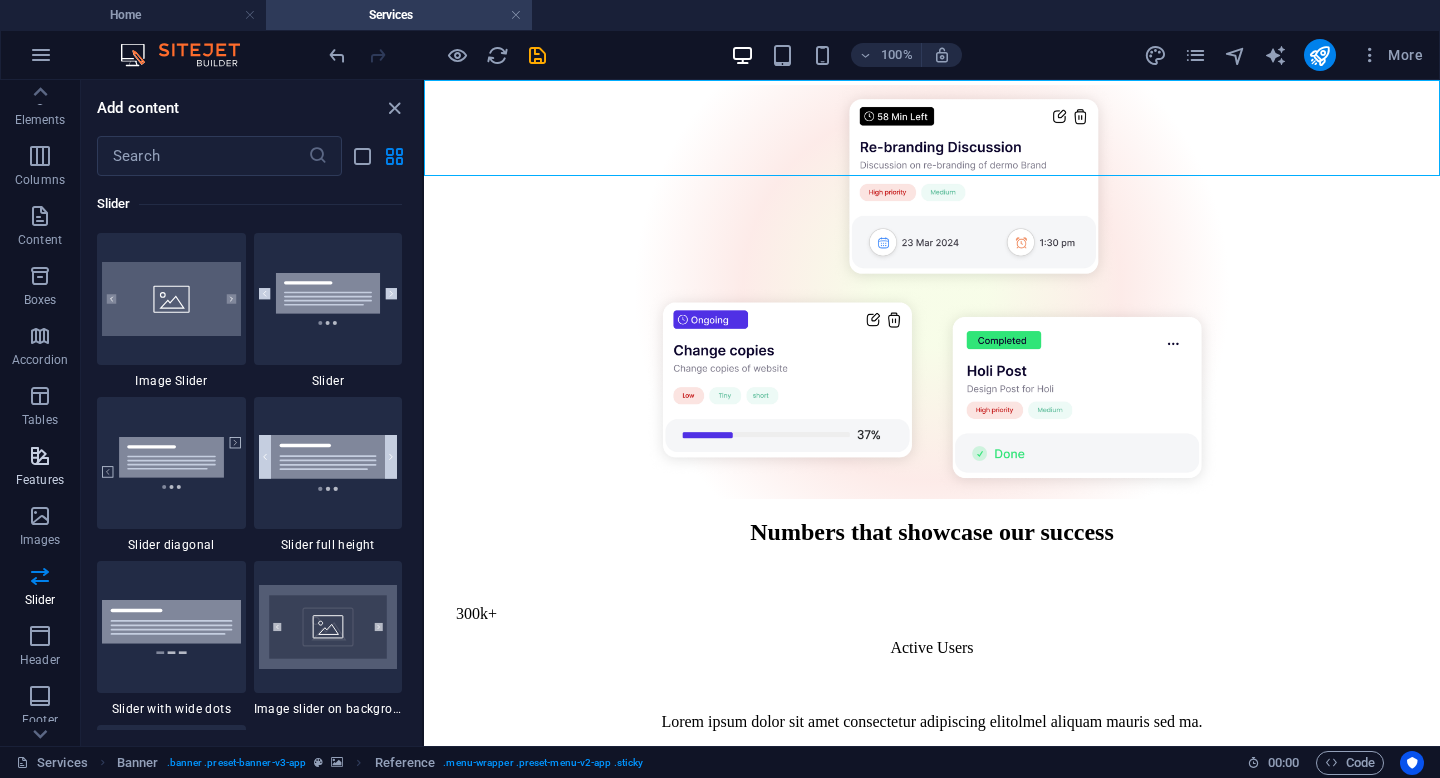 click on "Features" at bounding box center (40, 466) 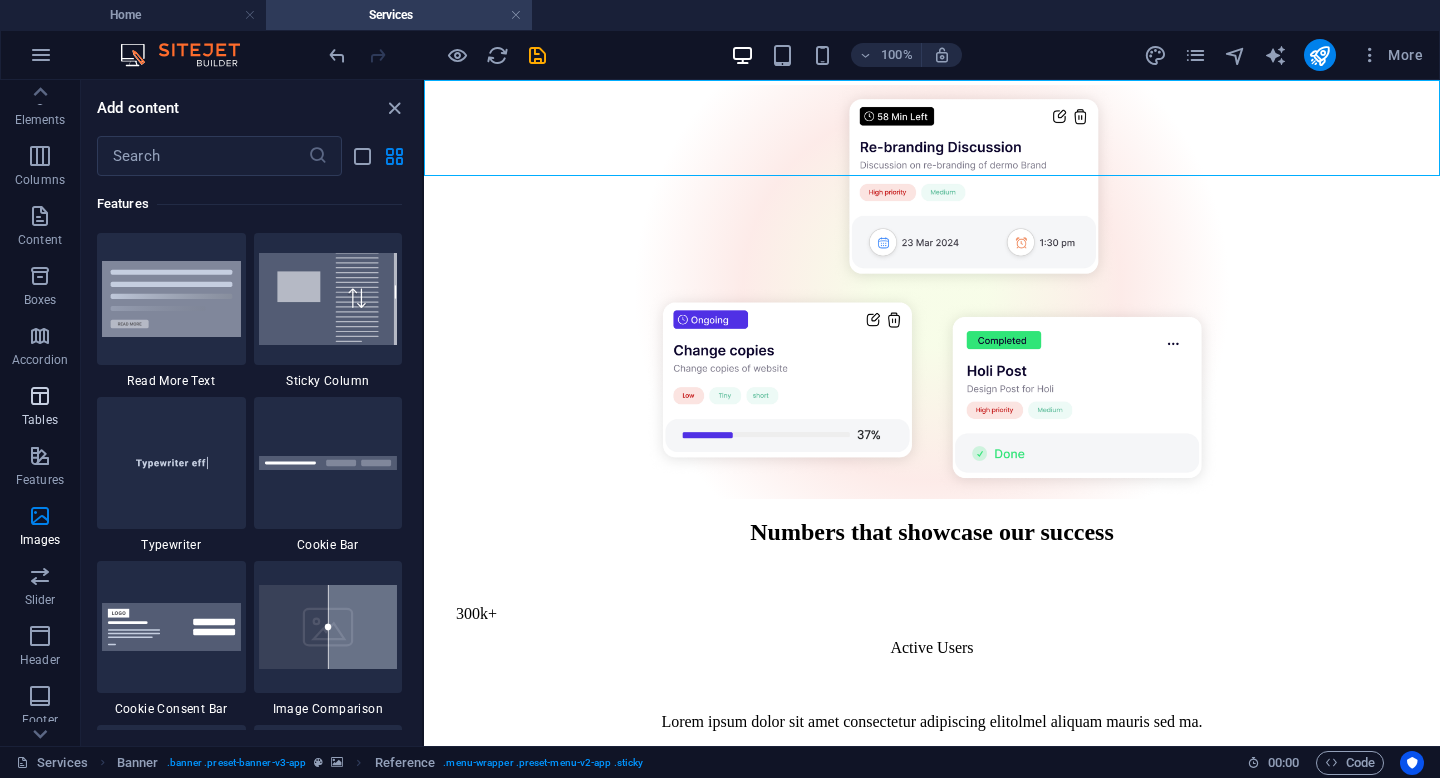 scroll, scrollTop: 7795, scrollLeft: 0, axis: vertical 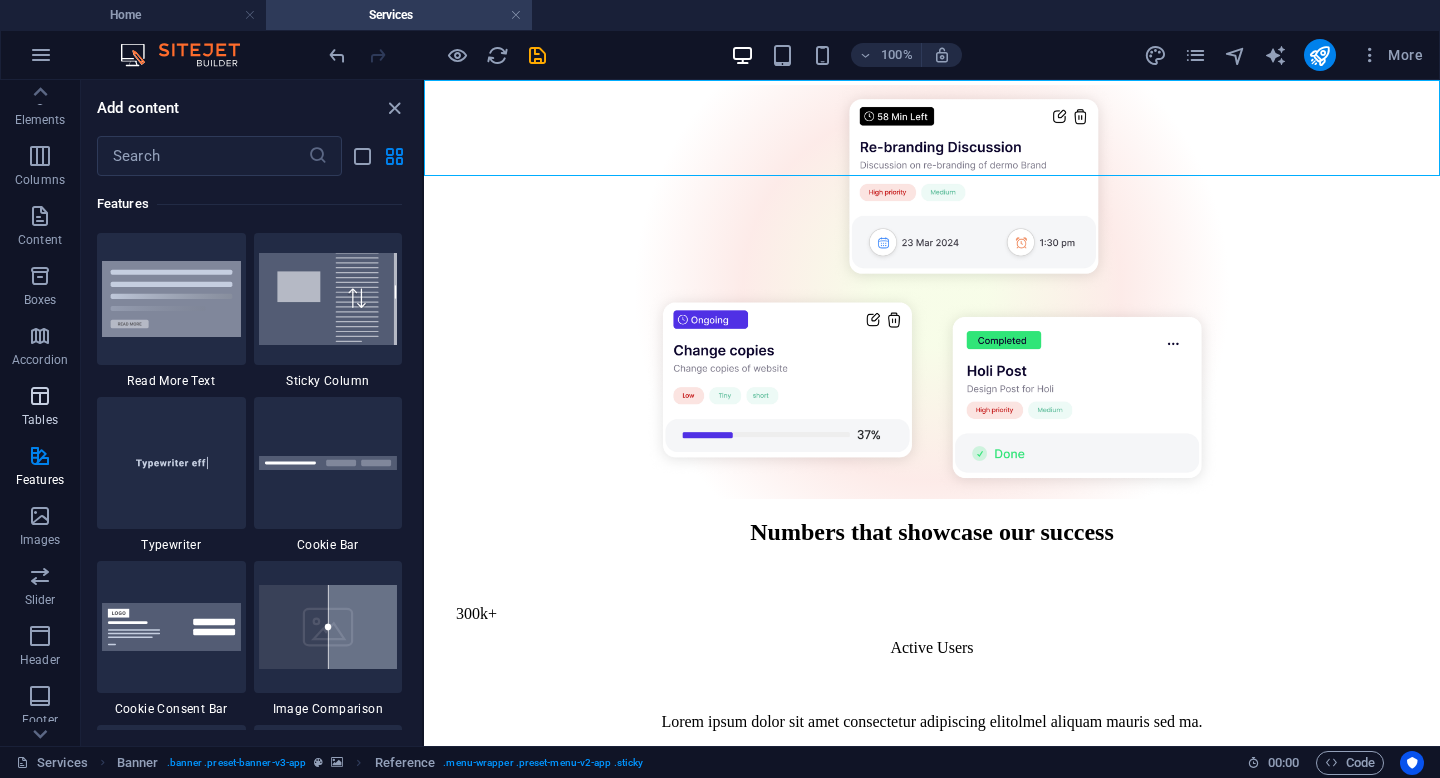 click on "Tables" at bounding box center (40, 408) 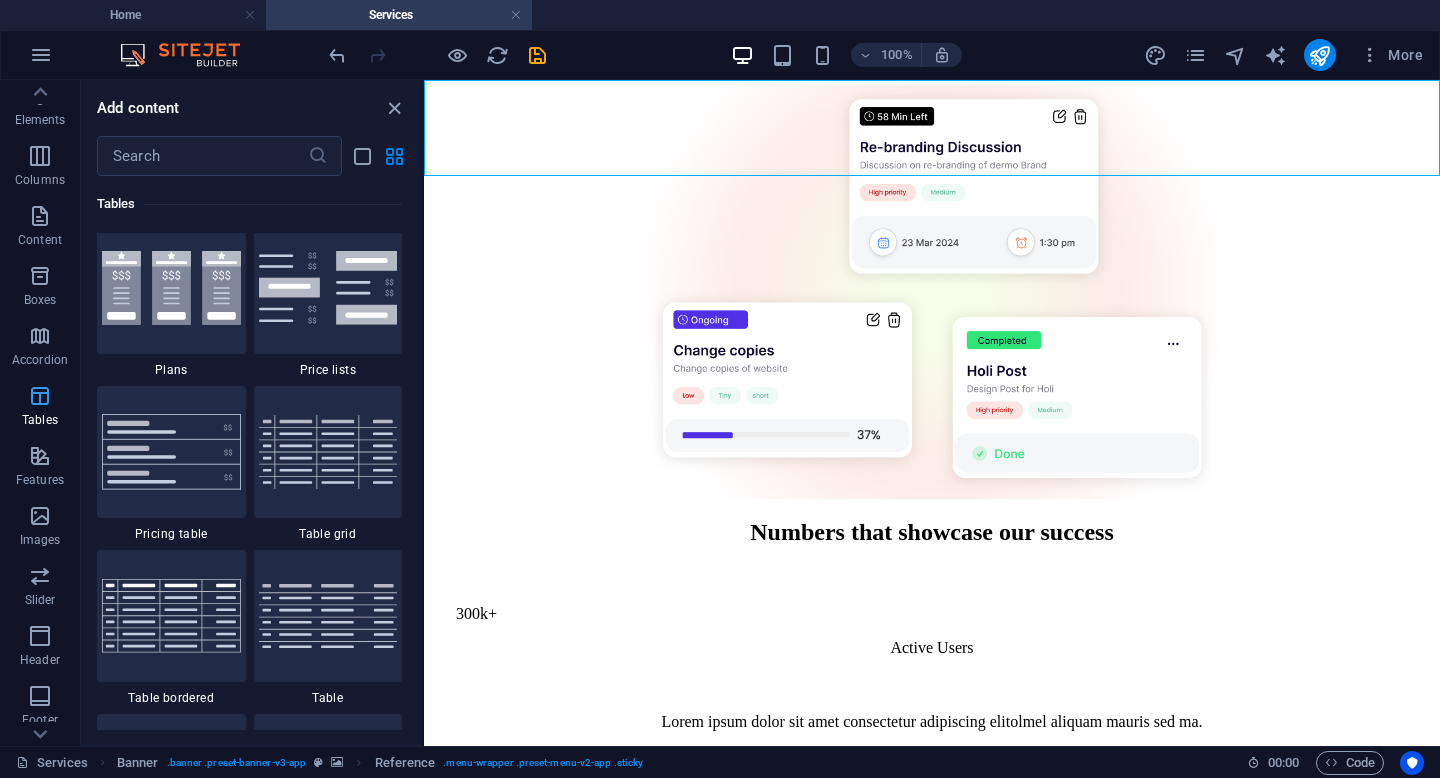 scroll, scrollTop: 6926, scrollLeft: 0, axis: vertical 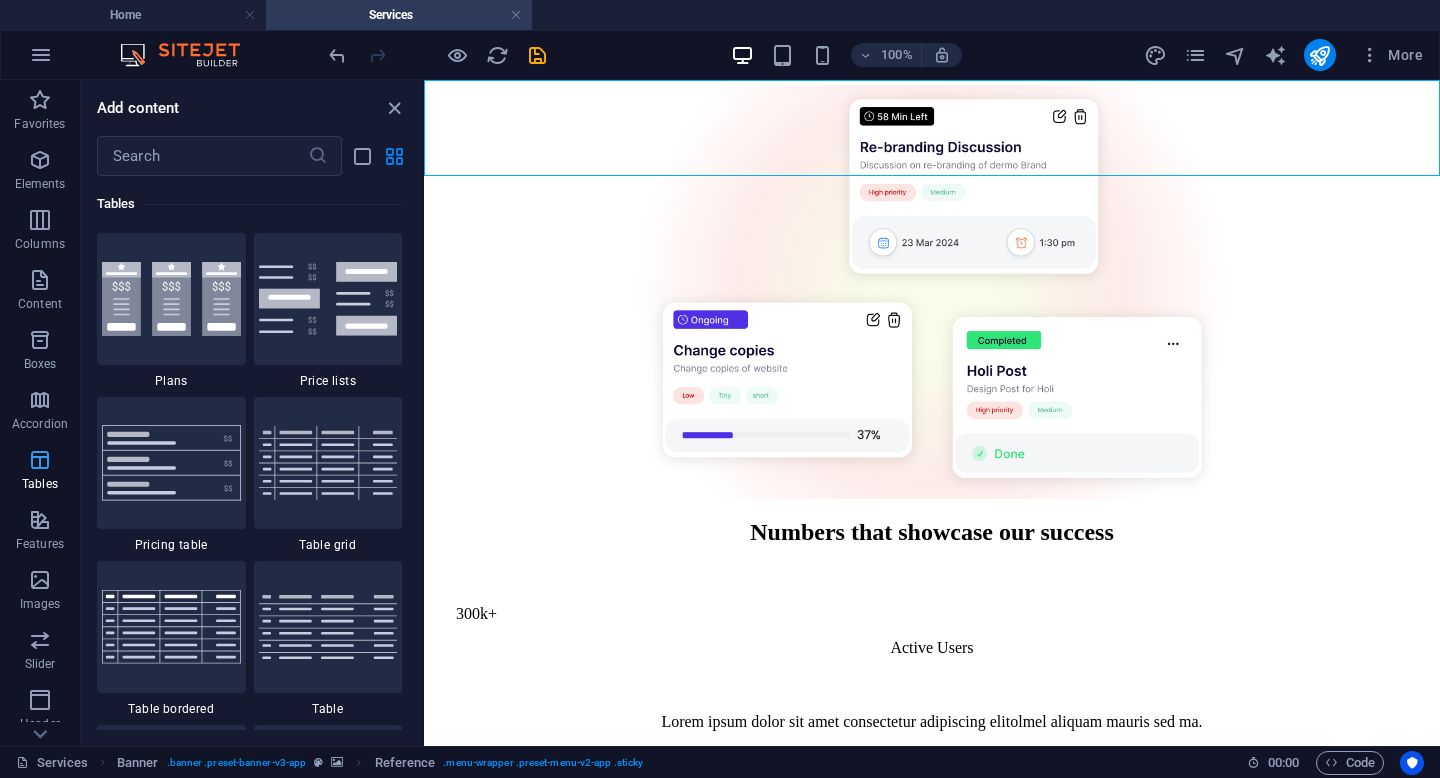click at bounding box center [40, 400] 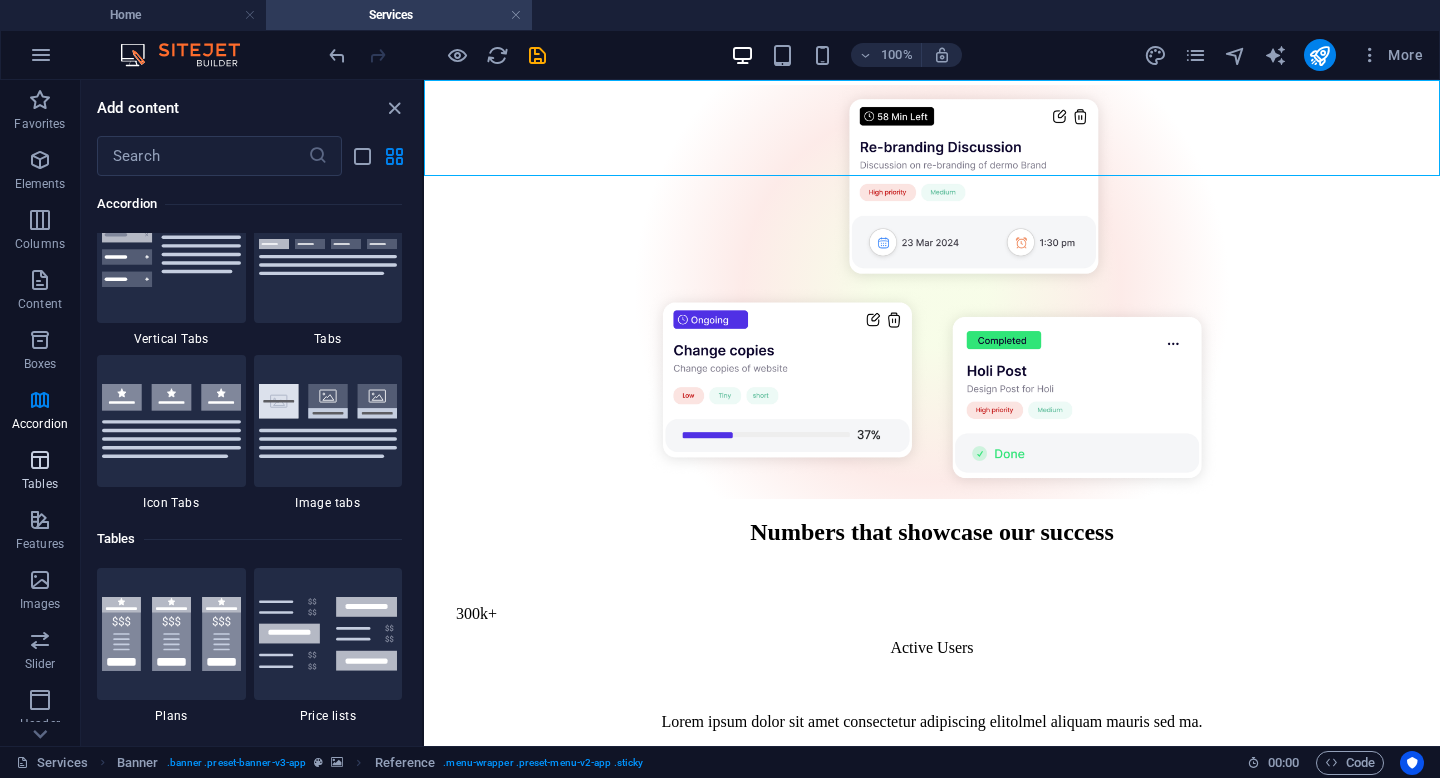 scroll, scrollTop: 6387, scrollLeft: 0, axis: vertical 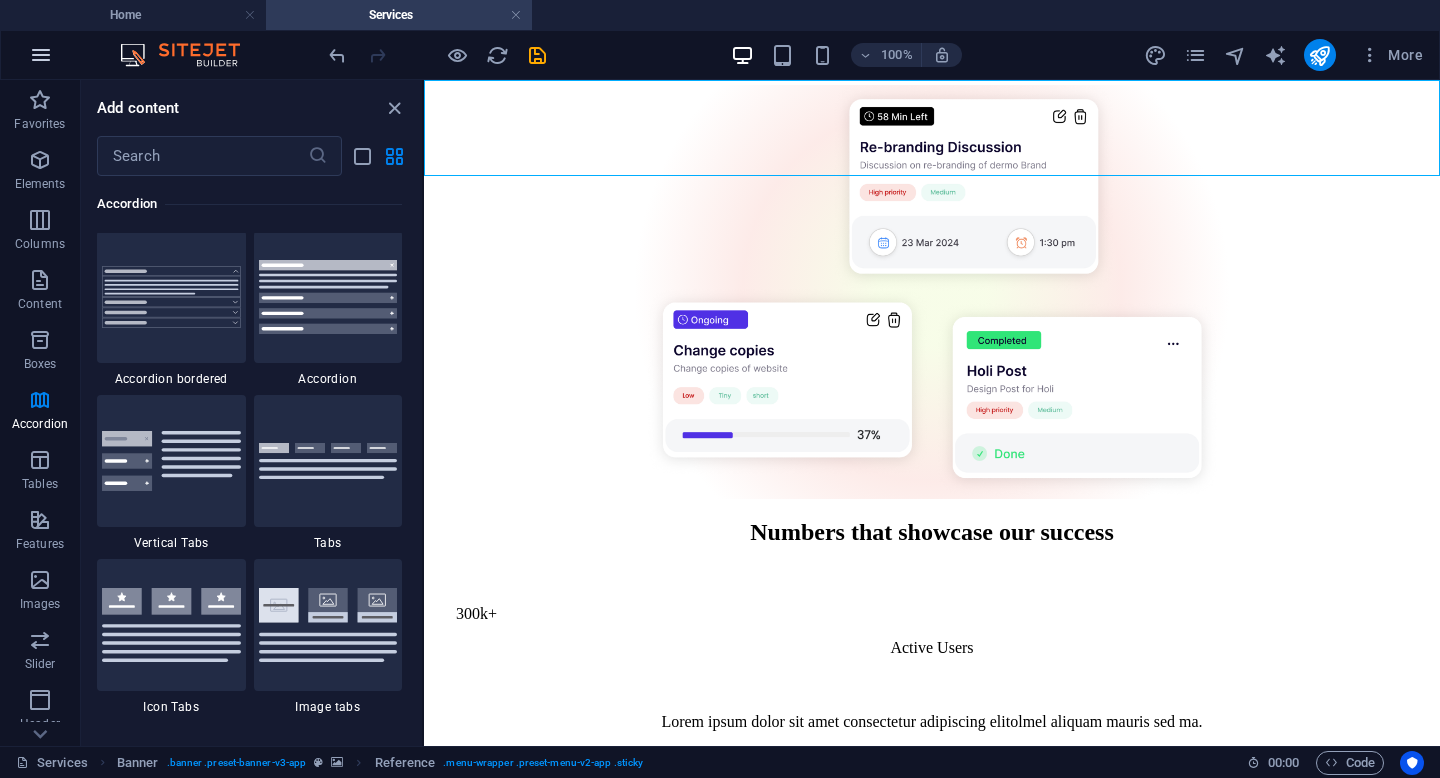 click at bounding box center [41, 55] 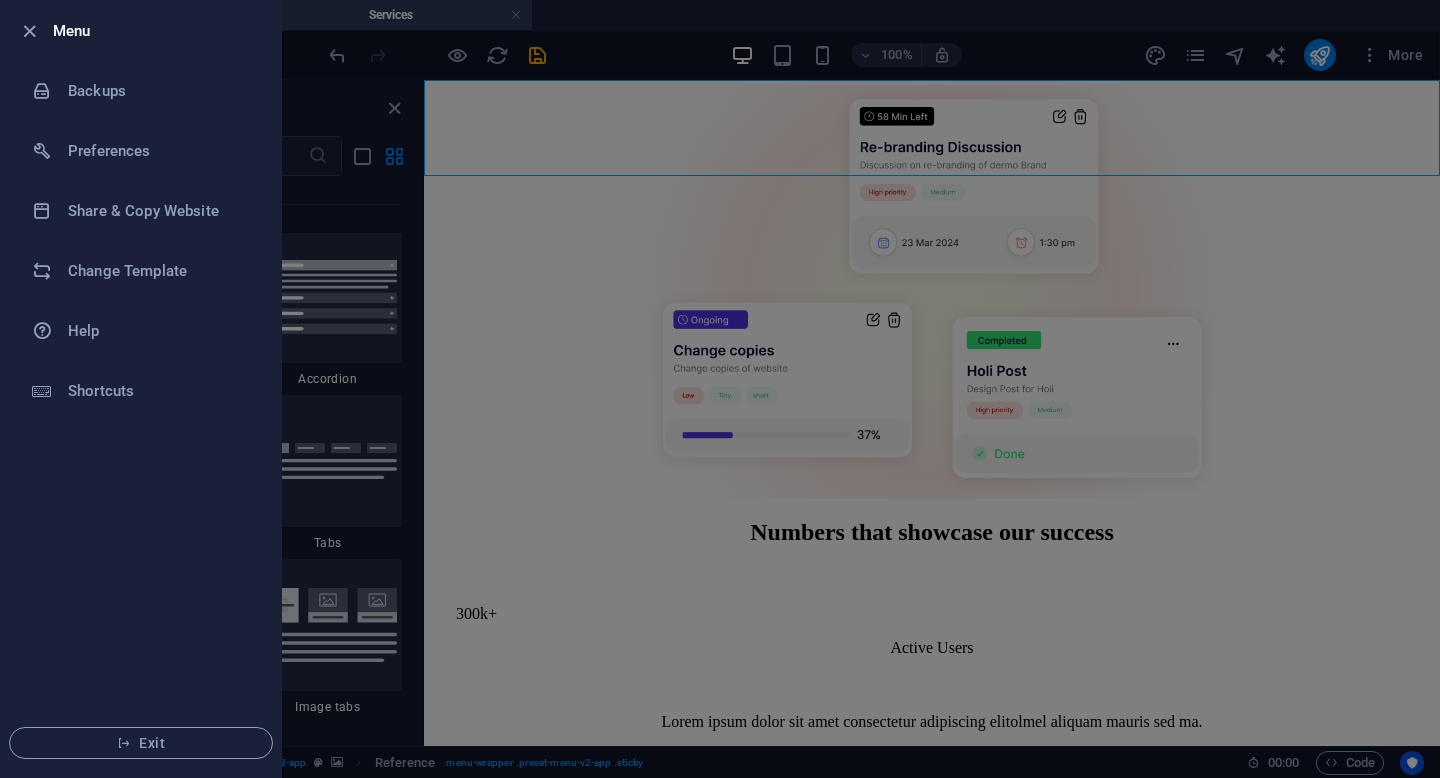 click at bounding box center [720, 389] 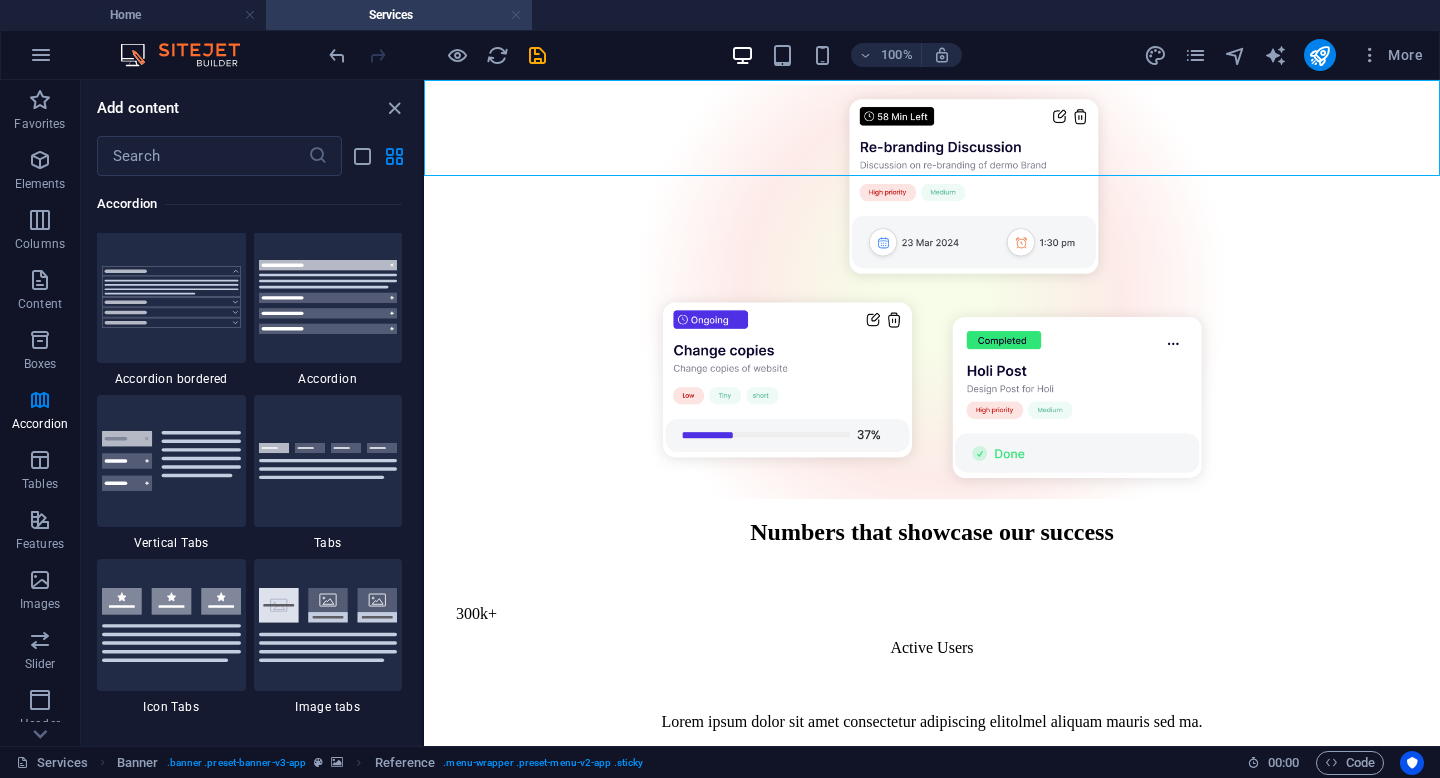 click at bounding box center (516, 15) 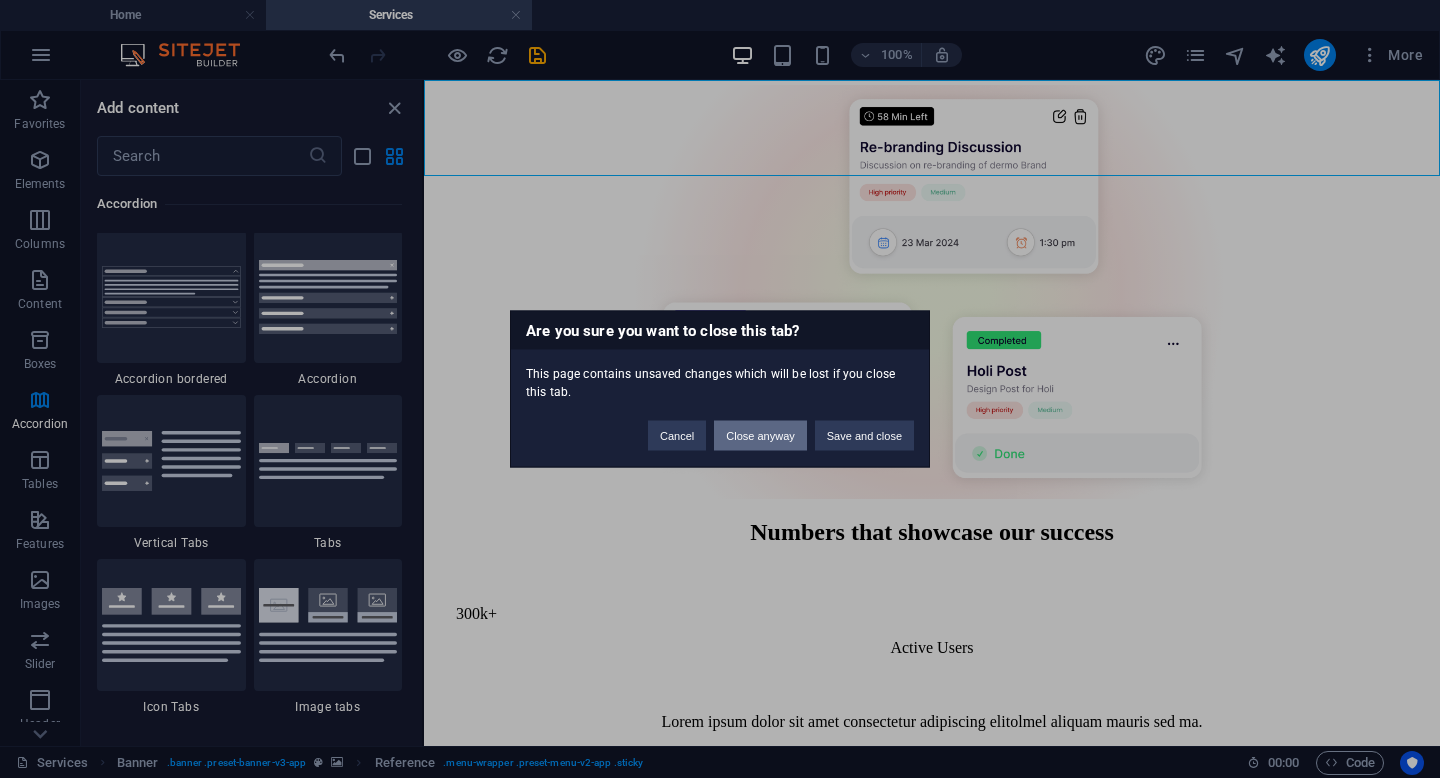 click on "Close anyway" at bounding box center (760, 436) 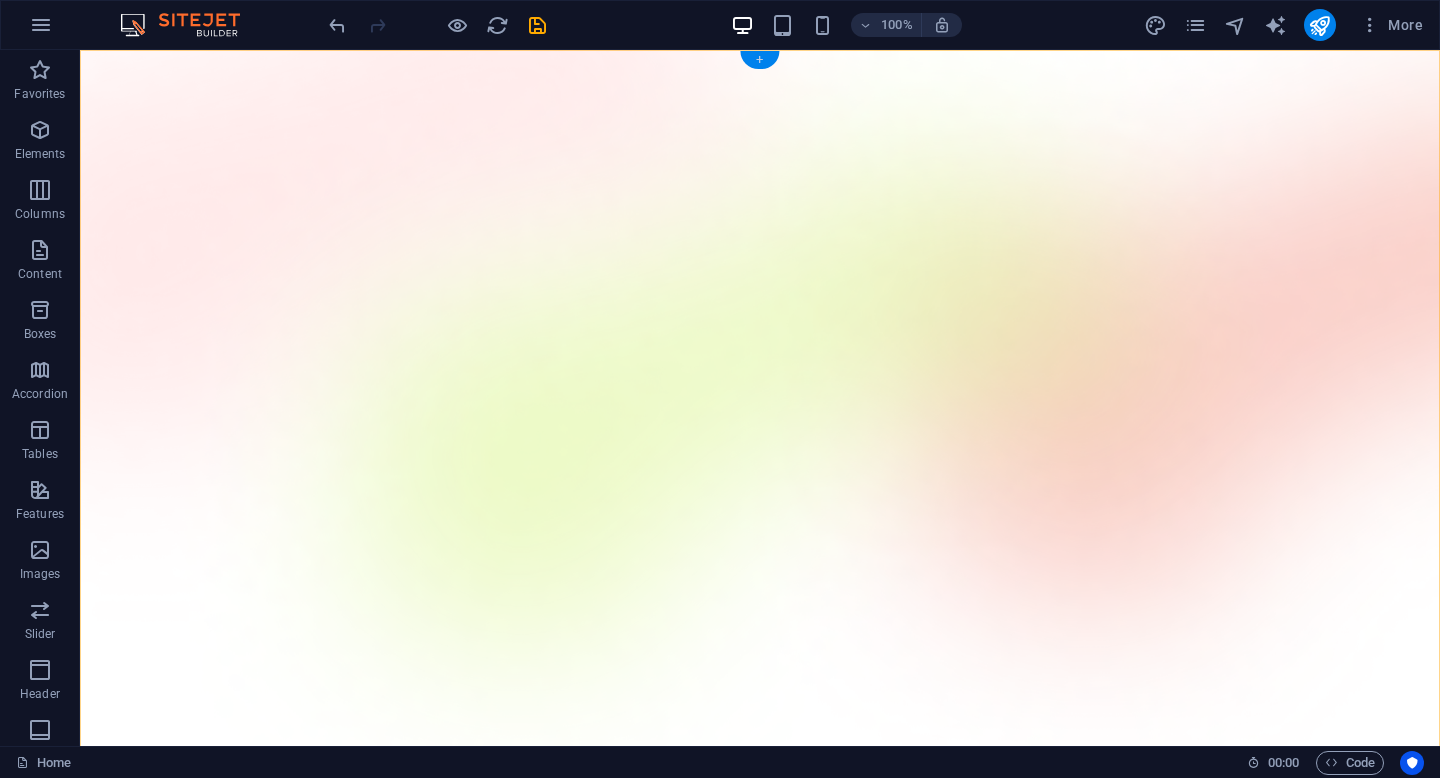 click on "+" at bounding box center (759, 60) 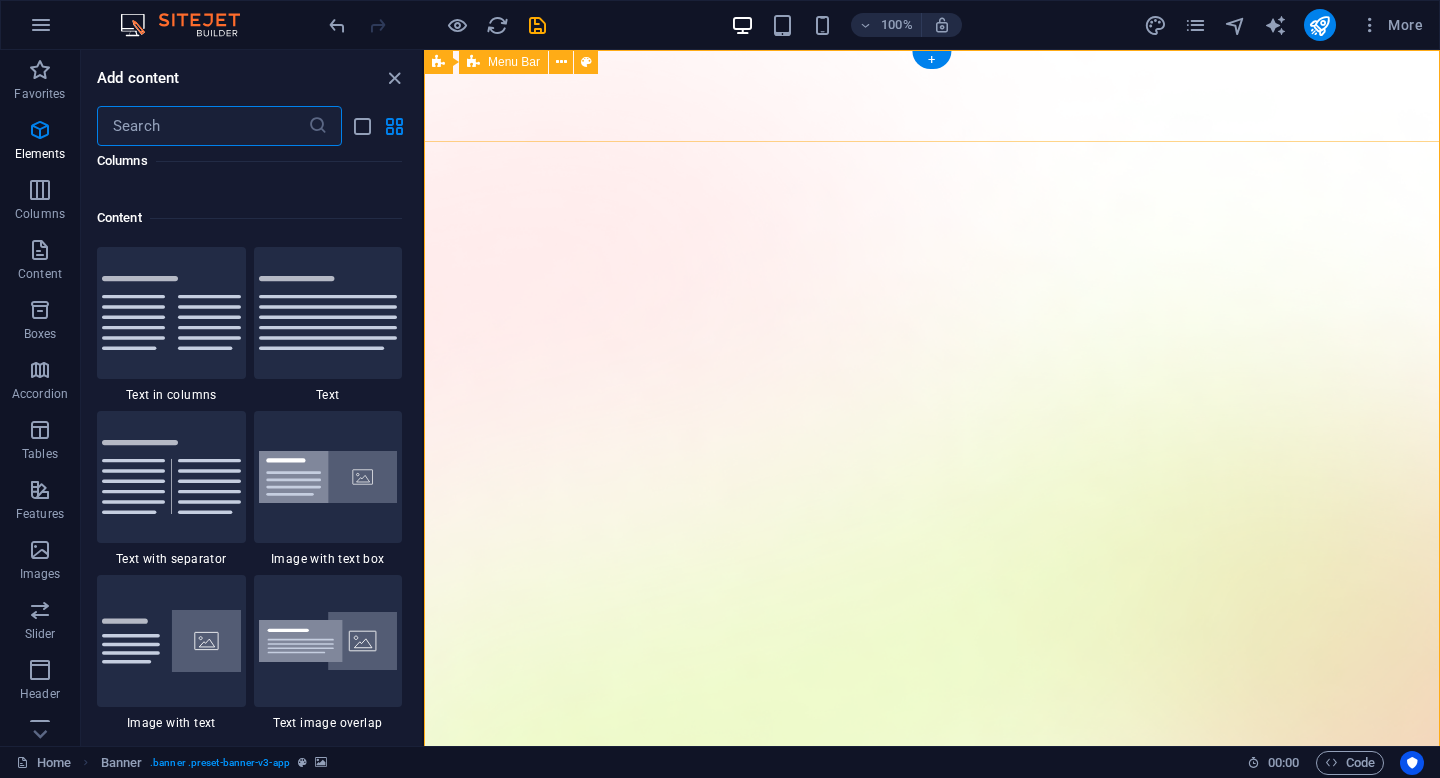 scroll, scrollTop: 3499, scrollLeft: 0, axis: vertical 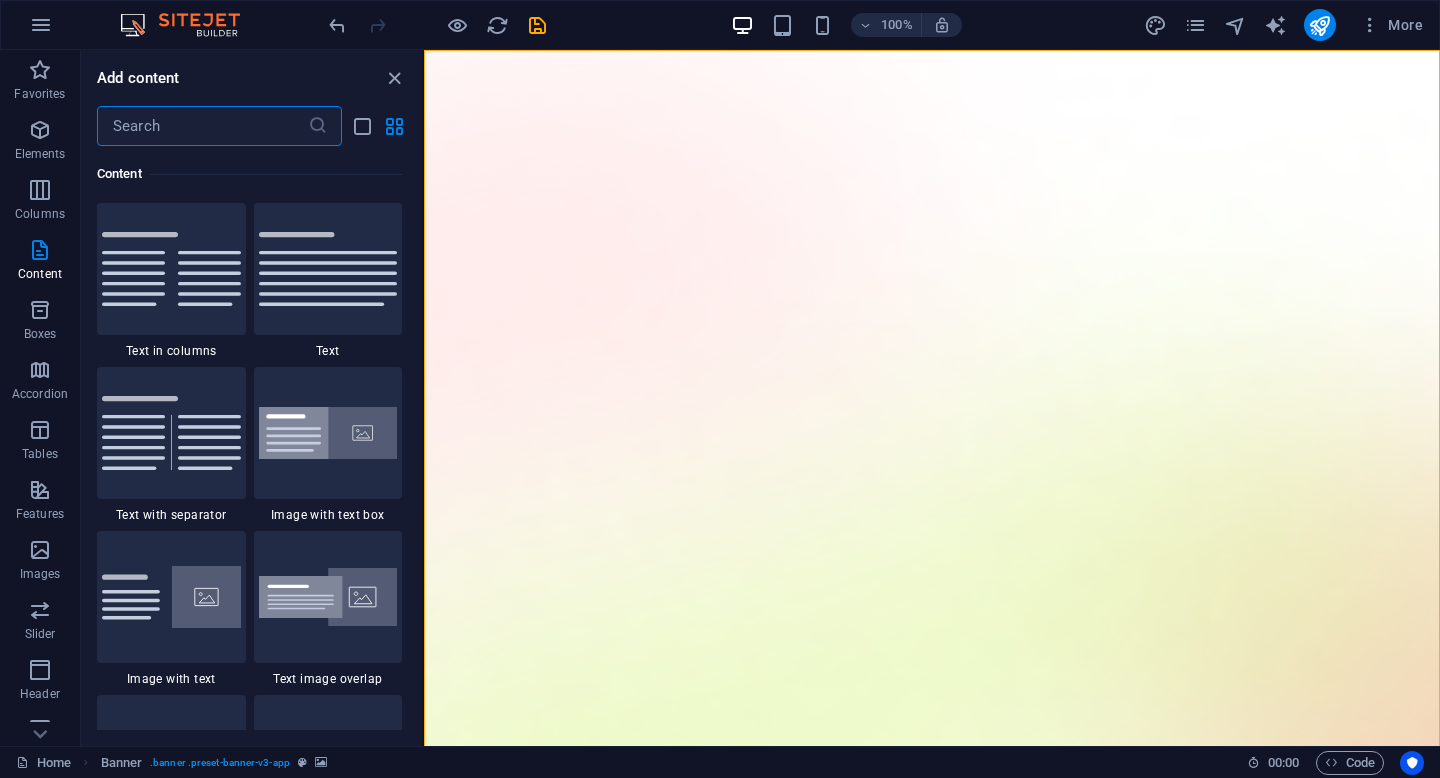 click at bounding box center [202, 126] 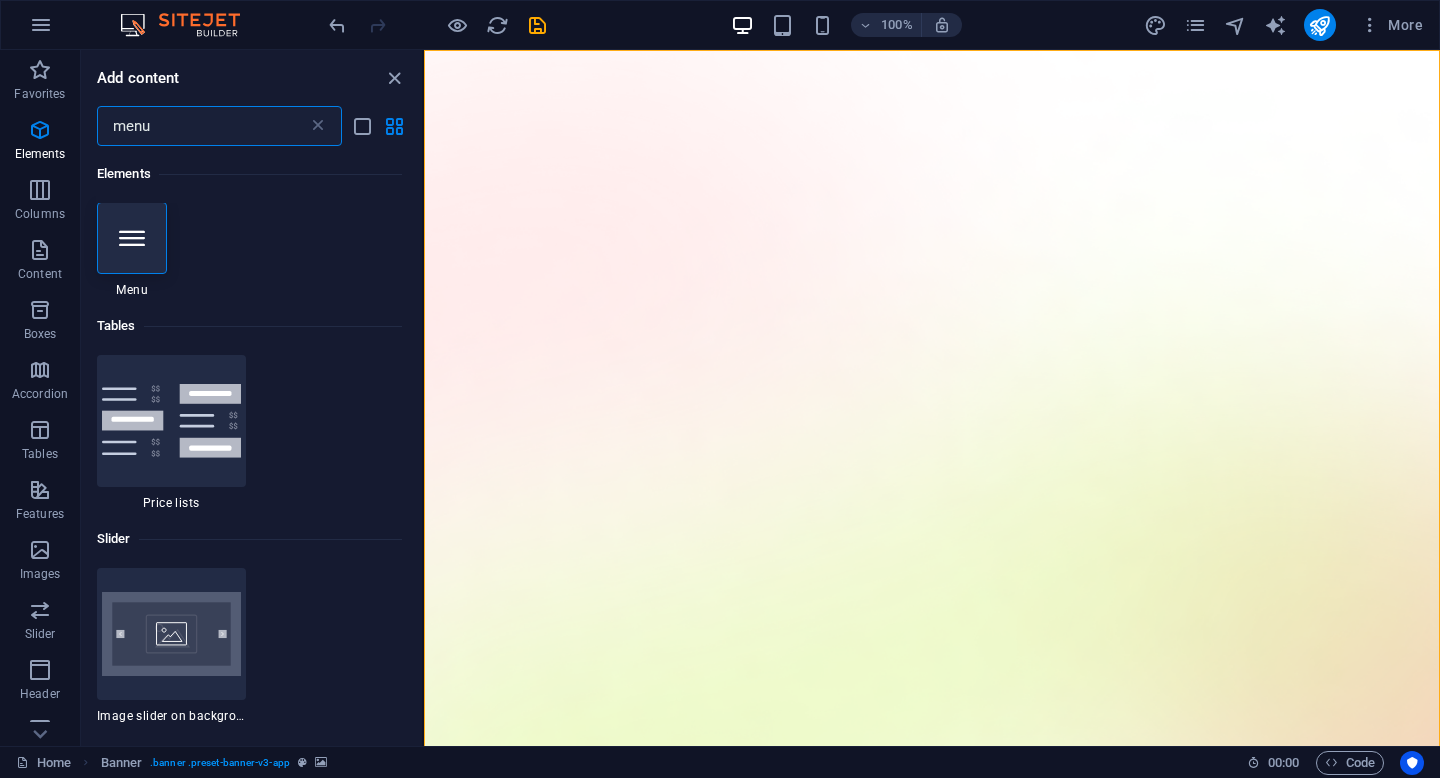 scroll, scrollTop: 0, scrollLeft: 0, axis: both 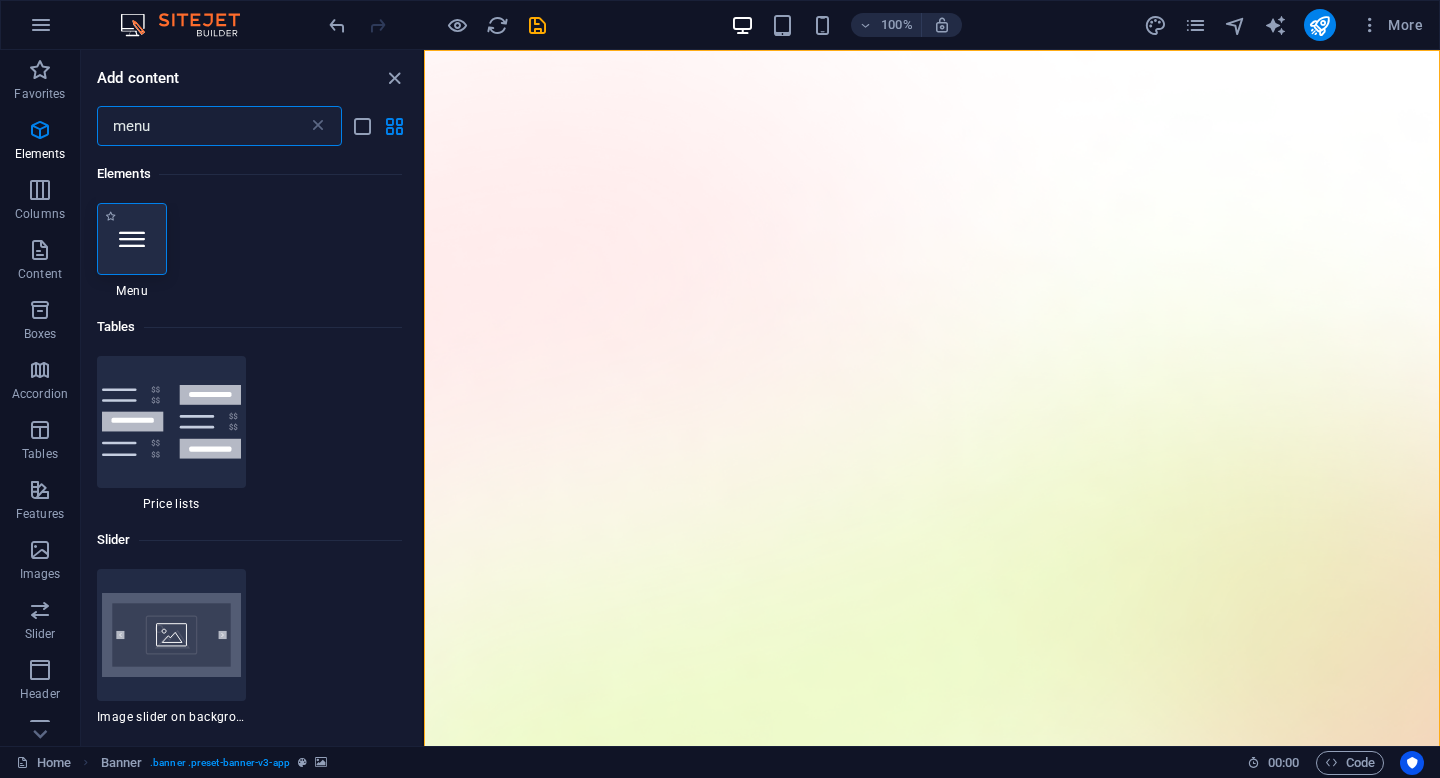 type on "menu" 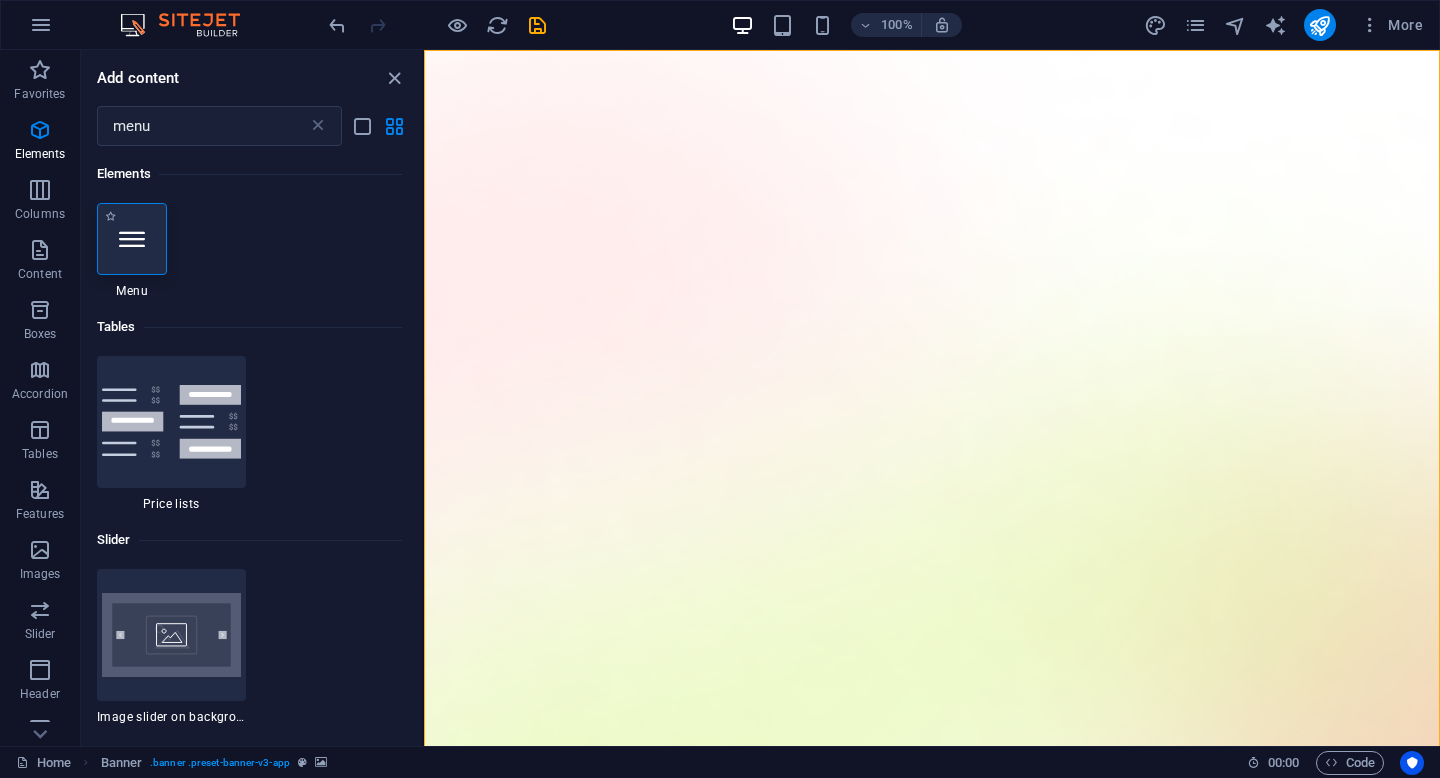 click at bounding box center [132, 239] 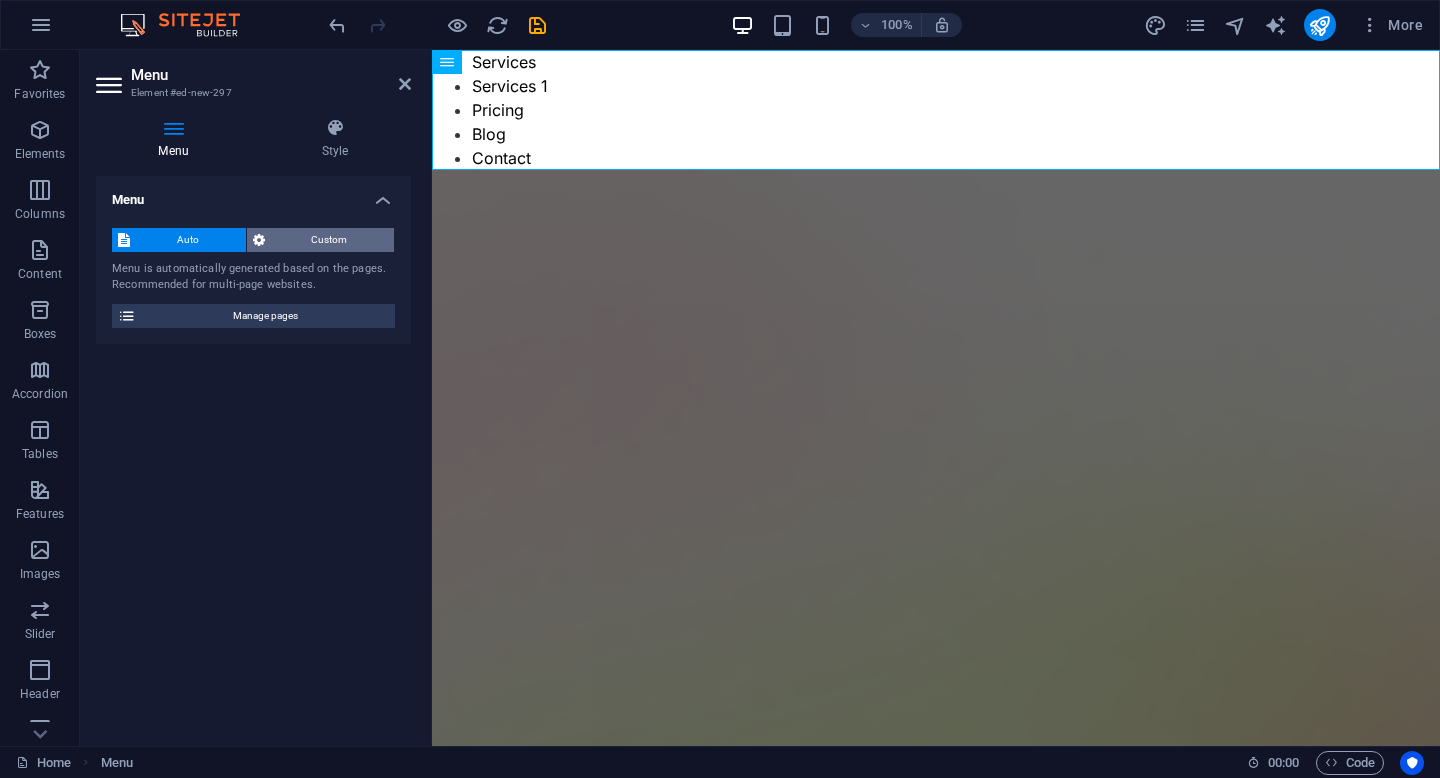 click on "Custom" at bounding box center [330, 240] 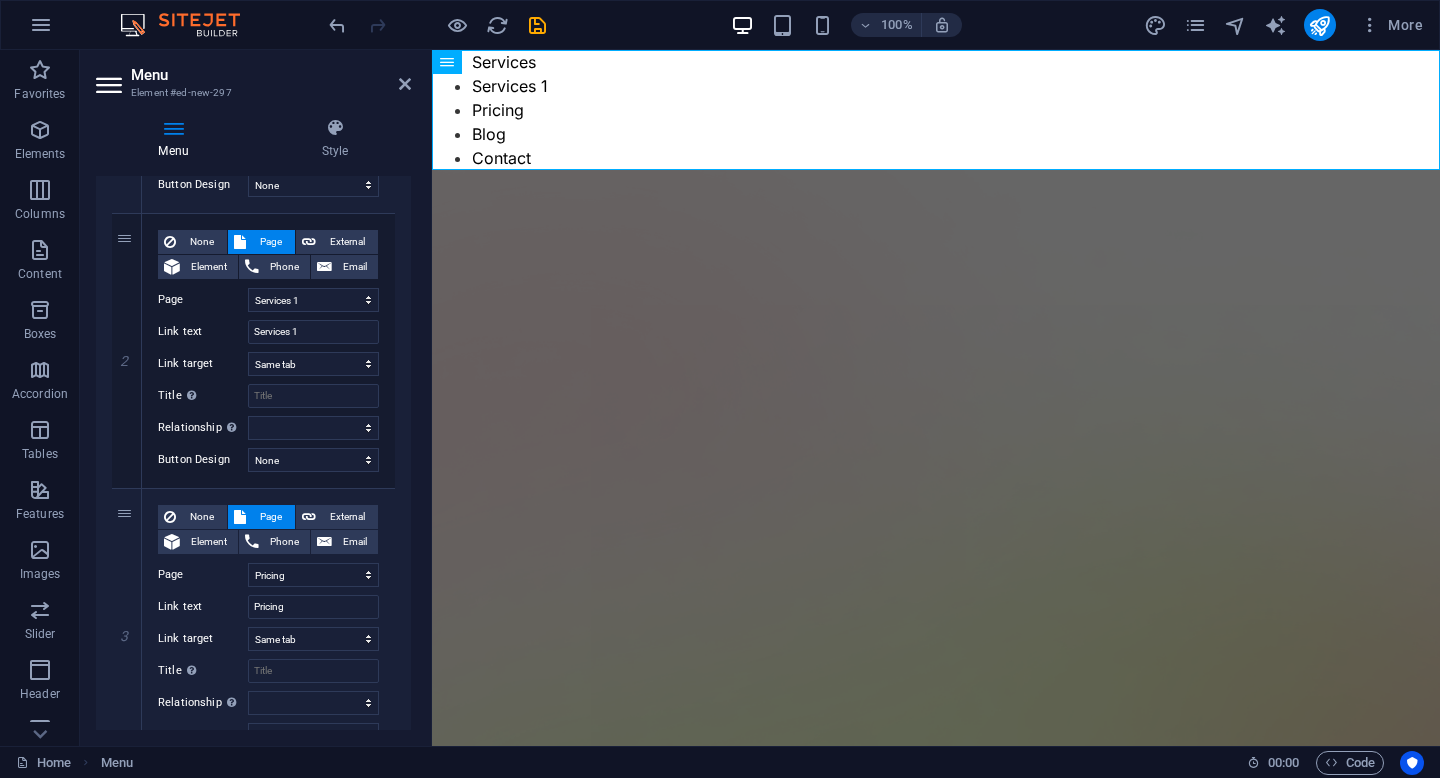 scroll, scrollTop: 12, scrollLeft: 0, axis: vertical 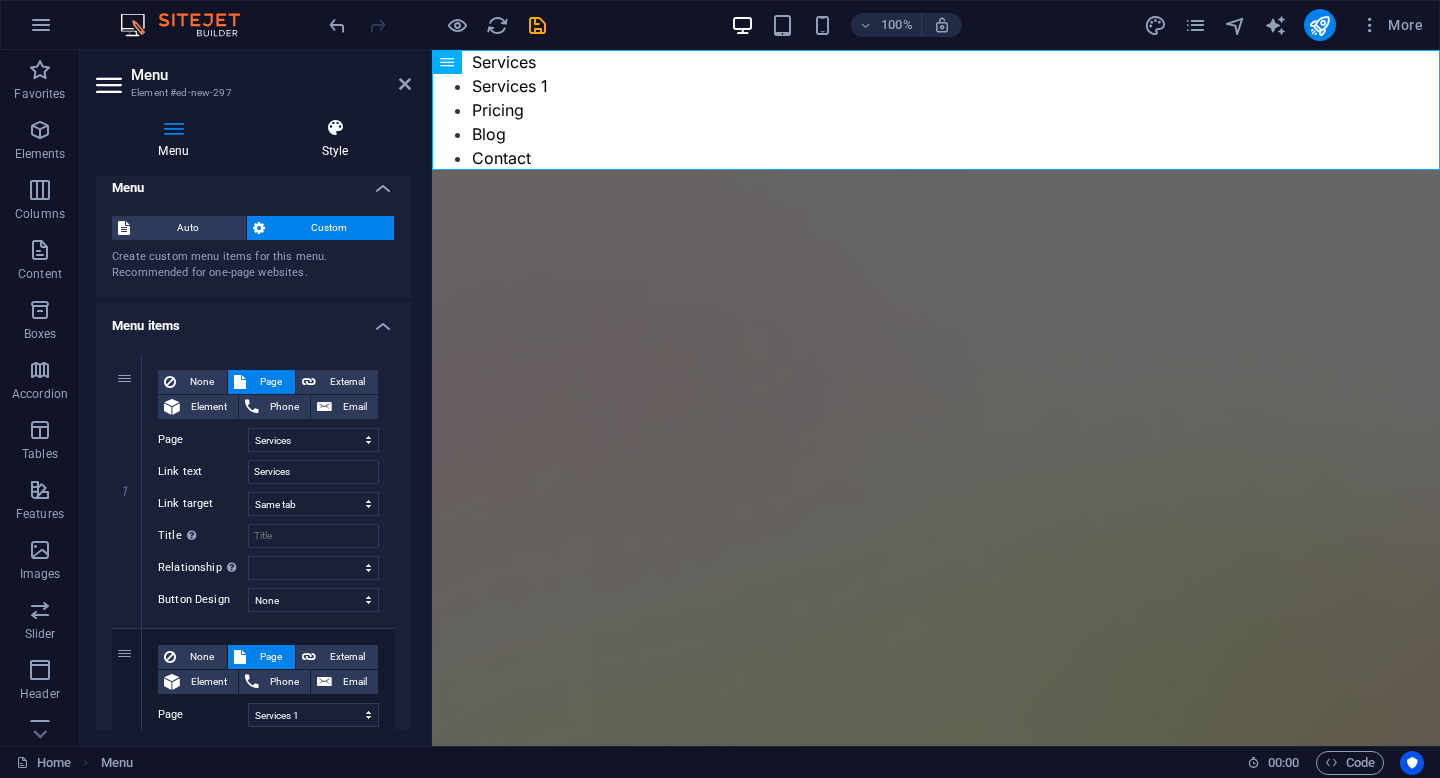 click at bounding box center [335, 128] 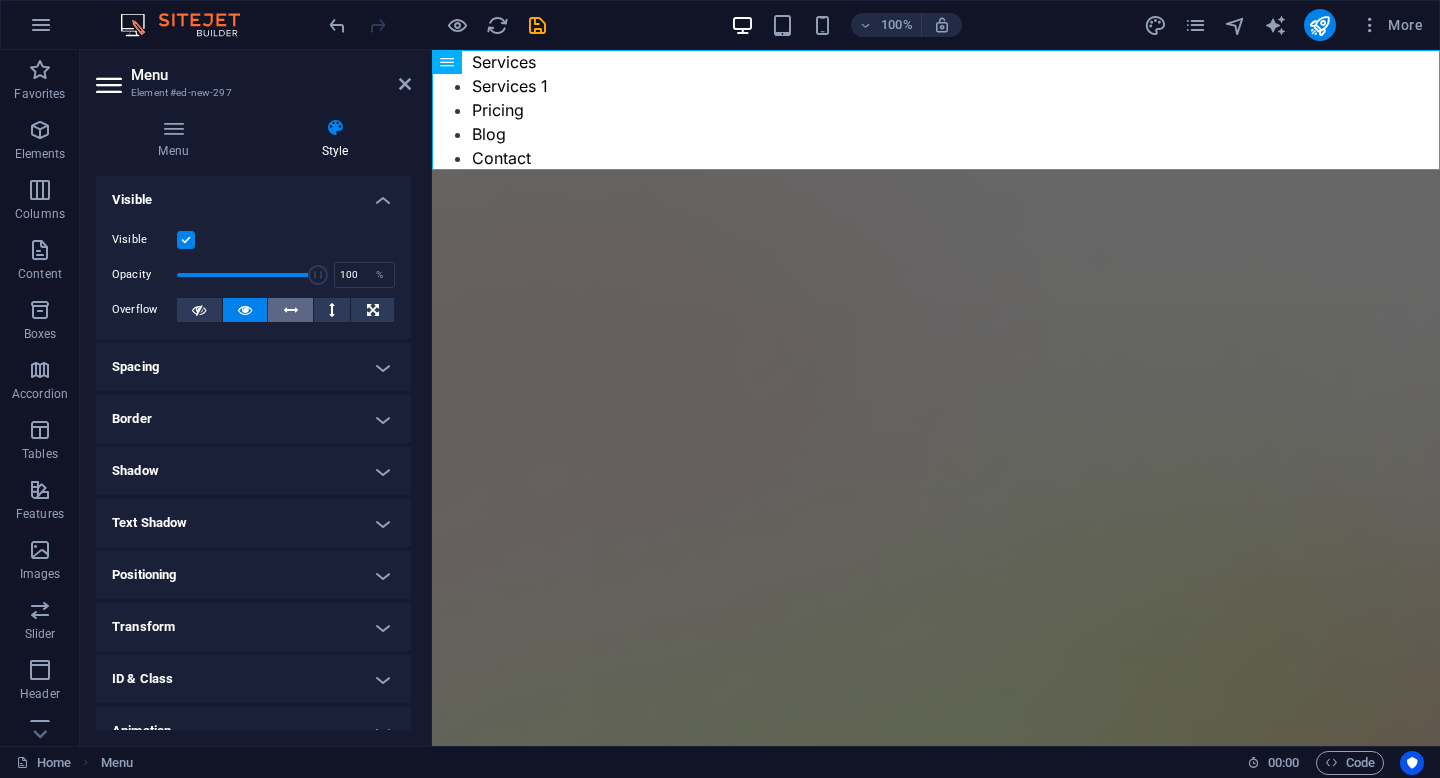 click at bounding box center (290, 310) 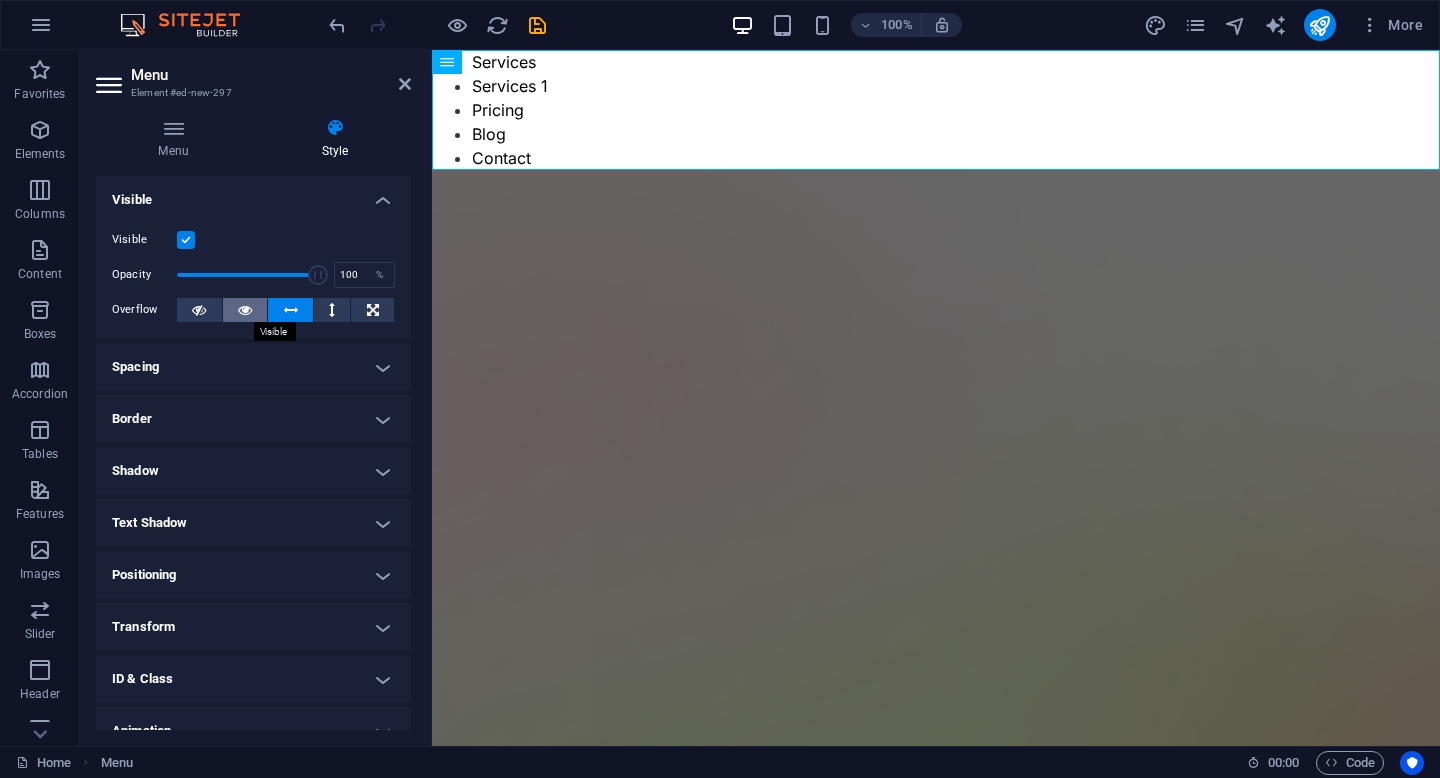 click at bounding box center (245, 310) 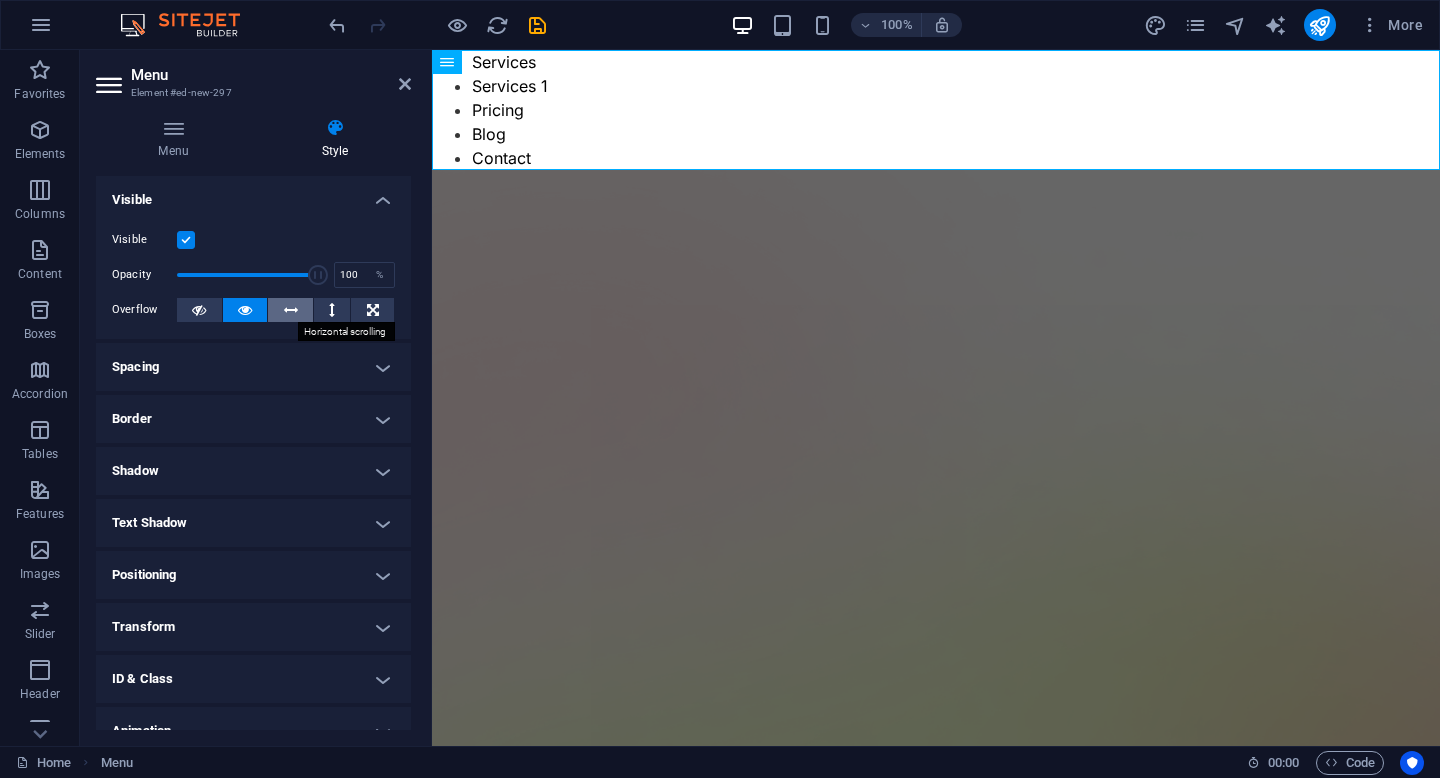 click at bounding box center (290, 310) 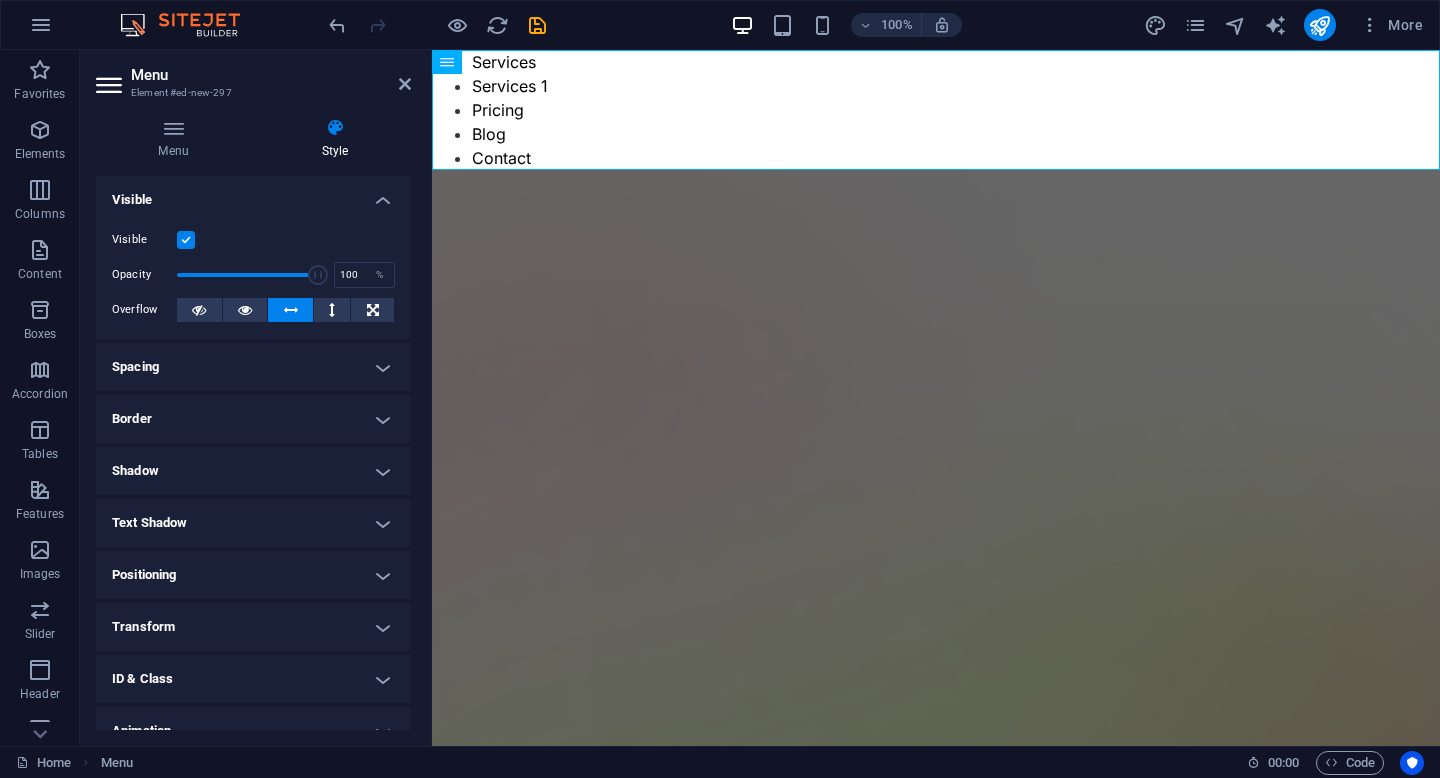 scroll, scrollTop: 76, scrollLeft: 0, axis: vertical 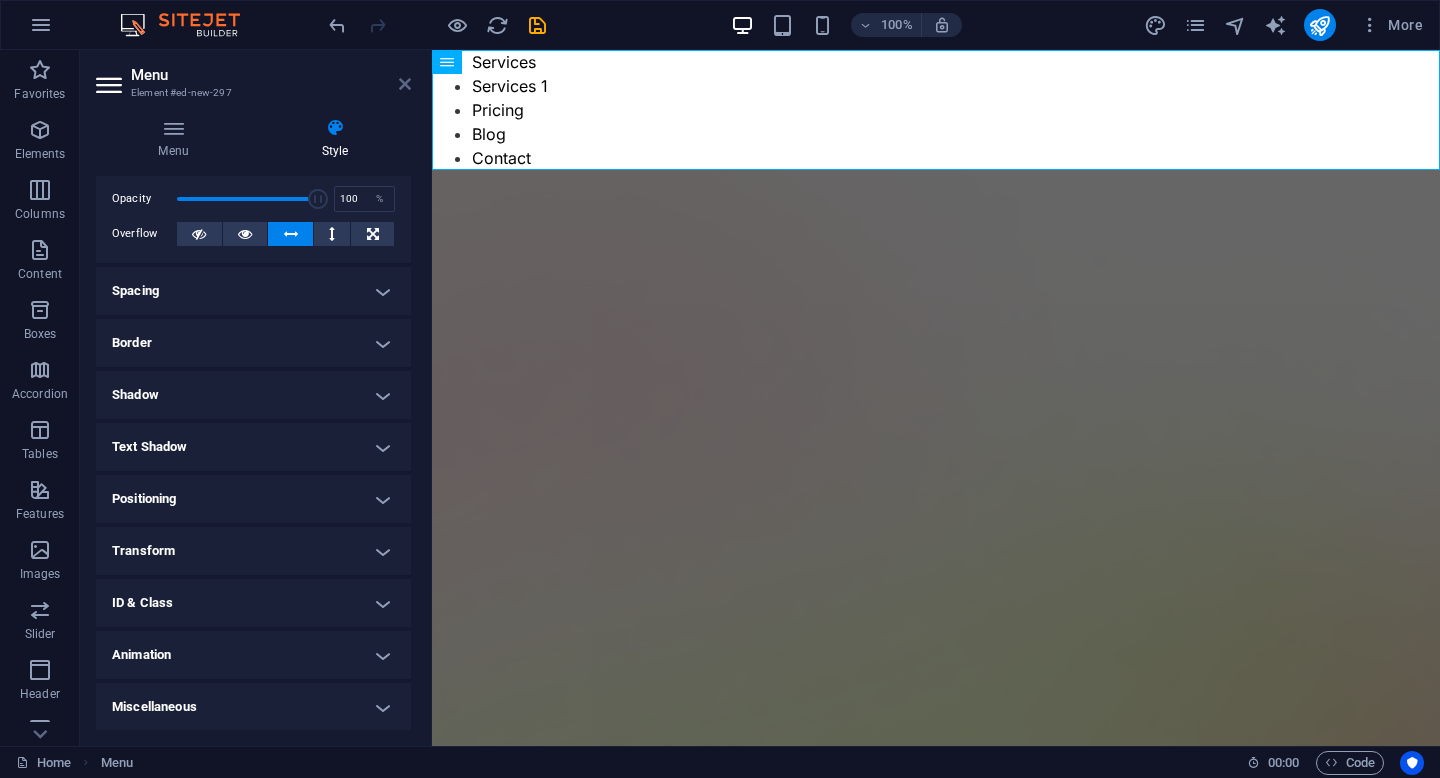 click at bounding box center (405, 84) 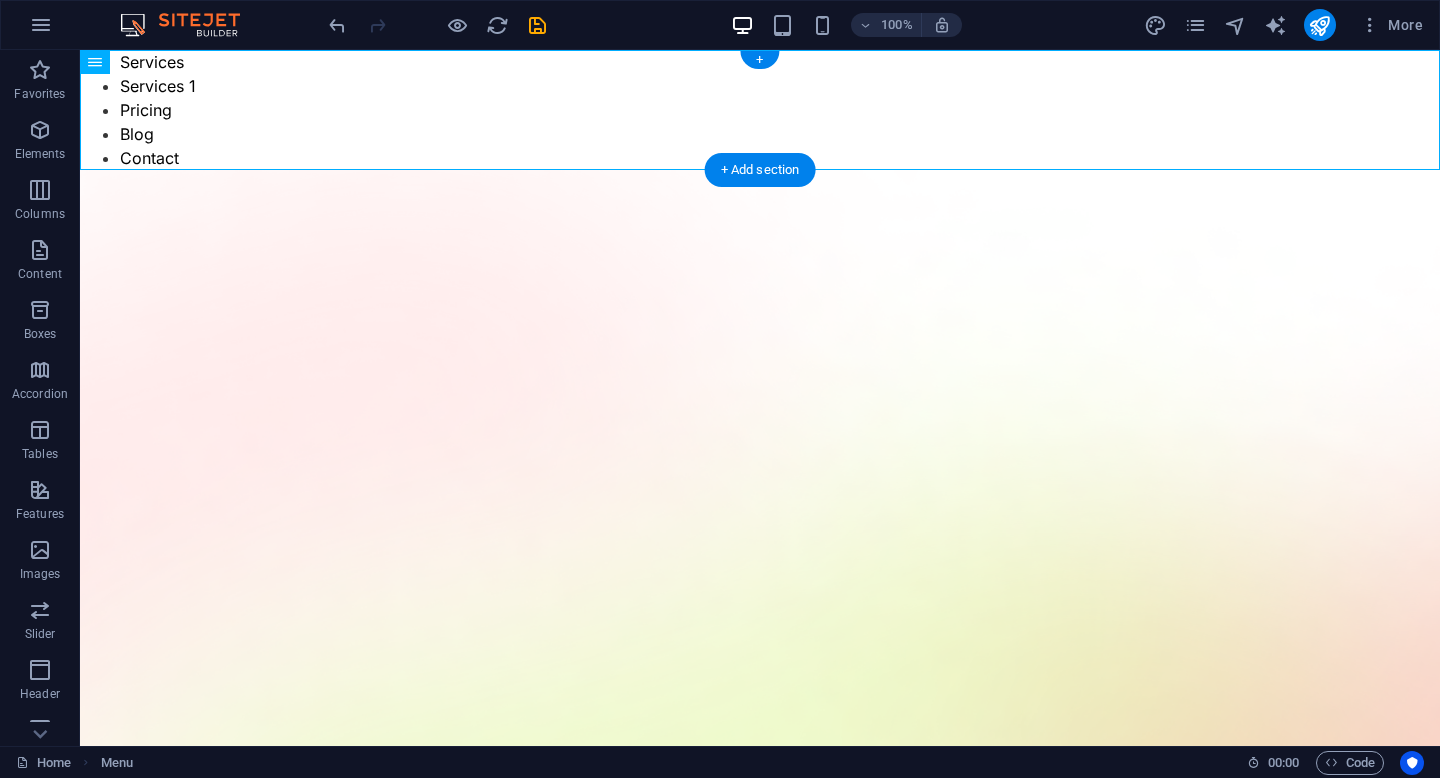 drag, startPoint x: 210, startPoint y: 113, endPoint x: 758, endPoint y: 121, distance: 548.0584 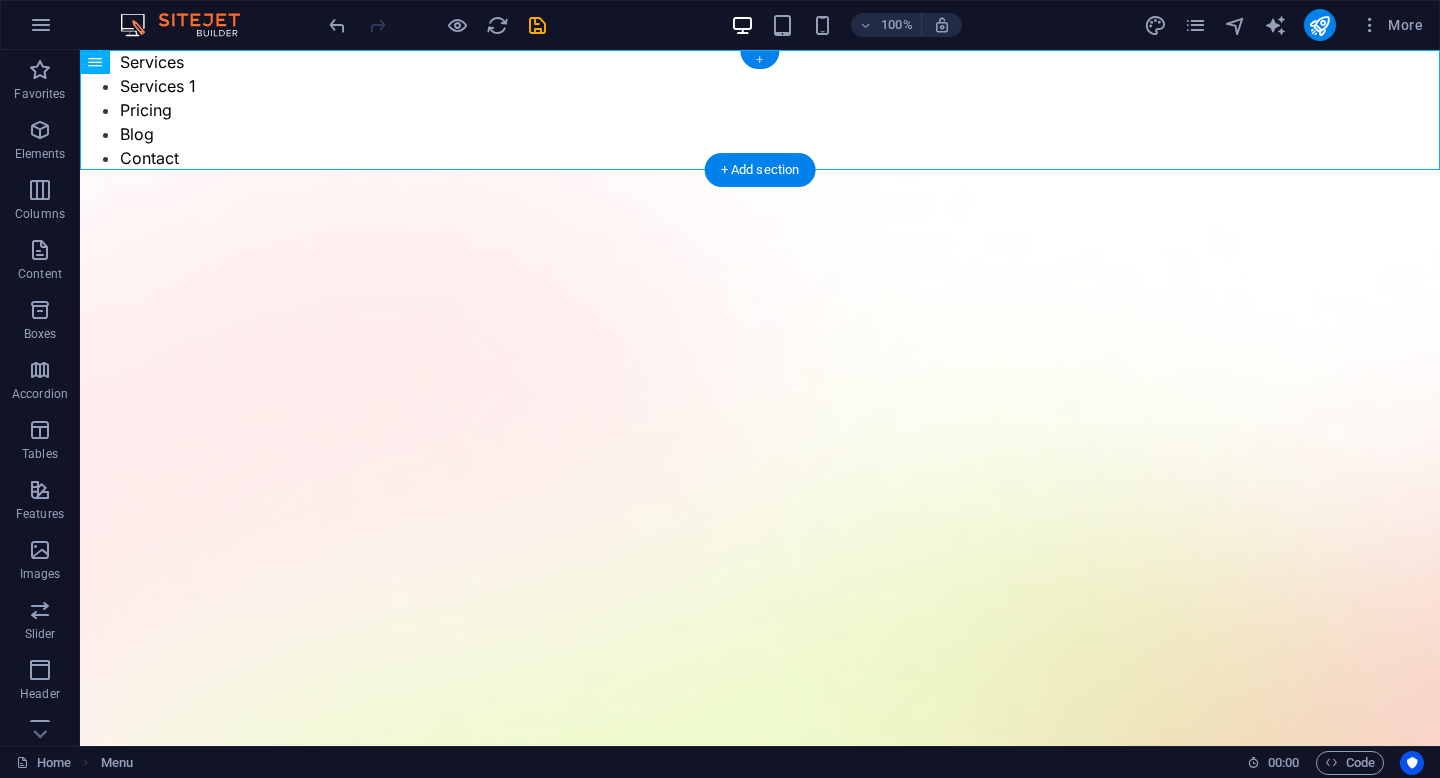 click on "+" at bounding box center (759, 60) 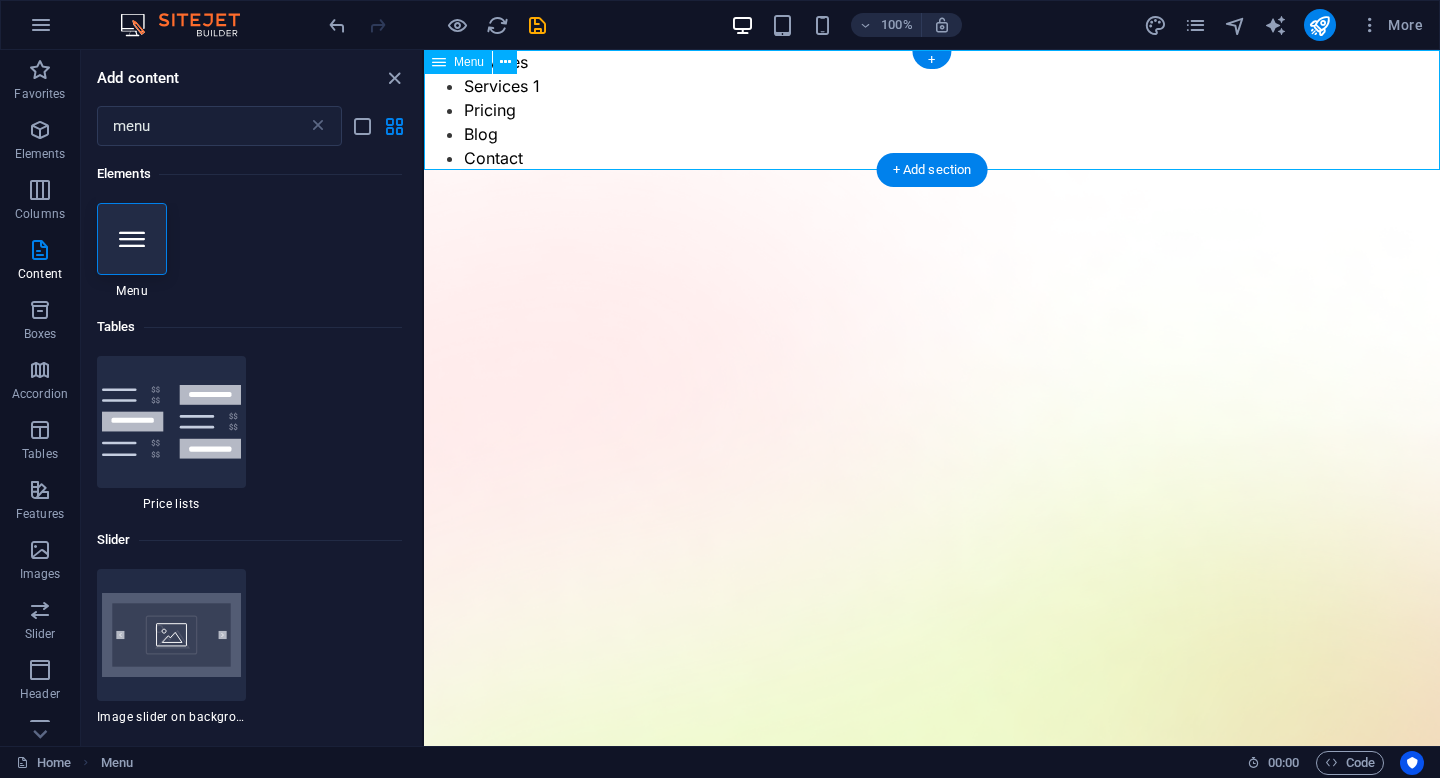 click on "Services Services 1 Pricing Blog Contact" at bounding box center (932, 110) 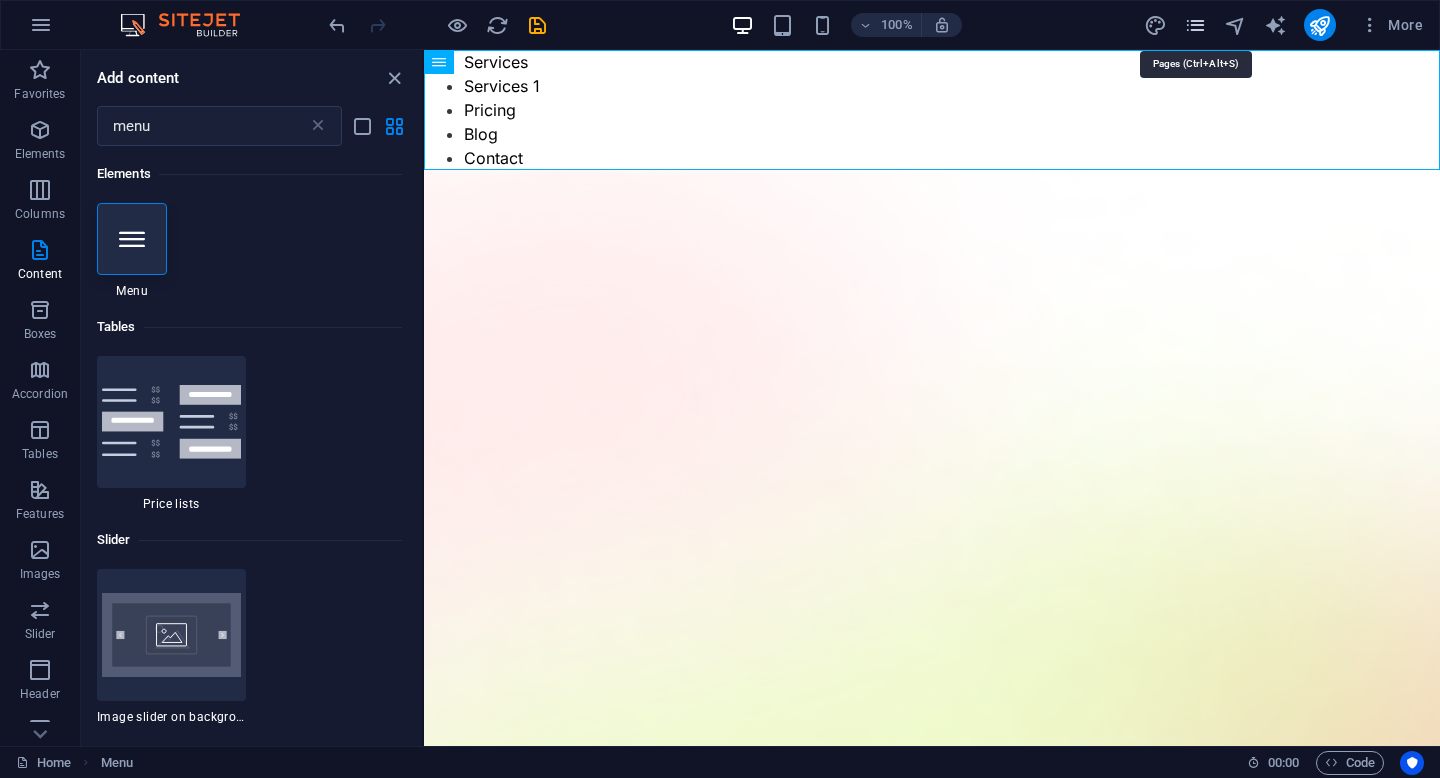click at bounding box center [1195, 25] 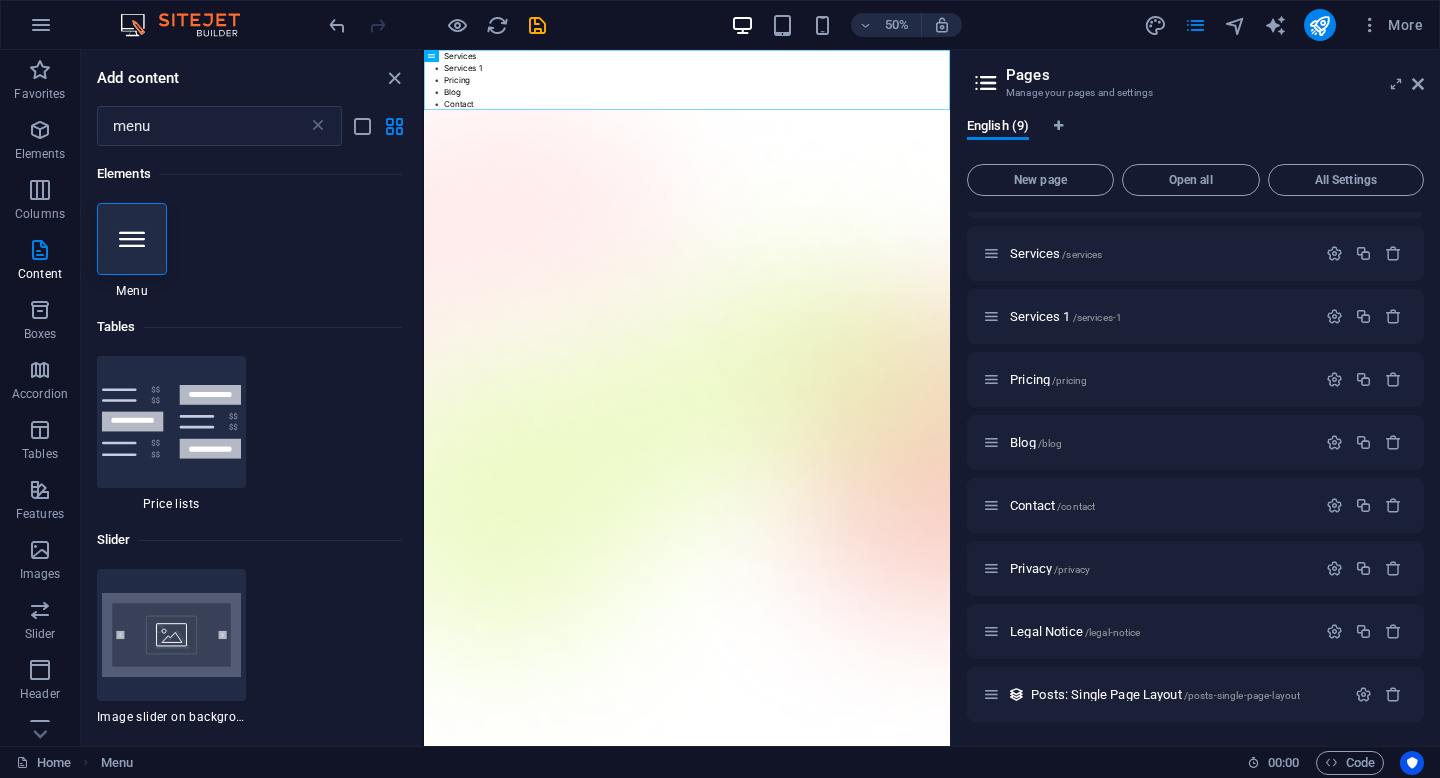 scroll, scrollTop: 0, scrollLeft: 0, axis: both 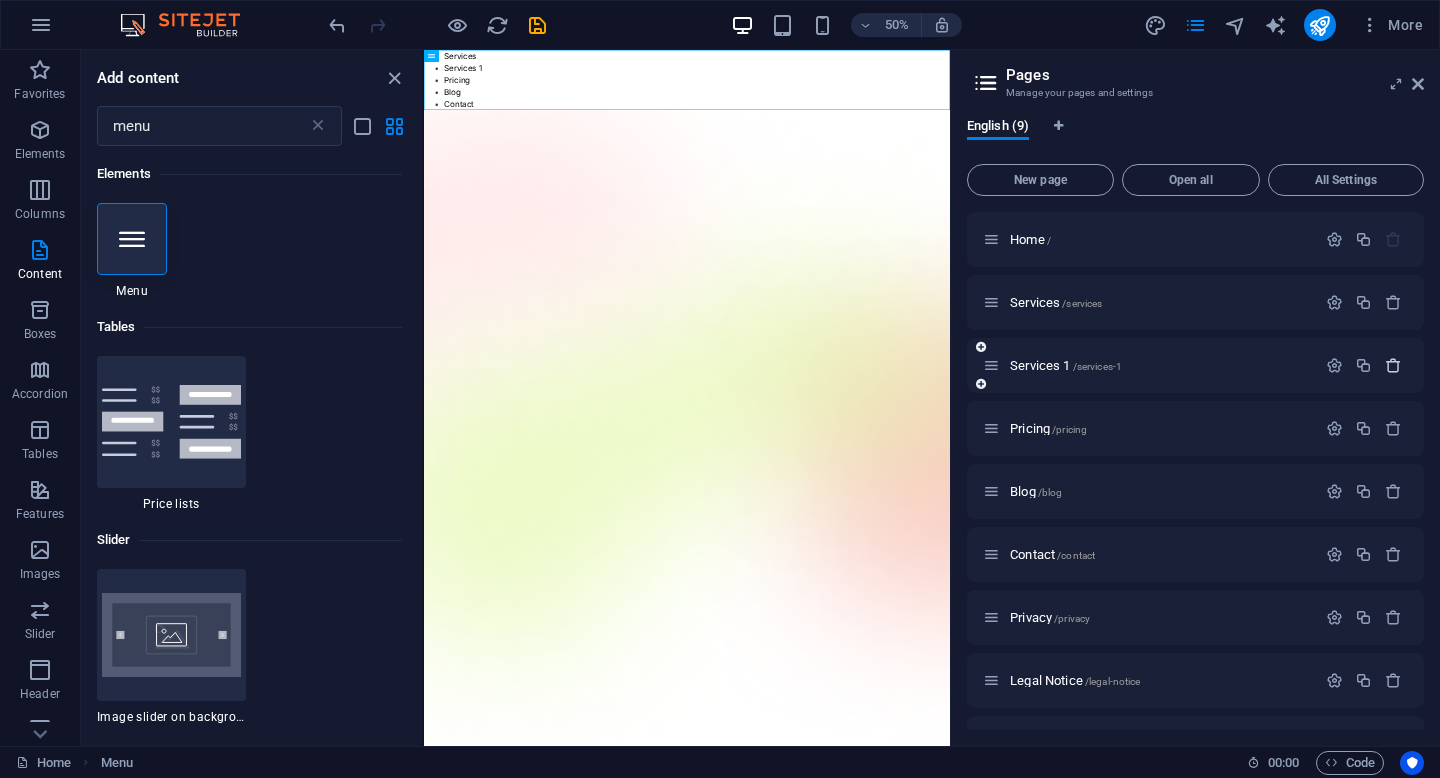 click at bounding box center (1393, 365) 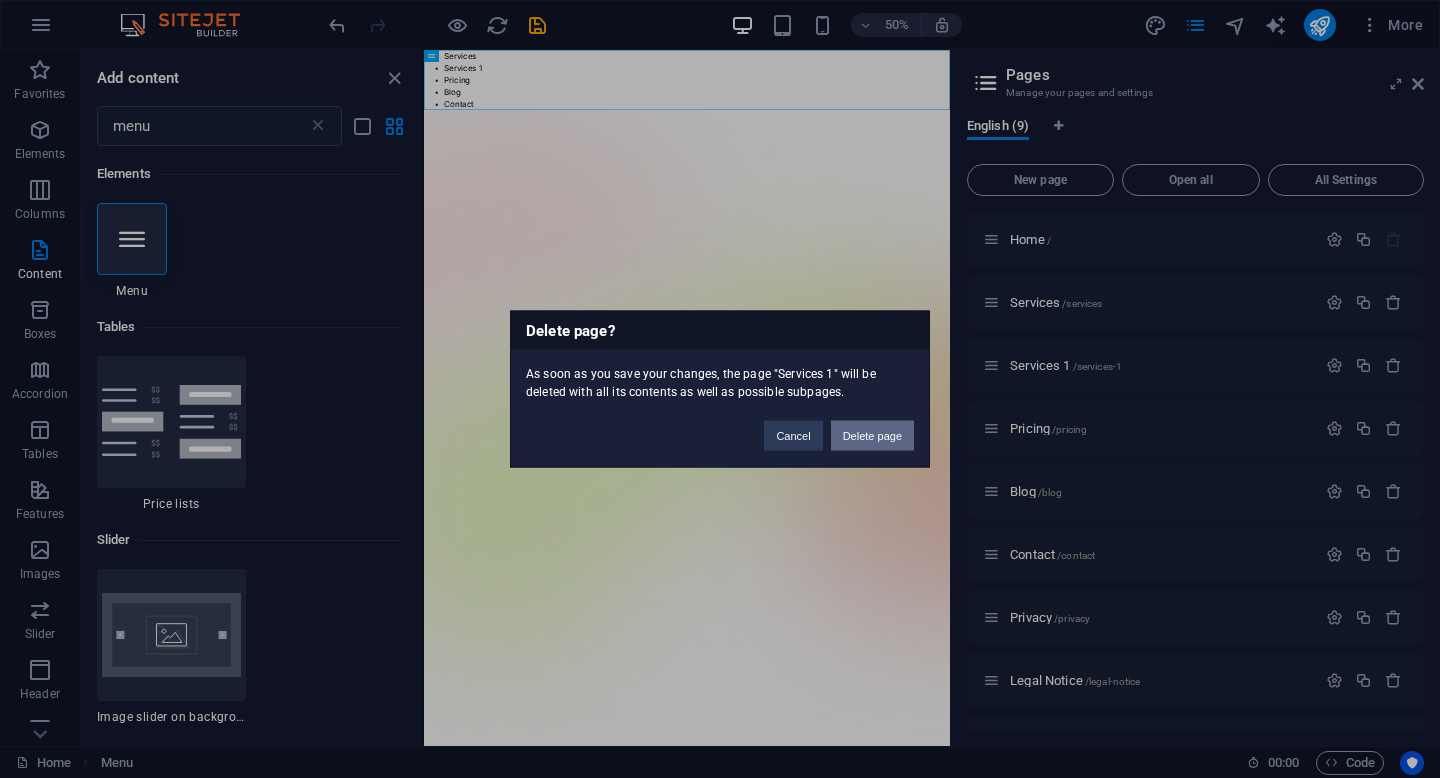 click on "Delete page" at bounding box center (872, 436) 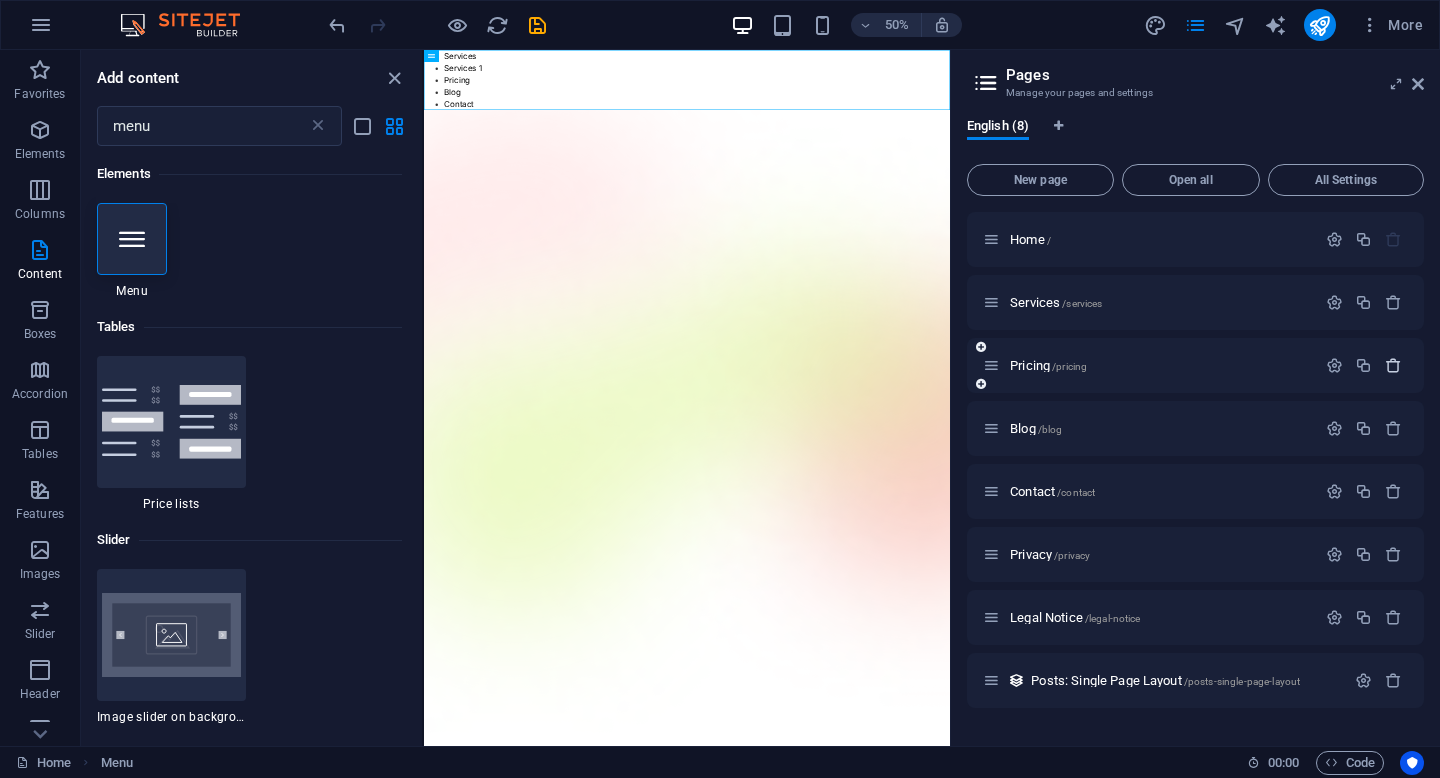 click at bounding box center [1393, 365] 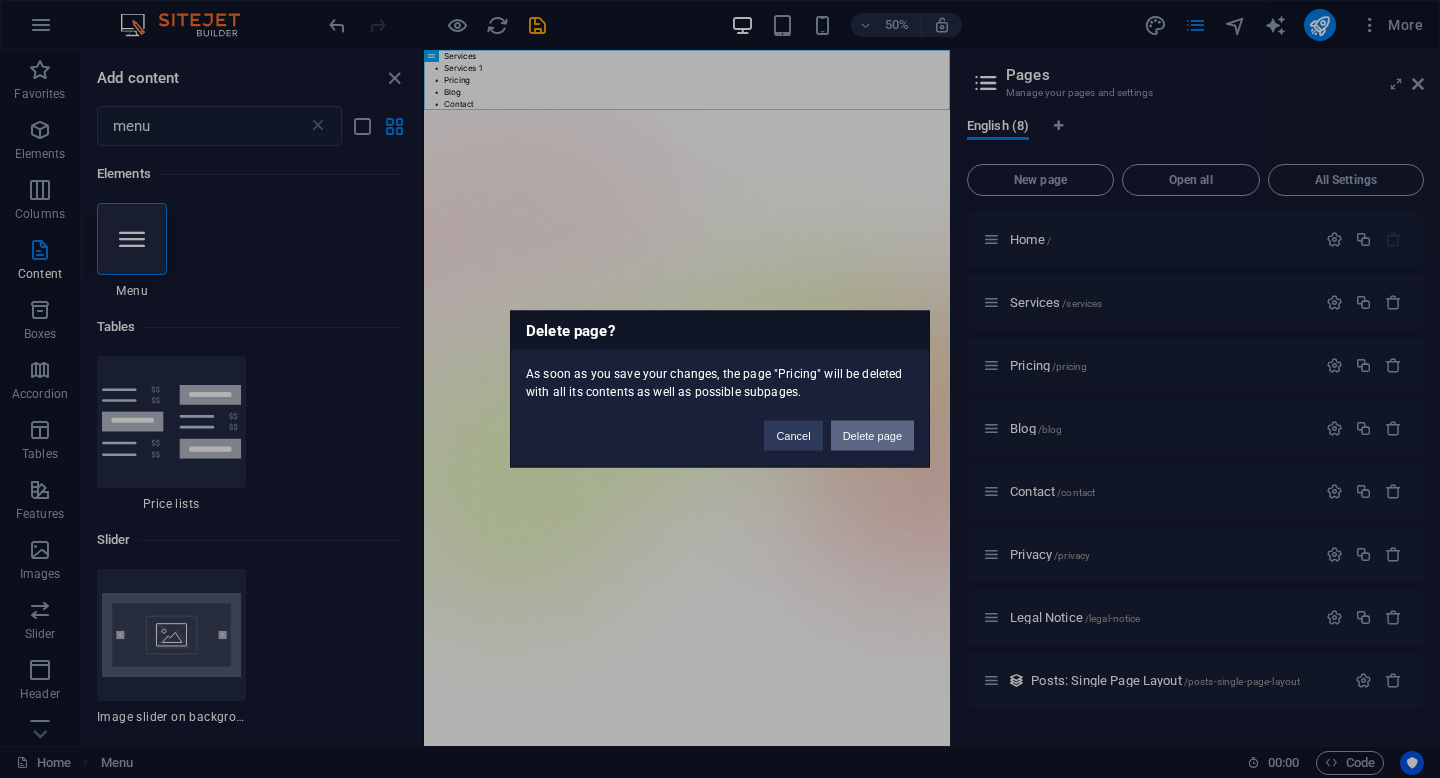 click on "Delete page" at bounding box center (872, 436) 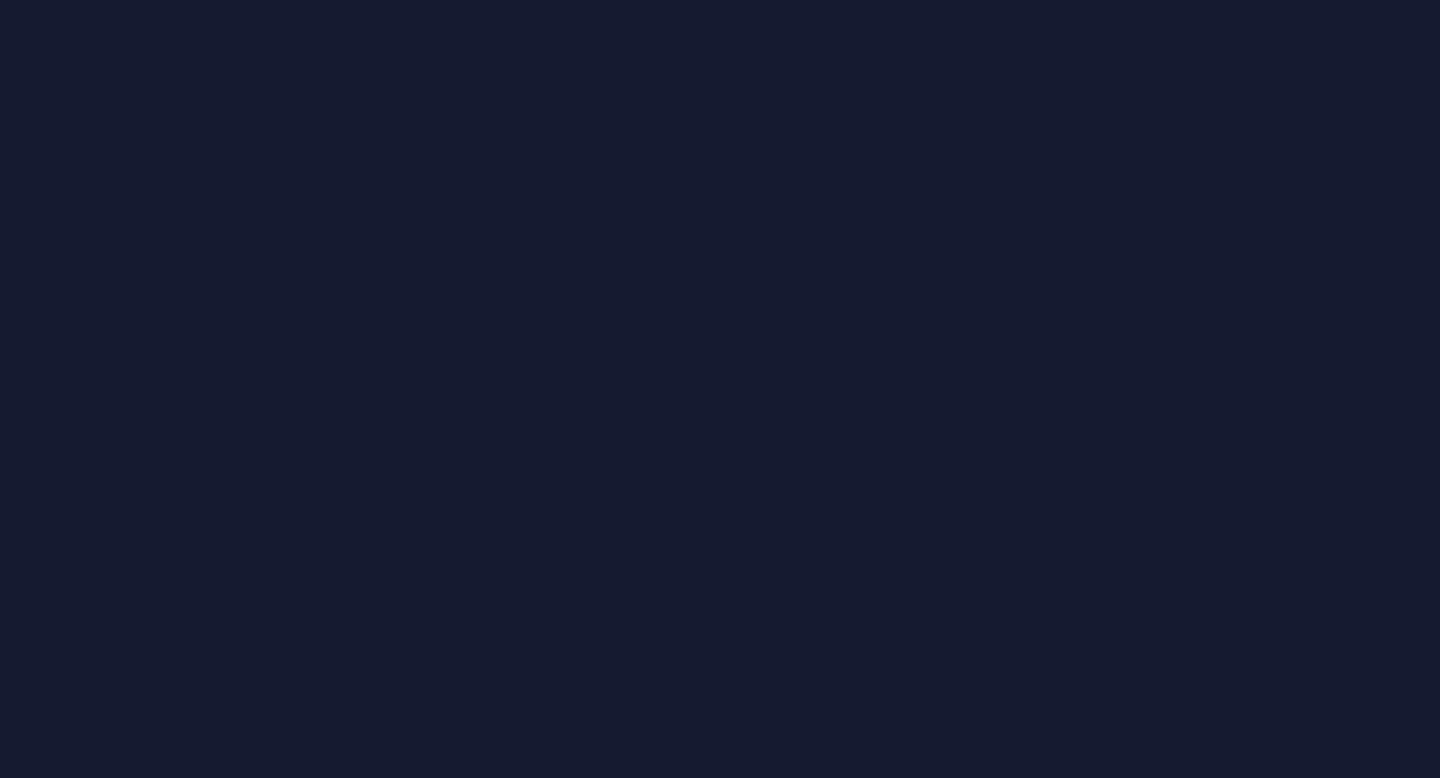 scroll, scrollTop: 0, scrollLeft: 0, axis: both 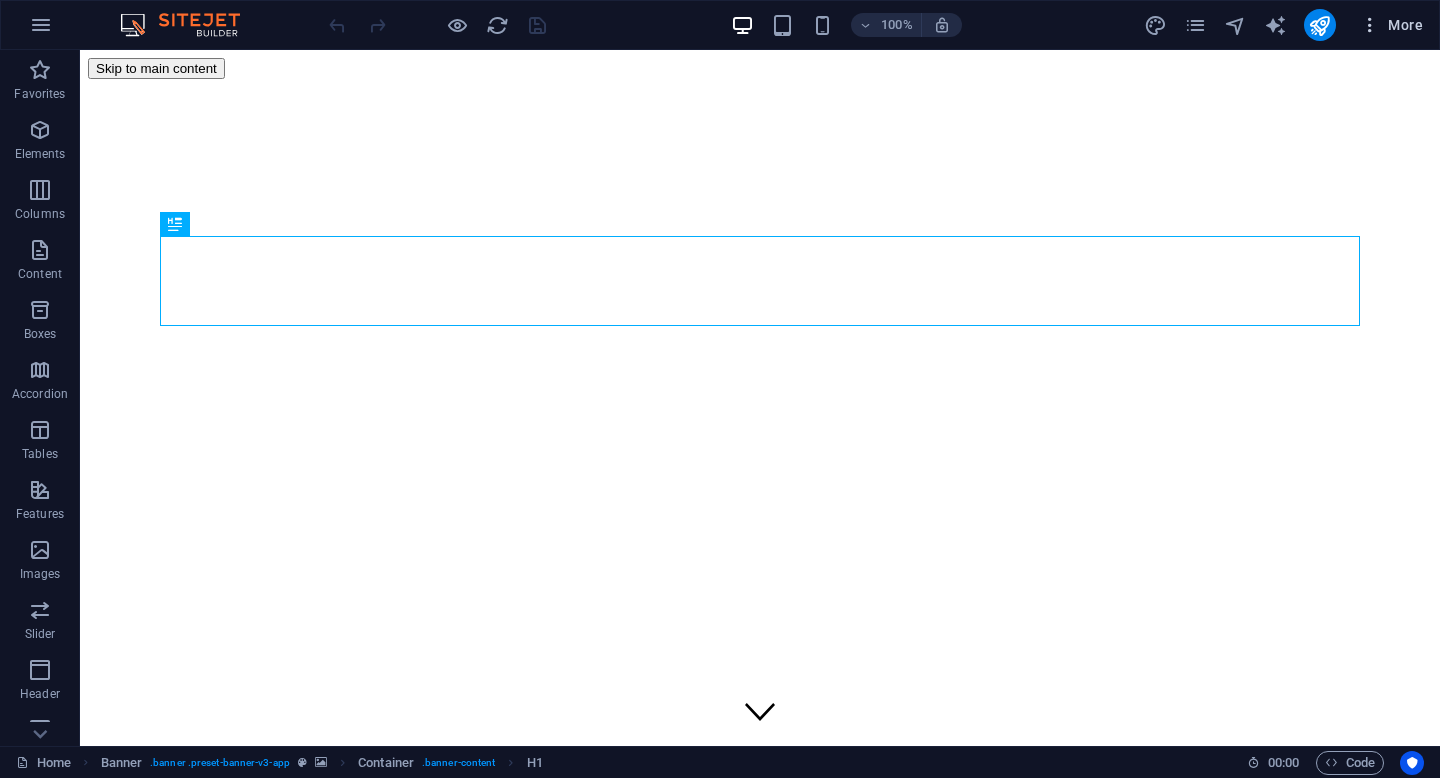 click on "More" at bounding box center (1391, 25) 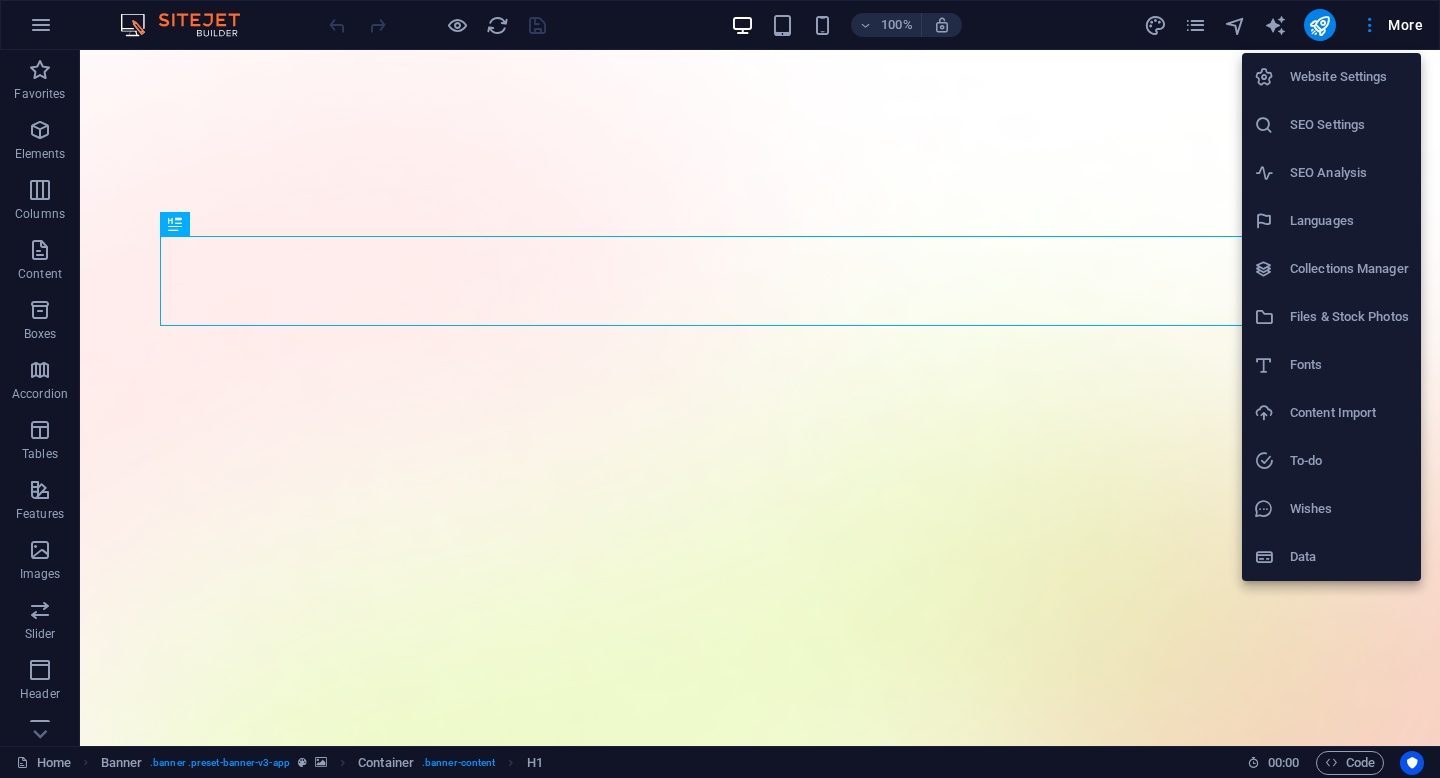 click at bounding box center [720, 389] 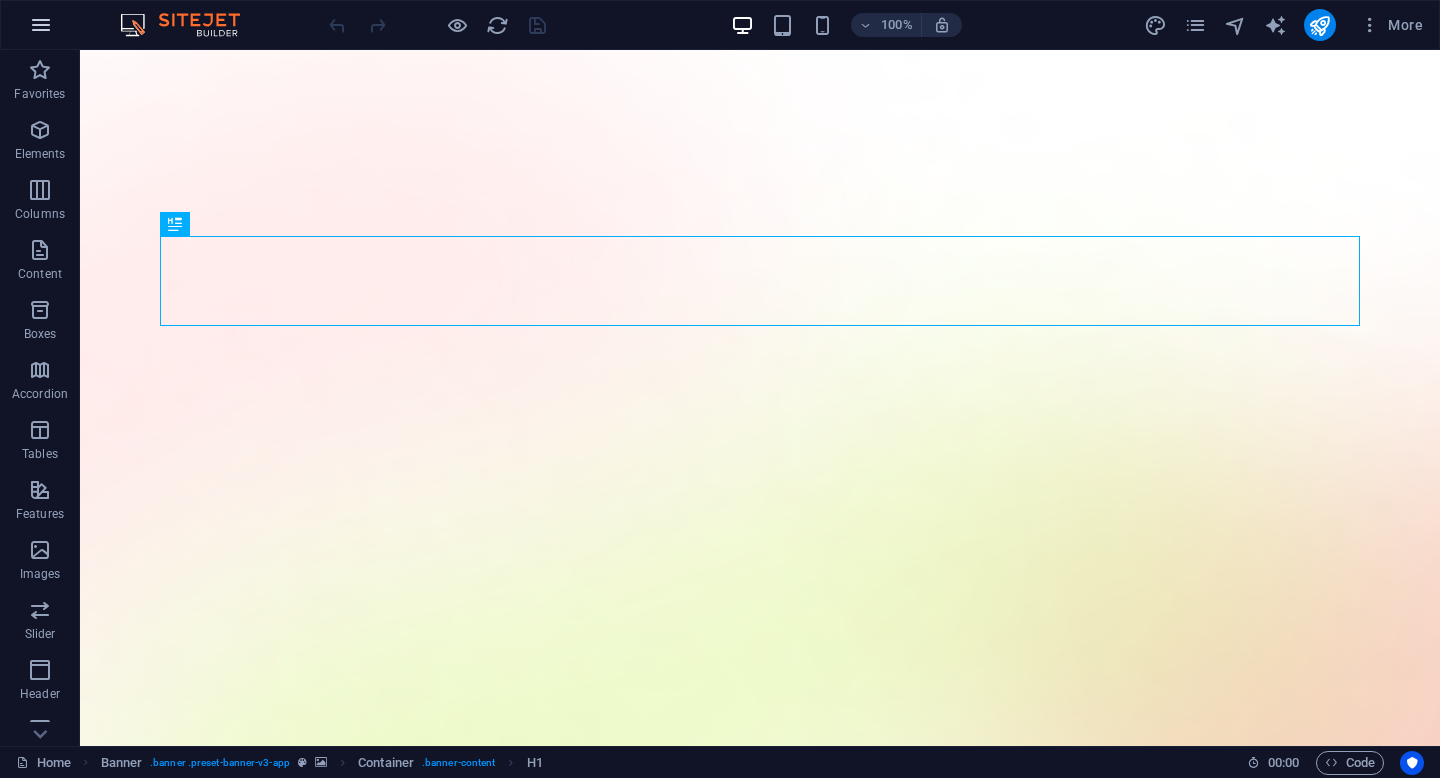 click at bounding box center [41, 25] 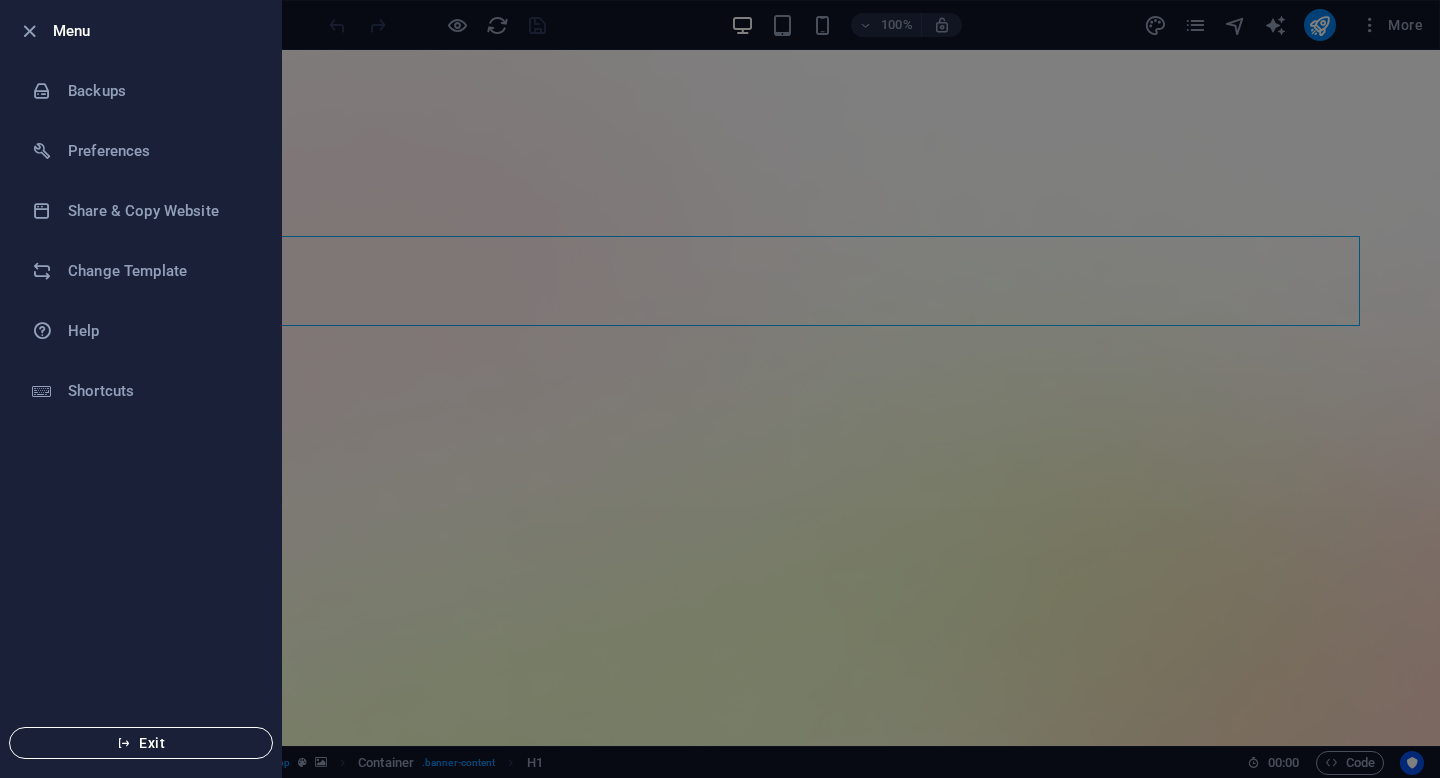 click on "Exit" at bounding box center (141, 743) 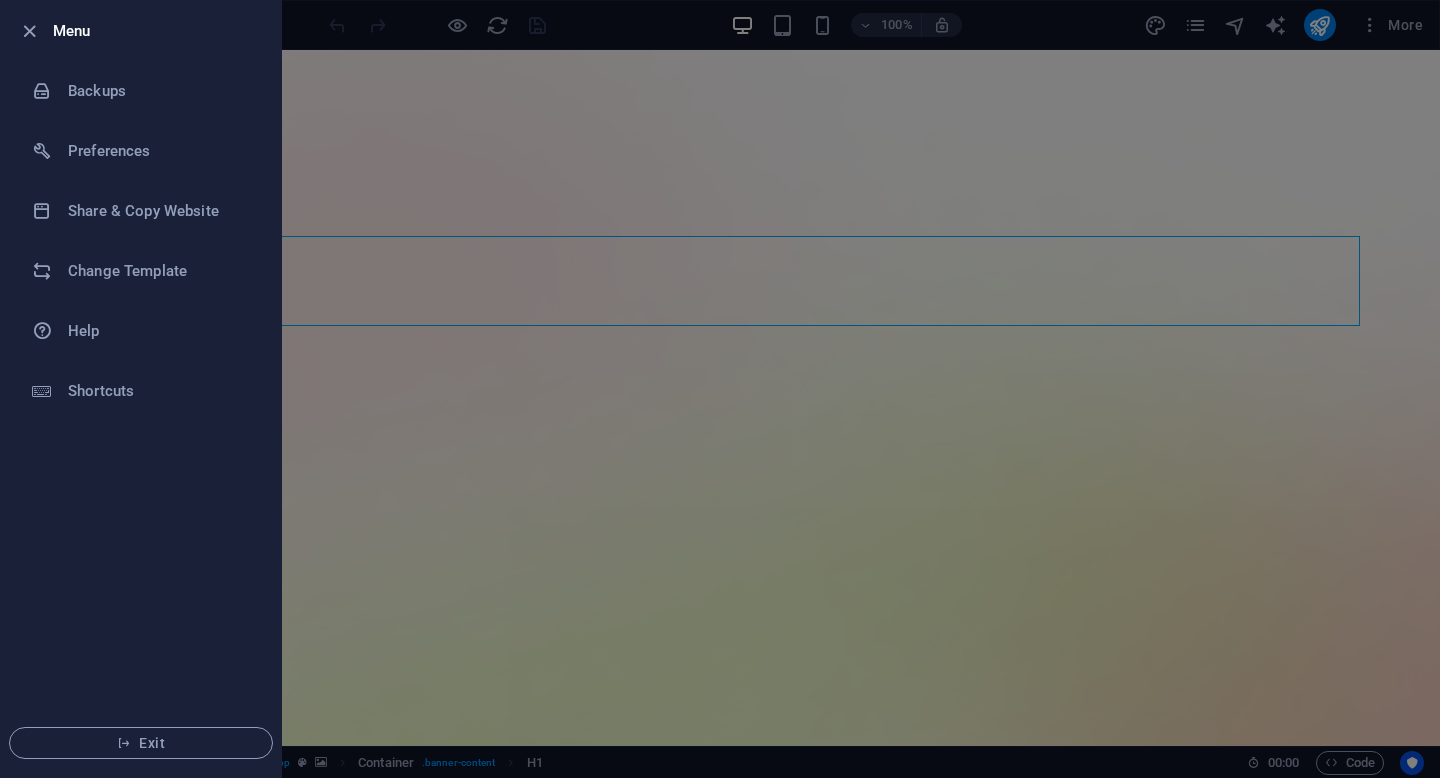 click at bounding box center (720, 389) 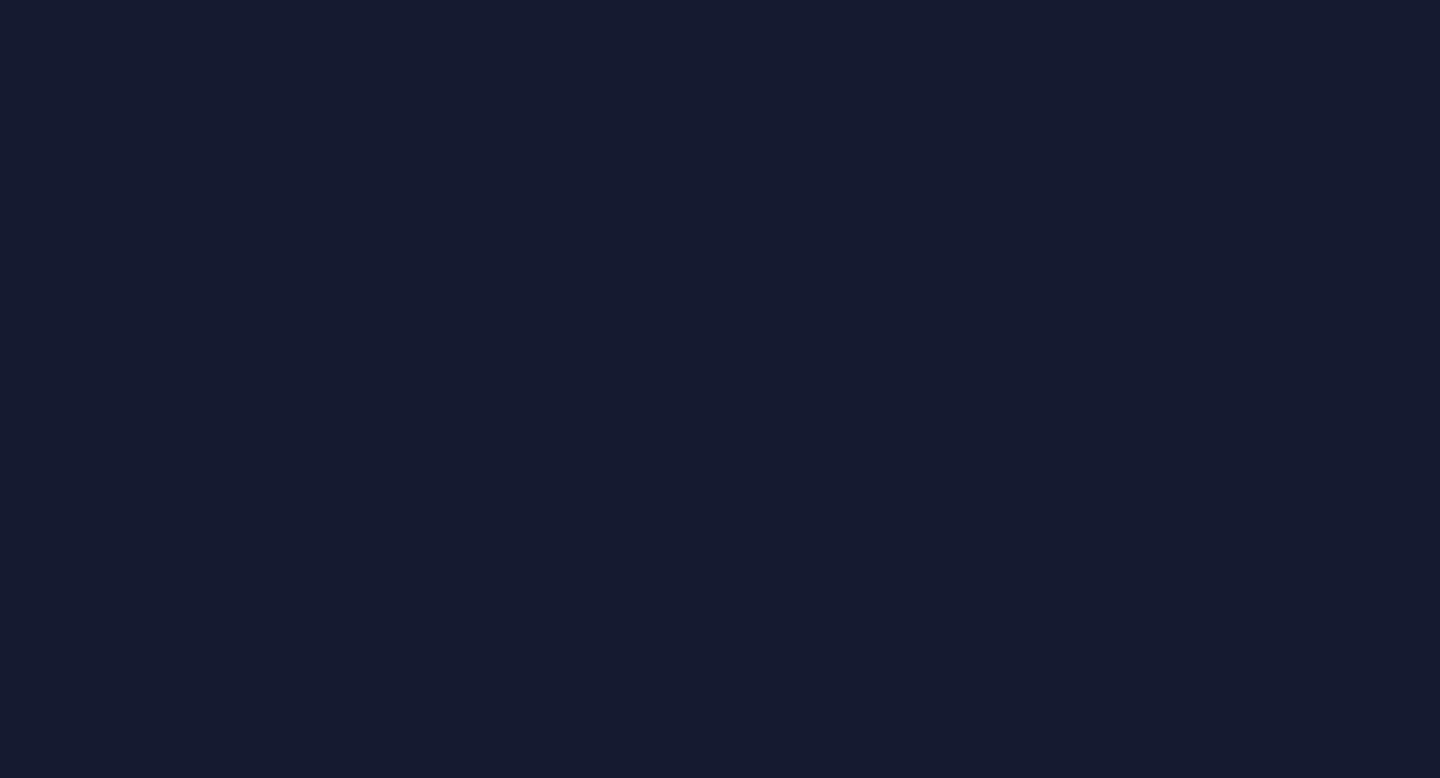 scroll, scrollTop: 0, scrollLeft: 0, axis: both 